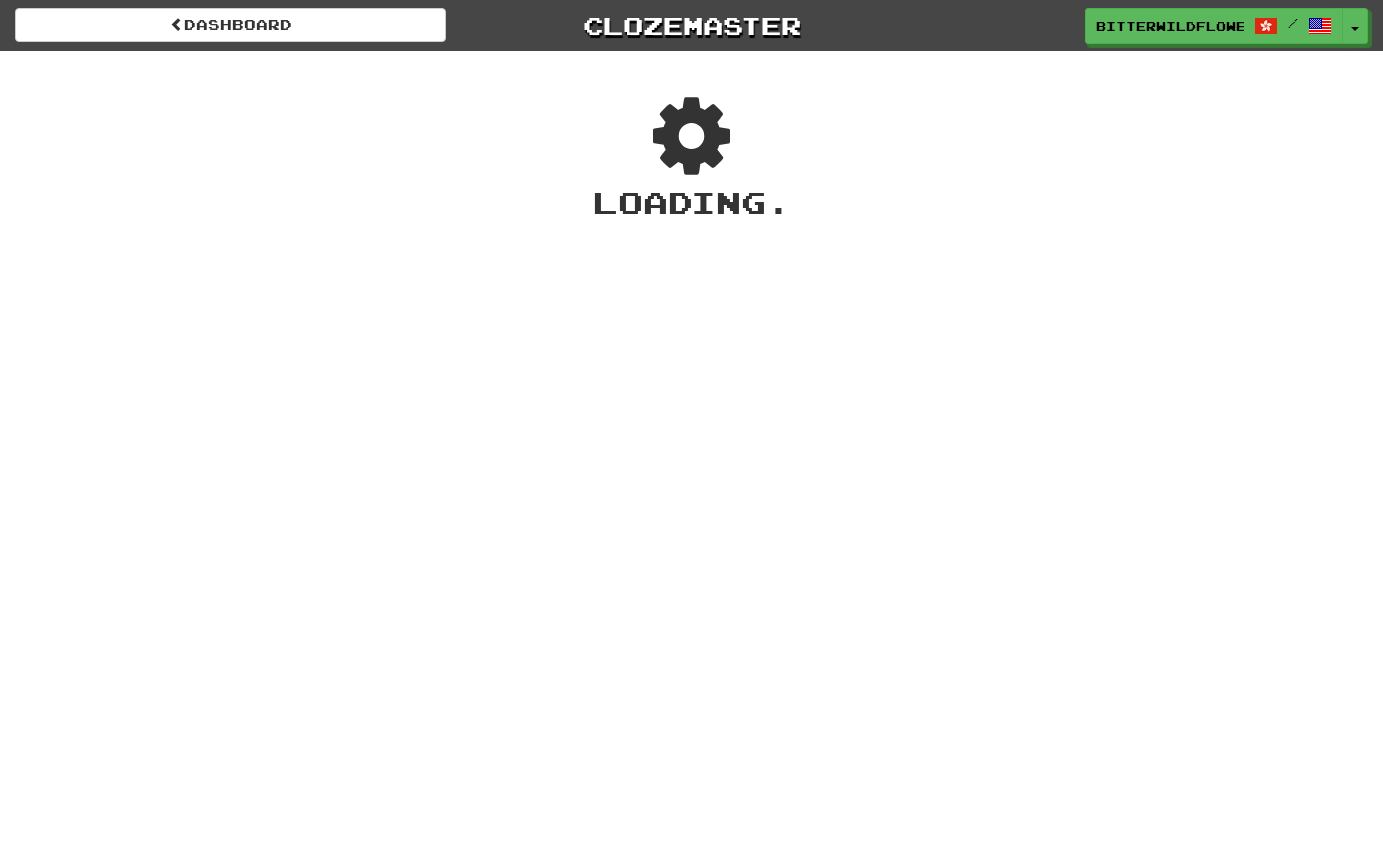 scroll, scrollTop: 0, scrollLeft: 0, axis: both 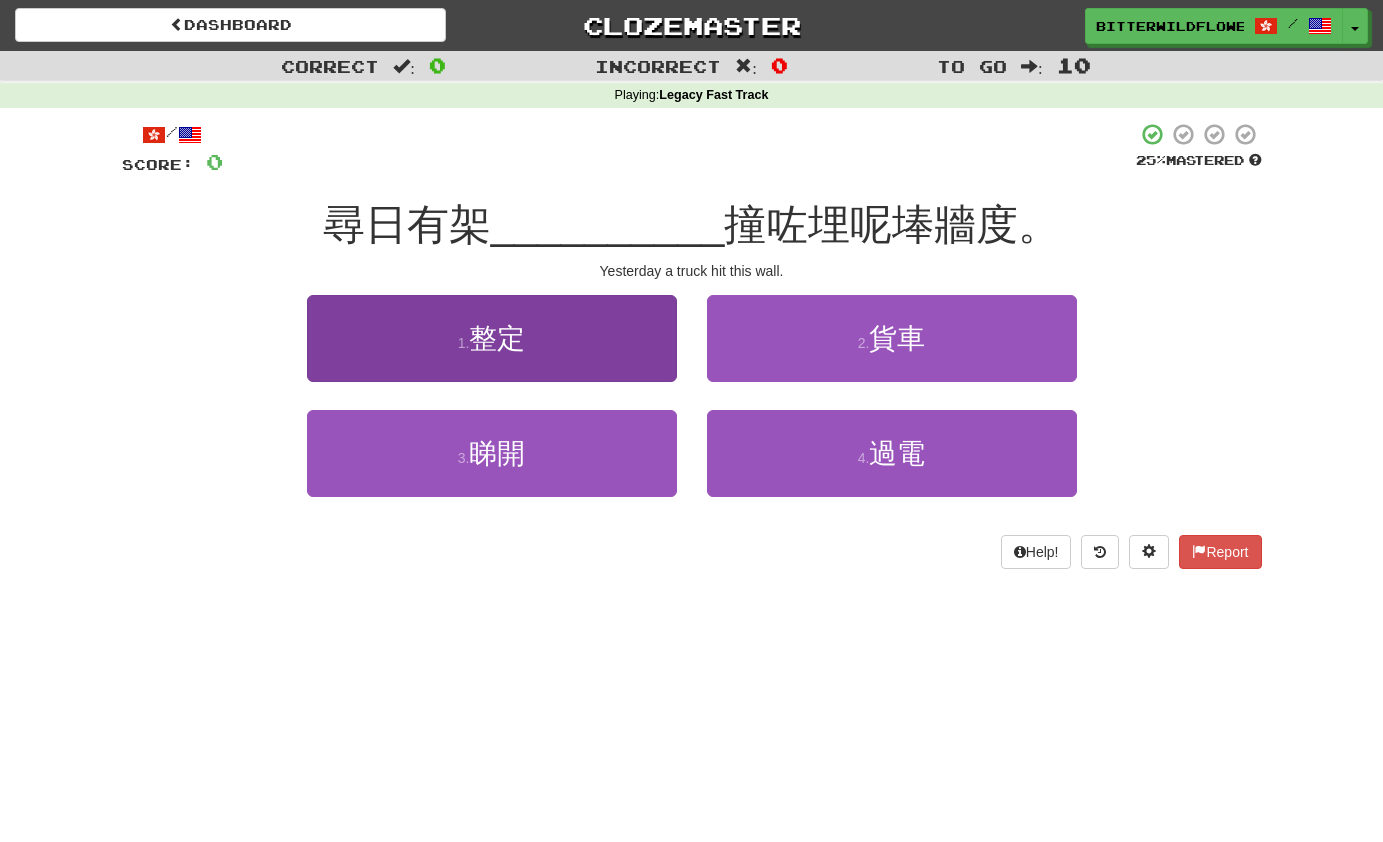 click on "整定" at bounding box center [497, 338] 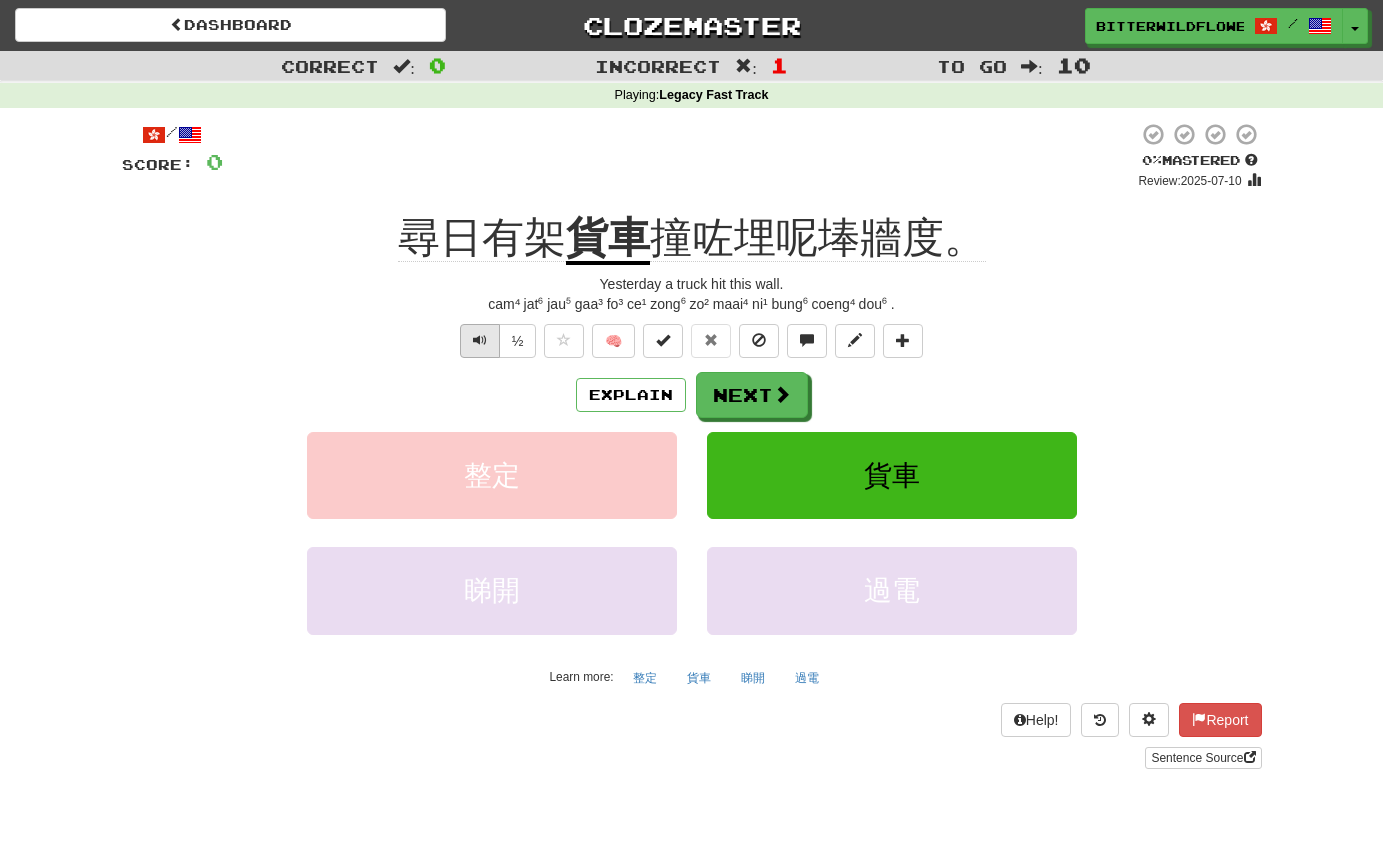 click at bounding box center [480, 340] 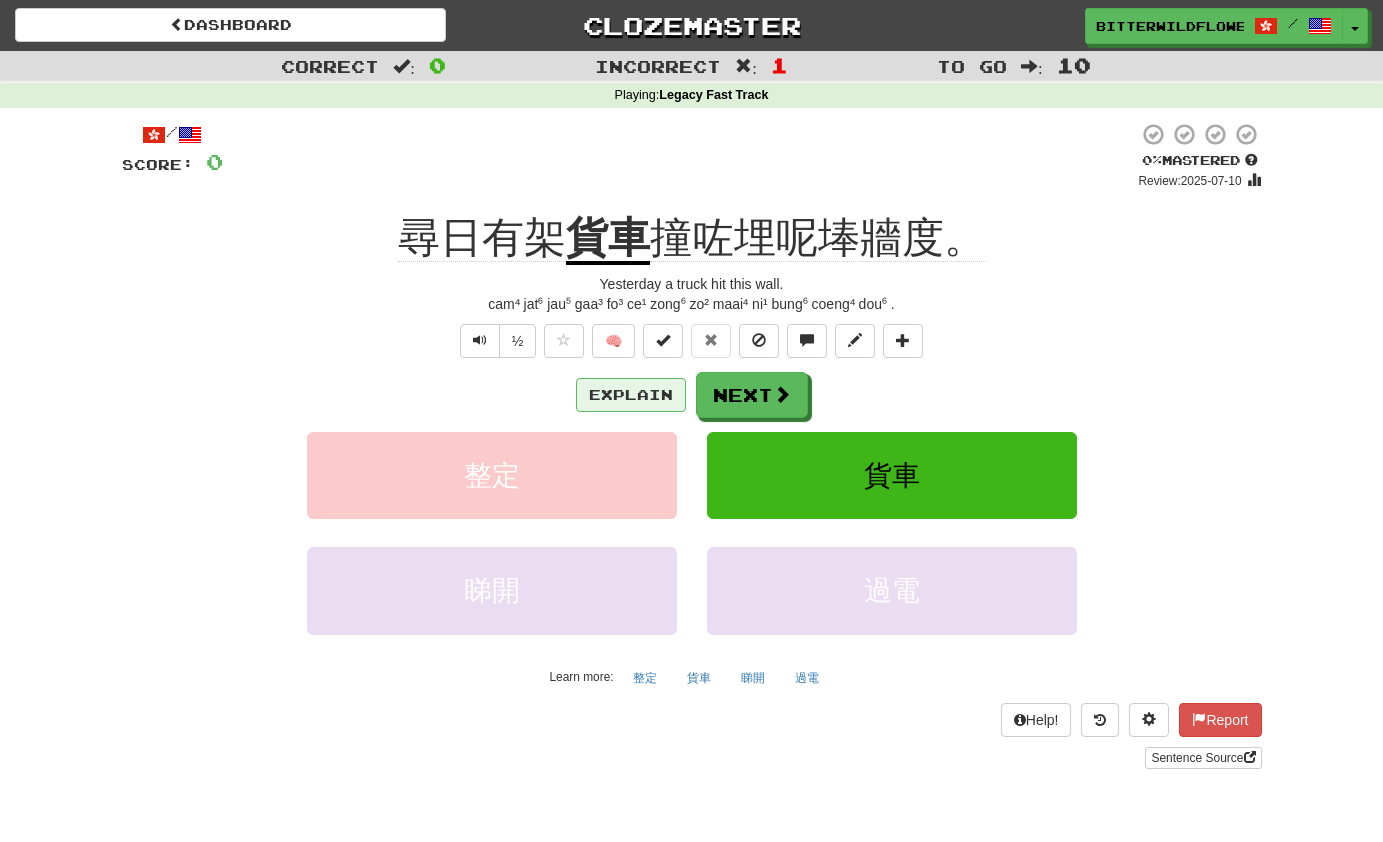 click on "Explain" at bounding box center [631, 395] 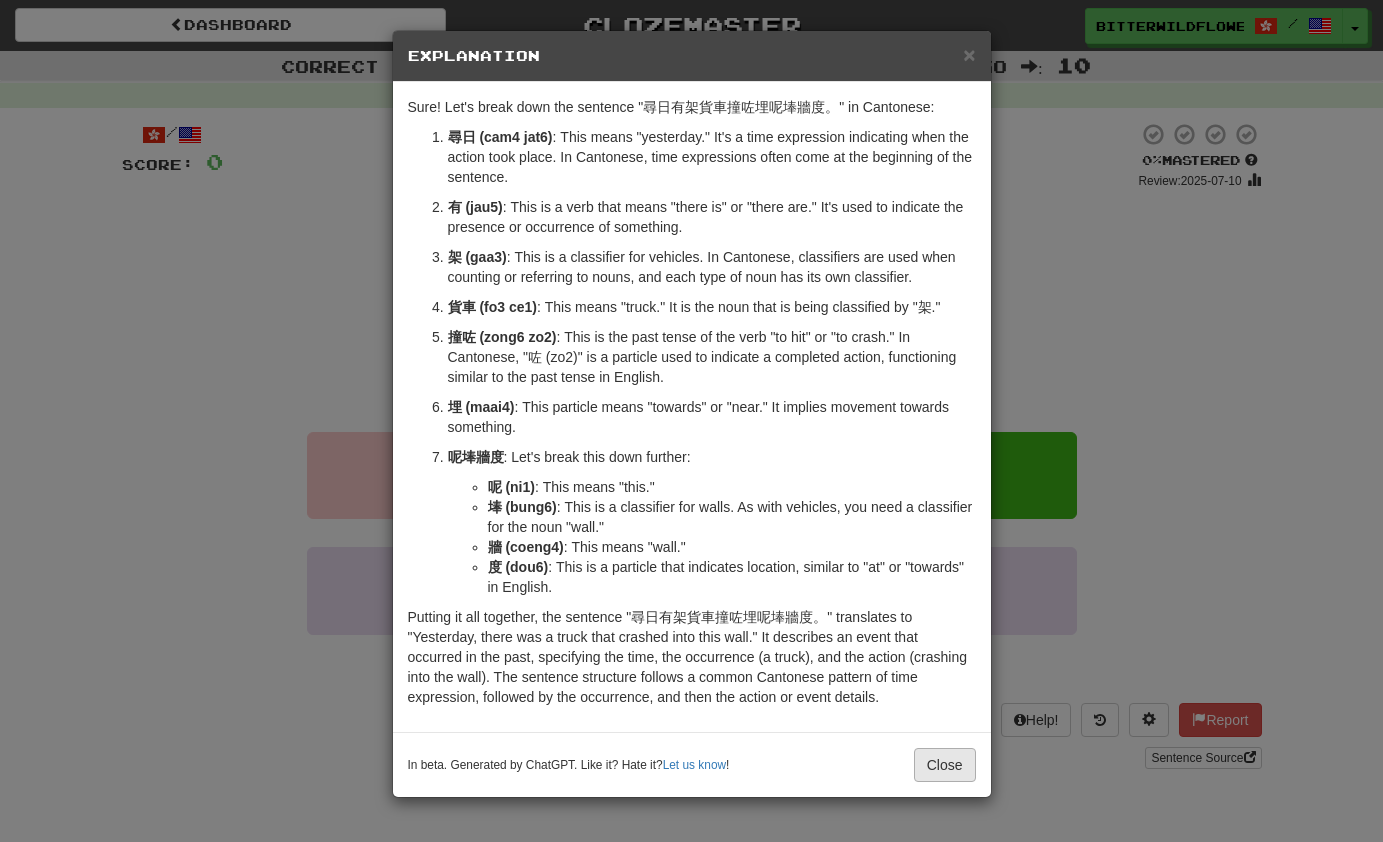 click on "Close" at bounding box center (945, 765) 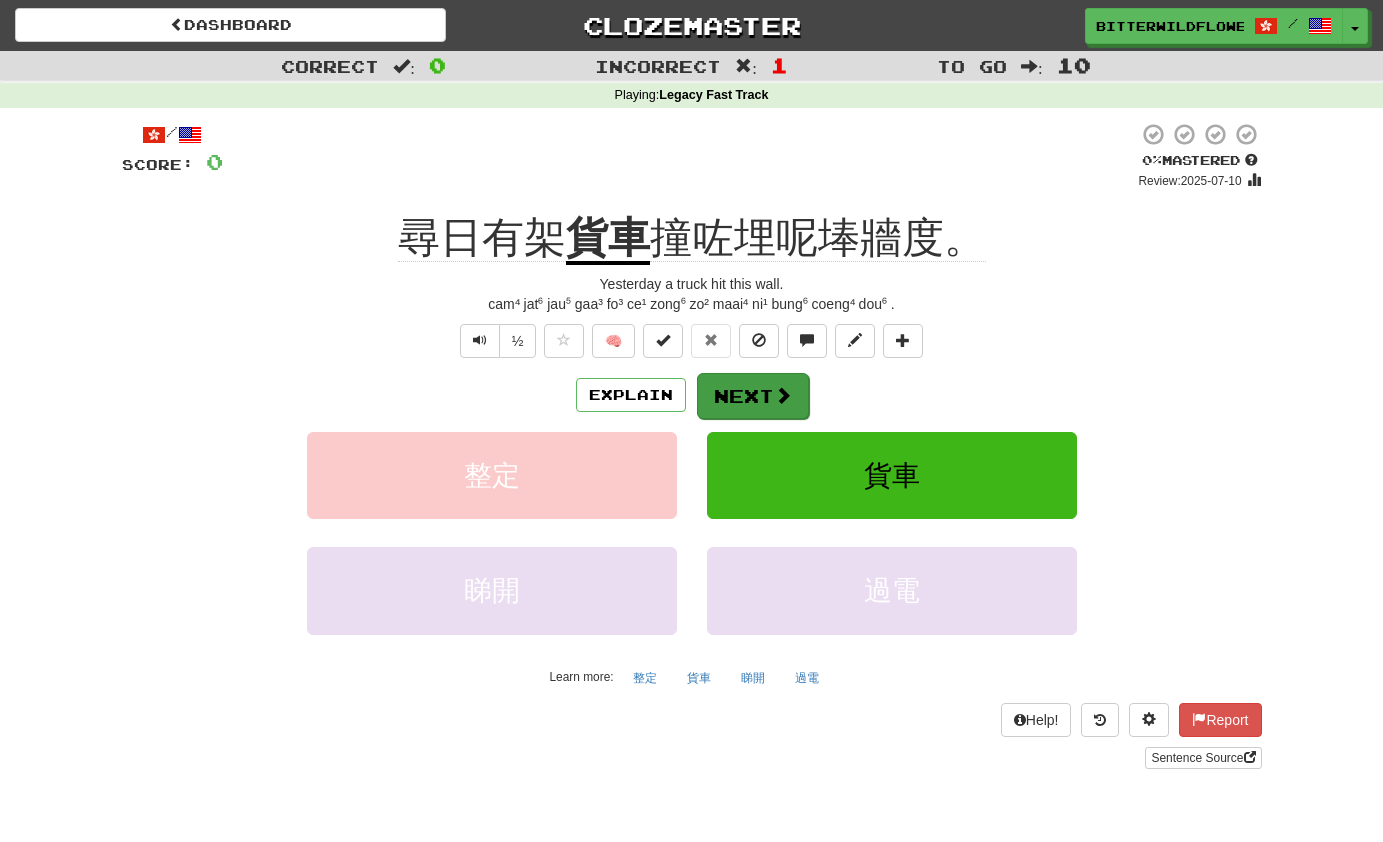 click on "Next" at bounding box center (753, 396) 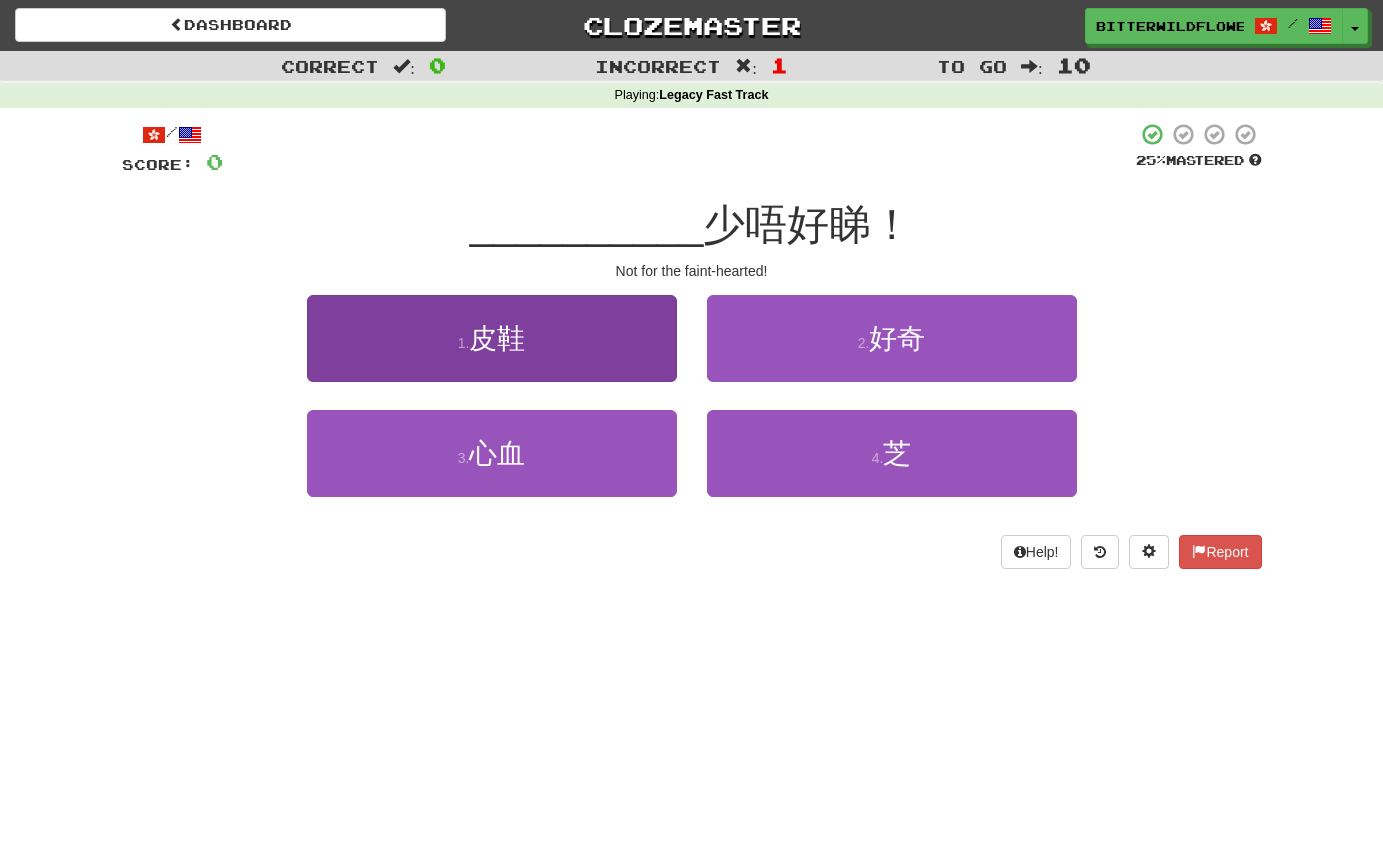 click on "1 .  皮鞋" at bounding box center (492, 338) 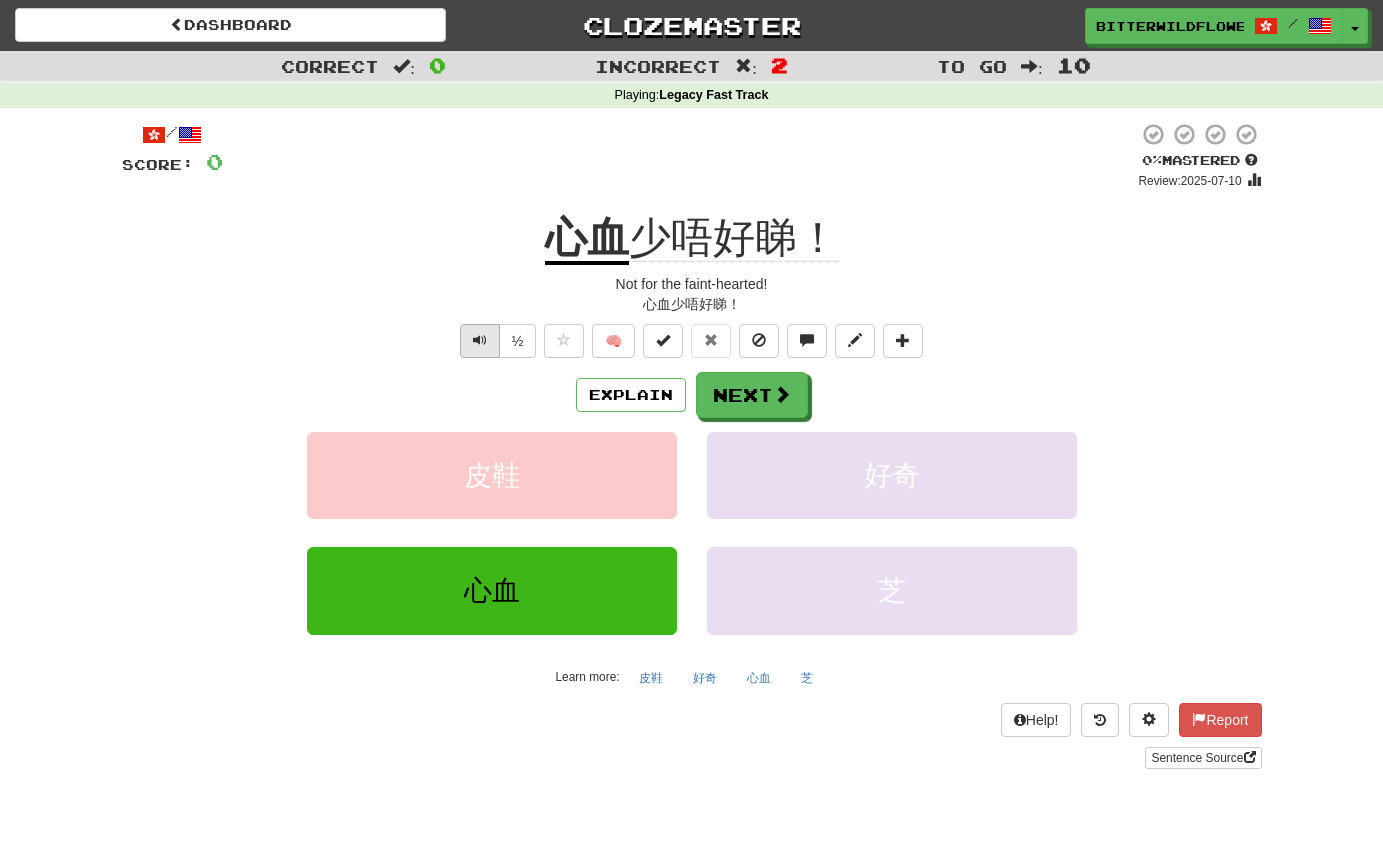 click at bounding box center (480, 340) 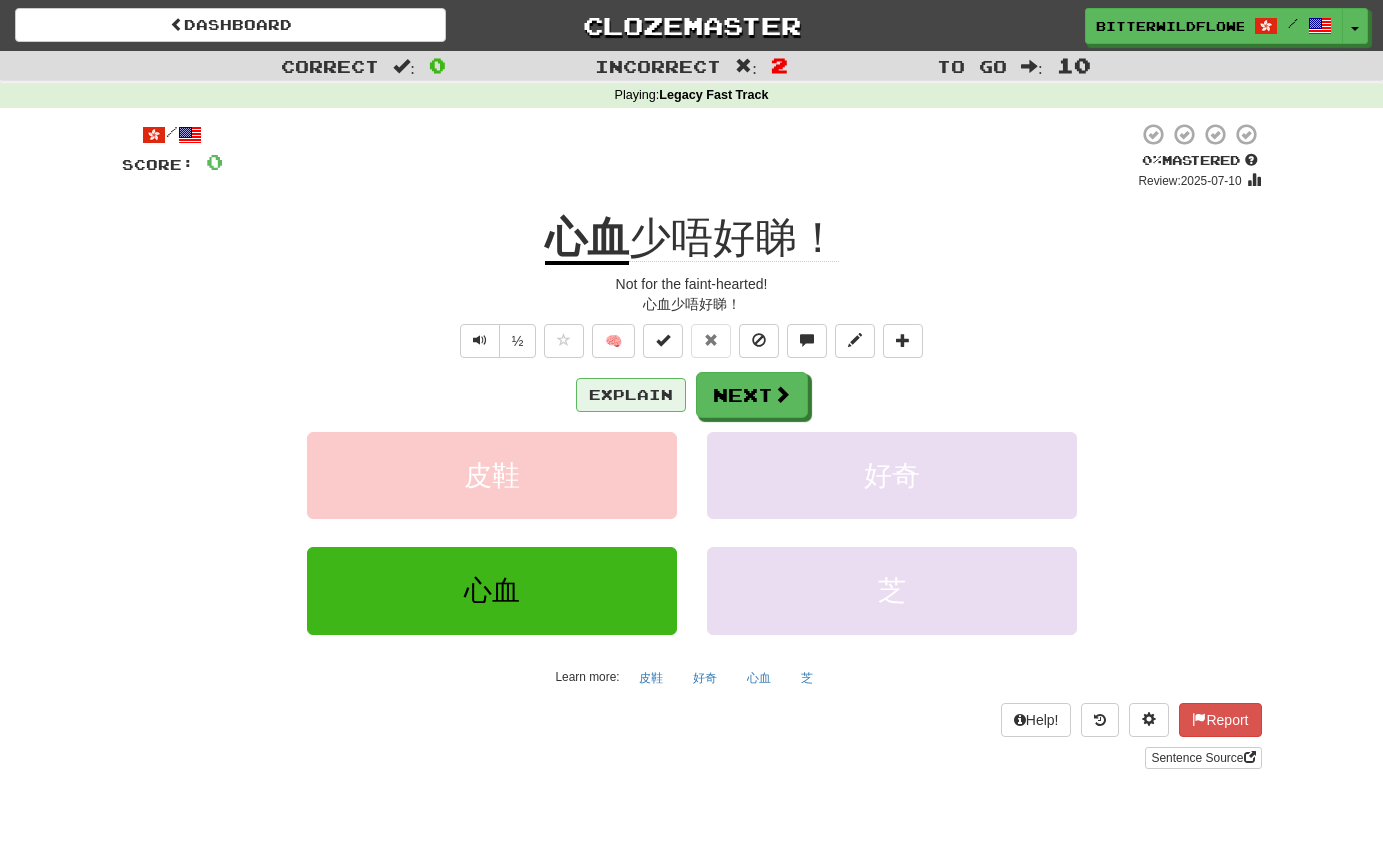 click on "Explain" at bounding box center (631, 395) 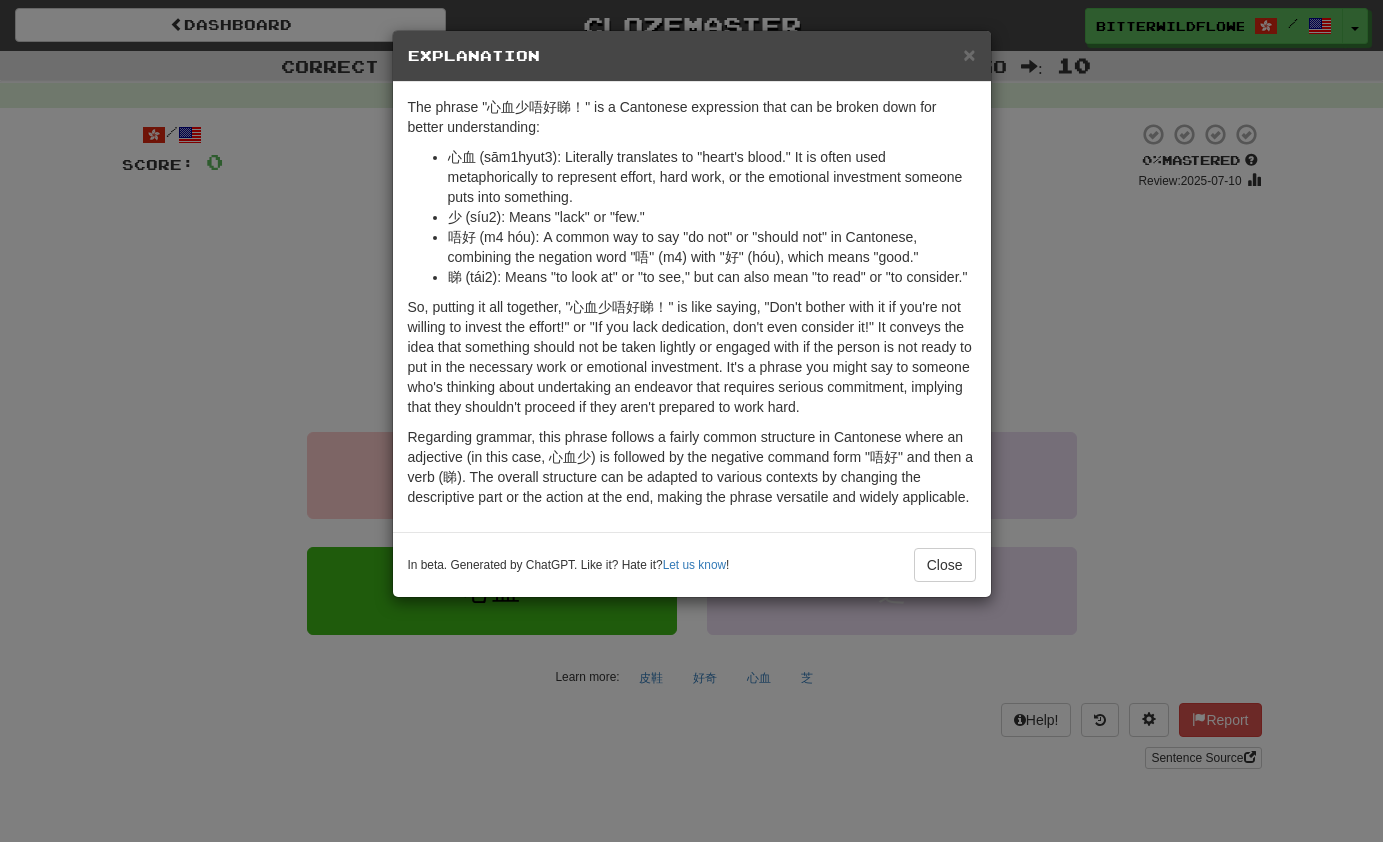 drag, startPoint x: 939, startPoint y: 597, endPoint x: 872, endPoint y: 544, distance: 85.42833 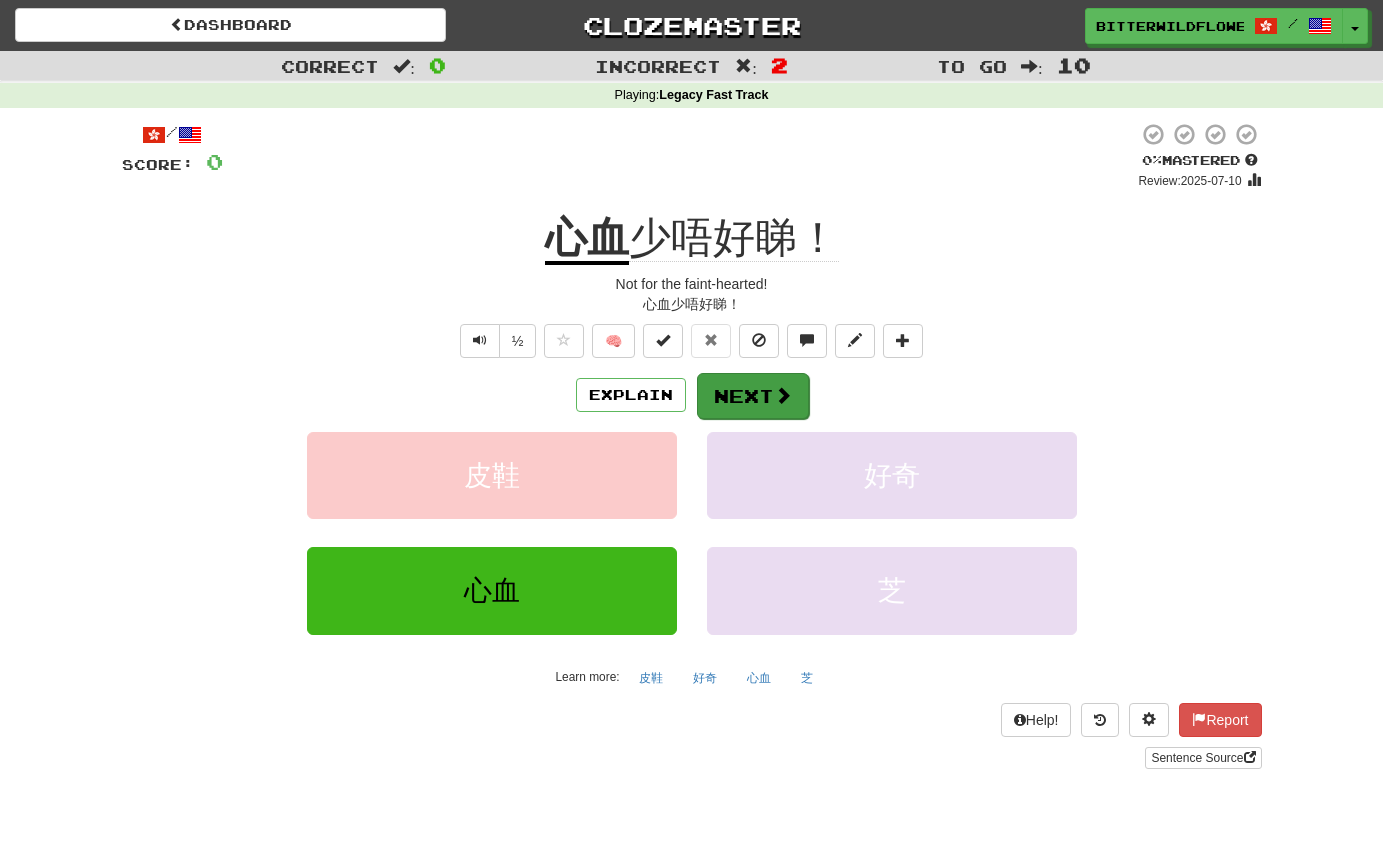 click on "Next" at bounding box center (753, 396) 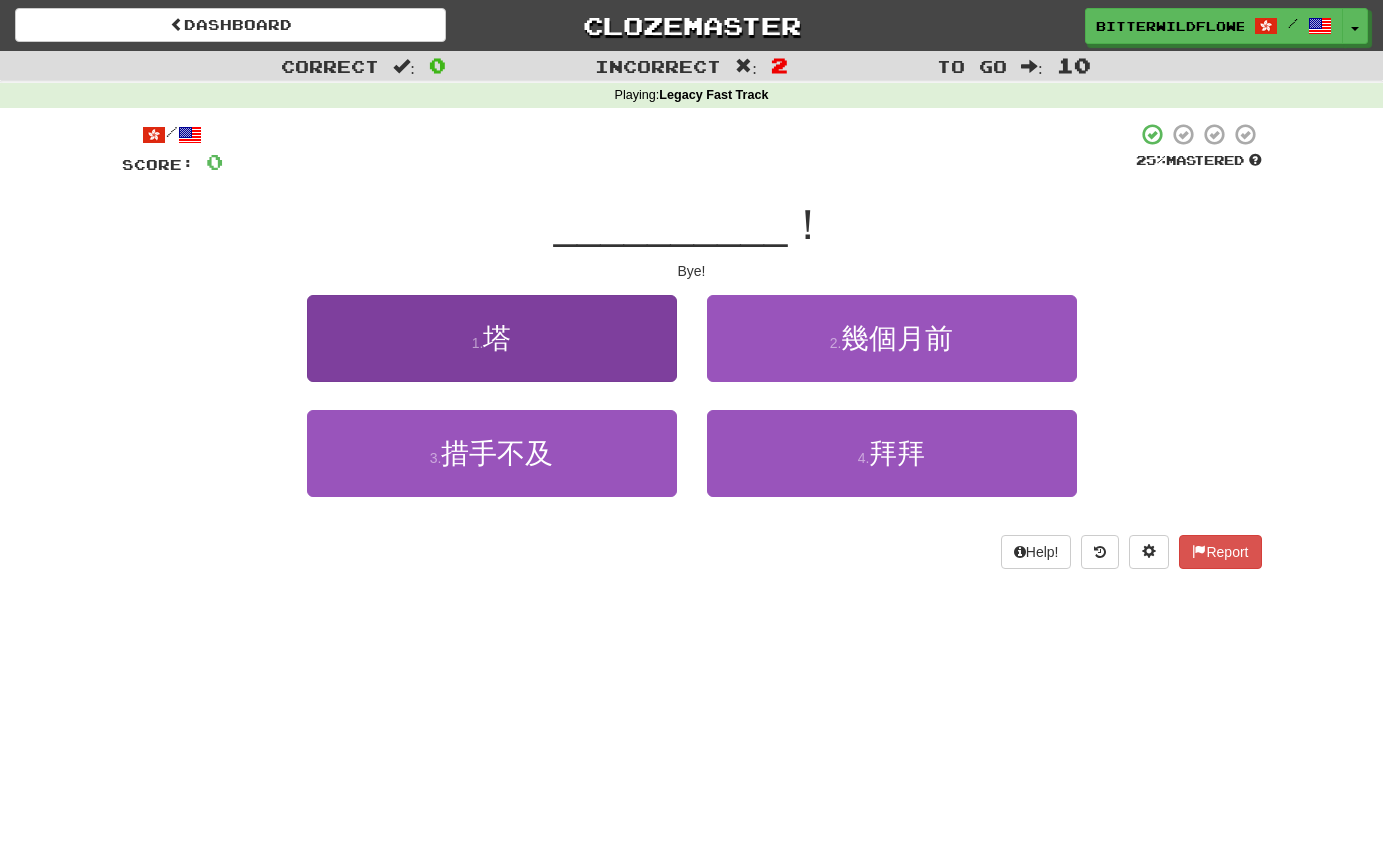 click on "1 . 塔" at bounding box center (492, 338) 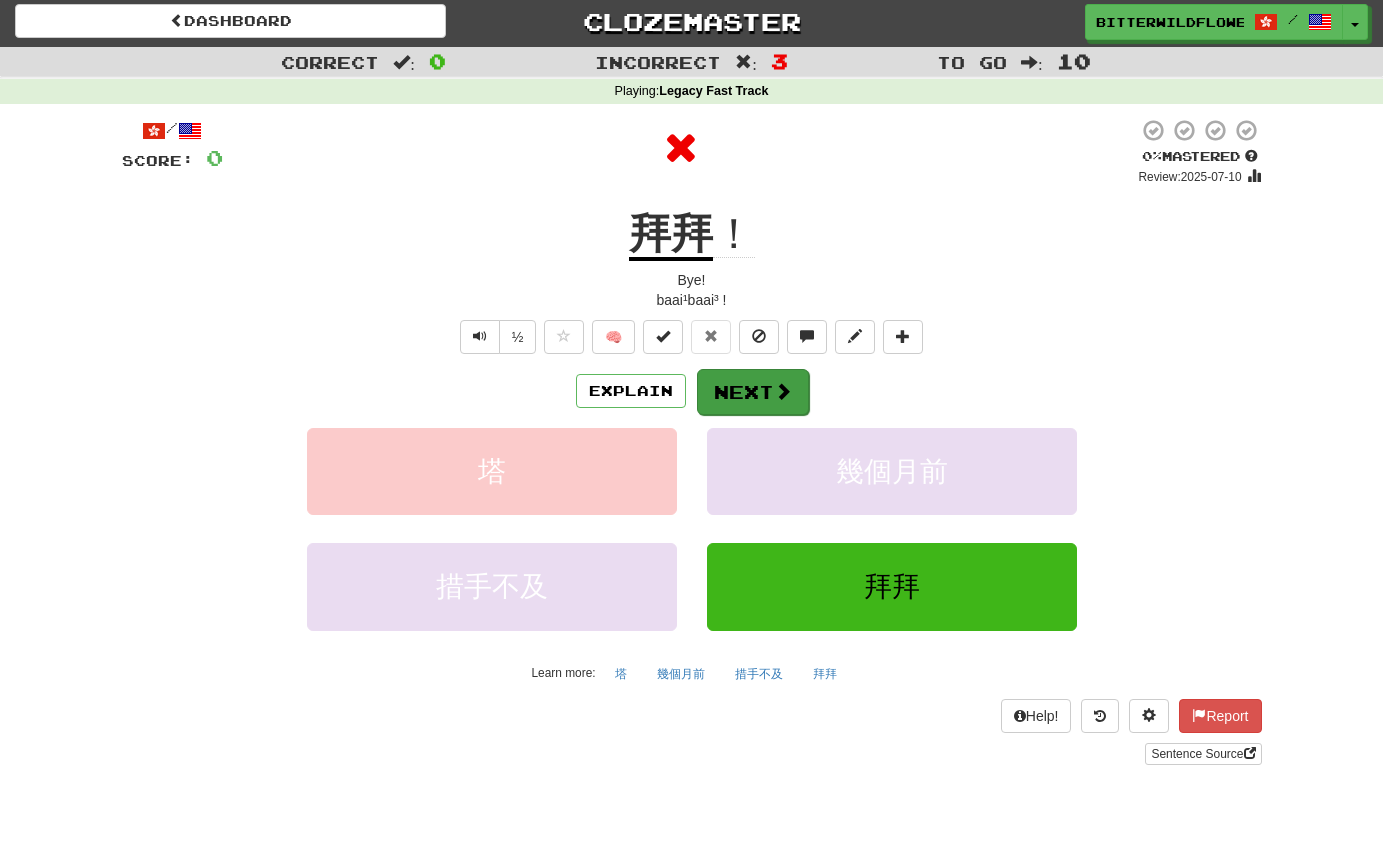 click on "Next" at bounding box center [753, 392] 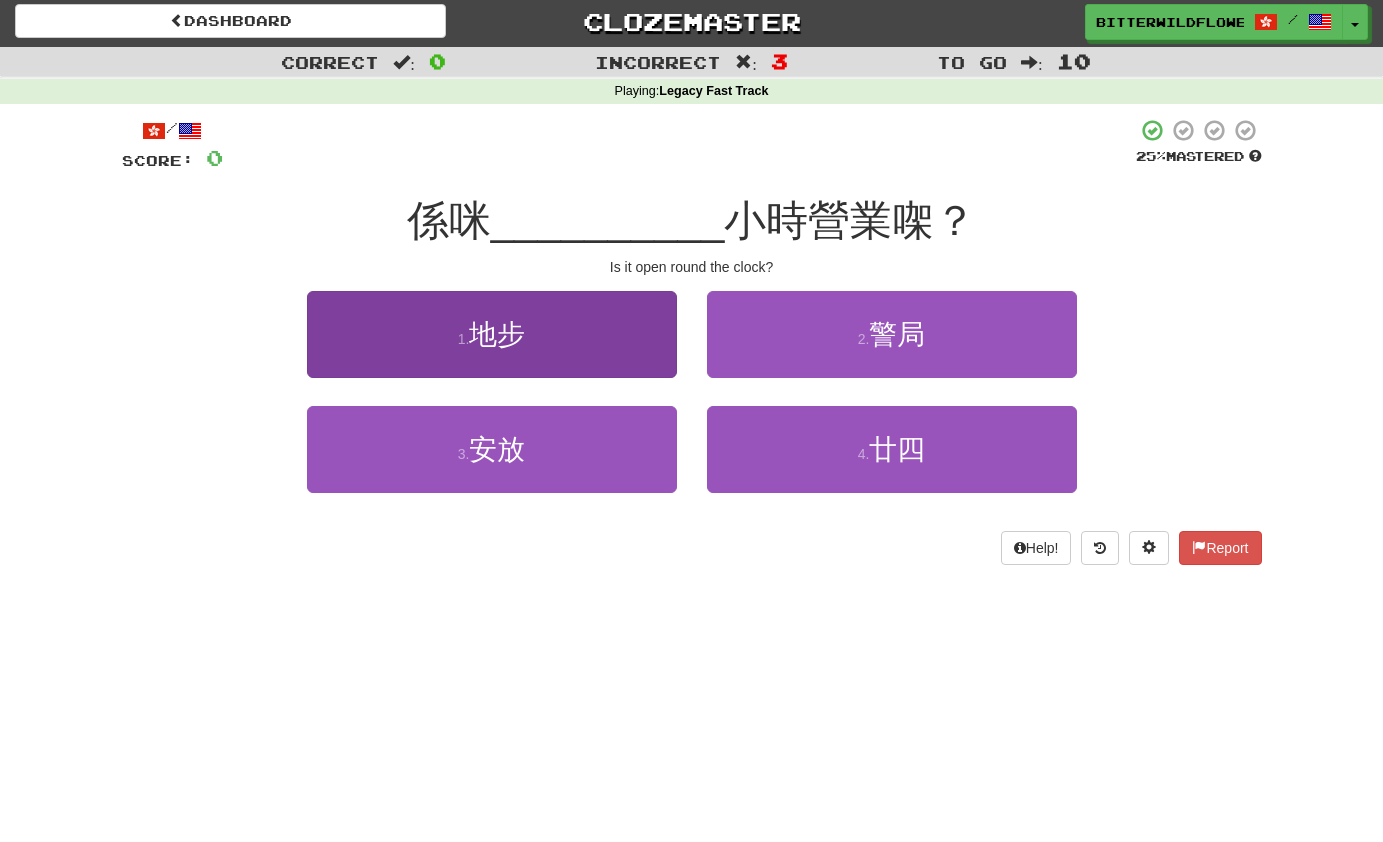 scroll, scrollTop: 1, scrollLeft: 0, axis: vertical 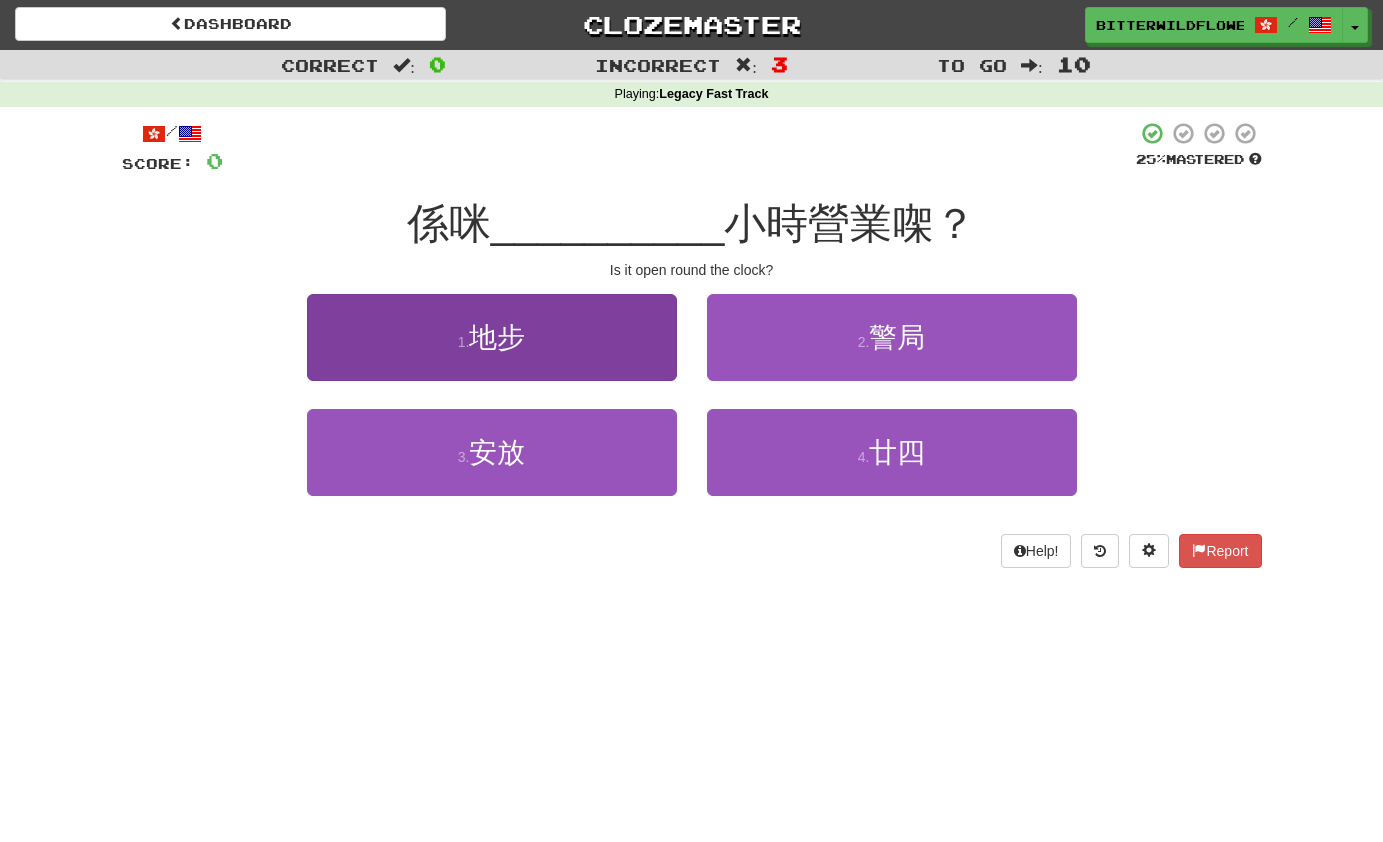 click on "1 . 地步" at bounding box center (492, 337) 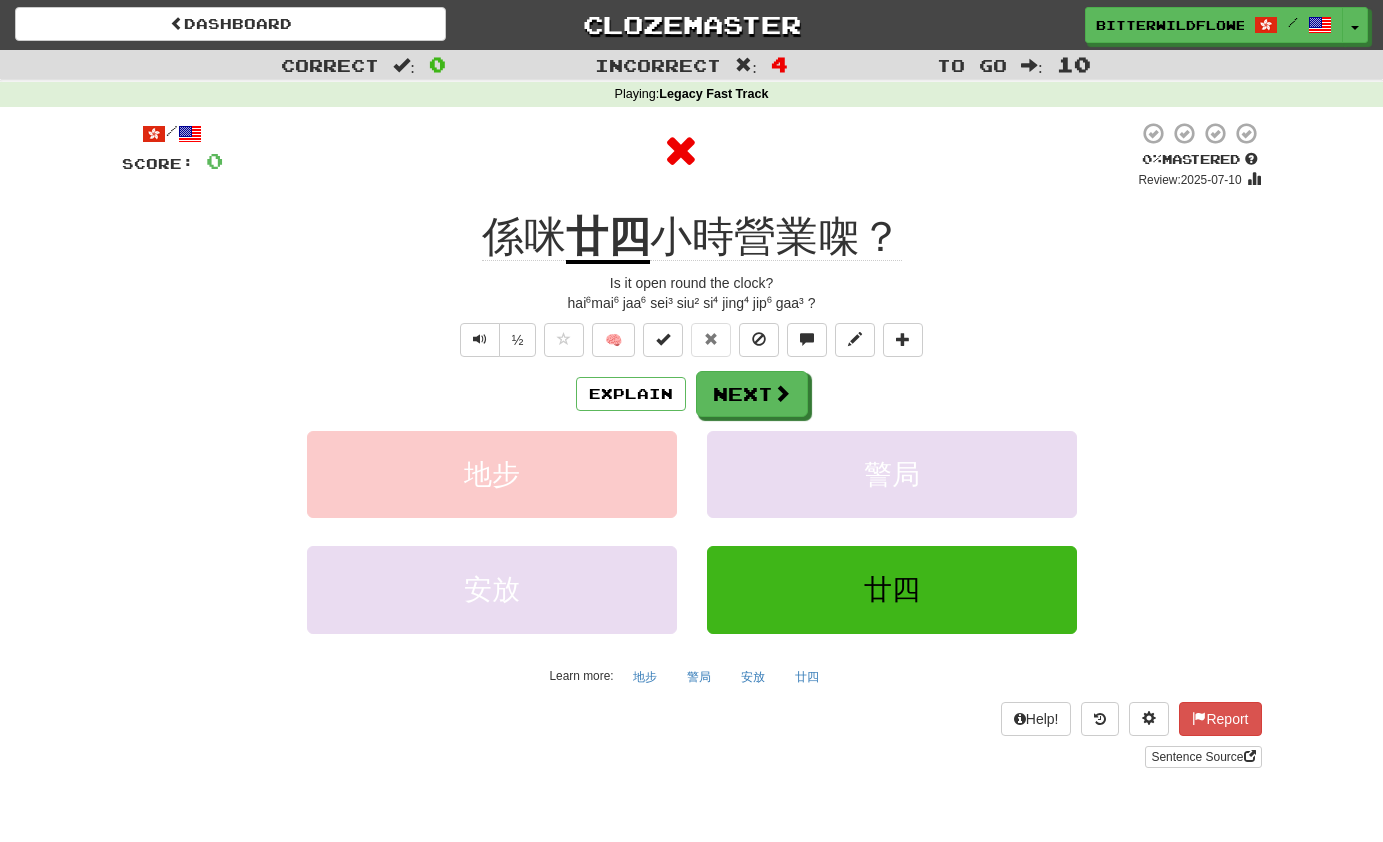 scroll, scrollTop: 0, scrollLeft: 0, axis: both 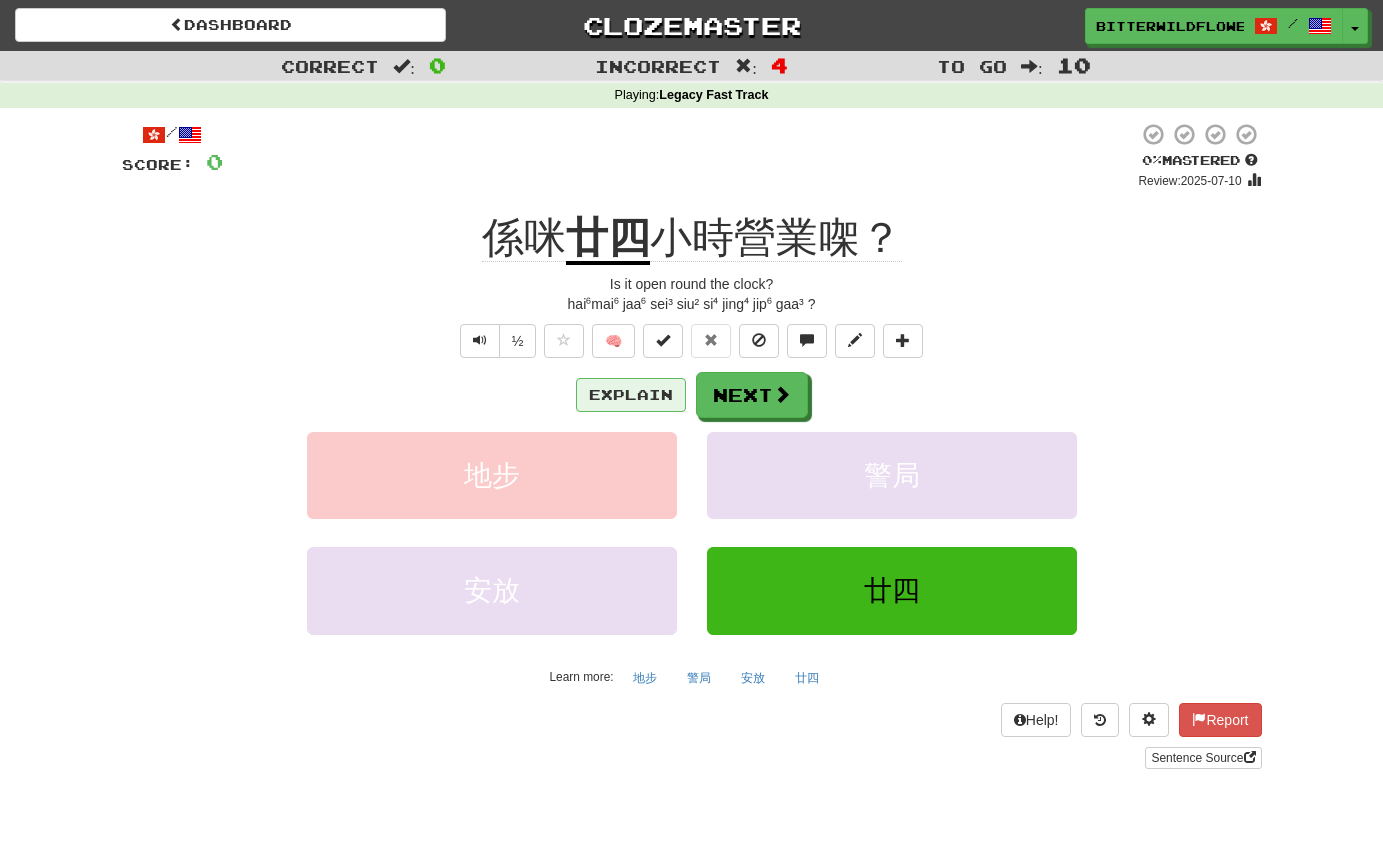 click on "Explain" at bounding box center [631, 395] 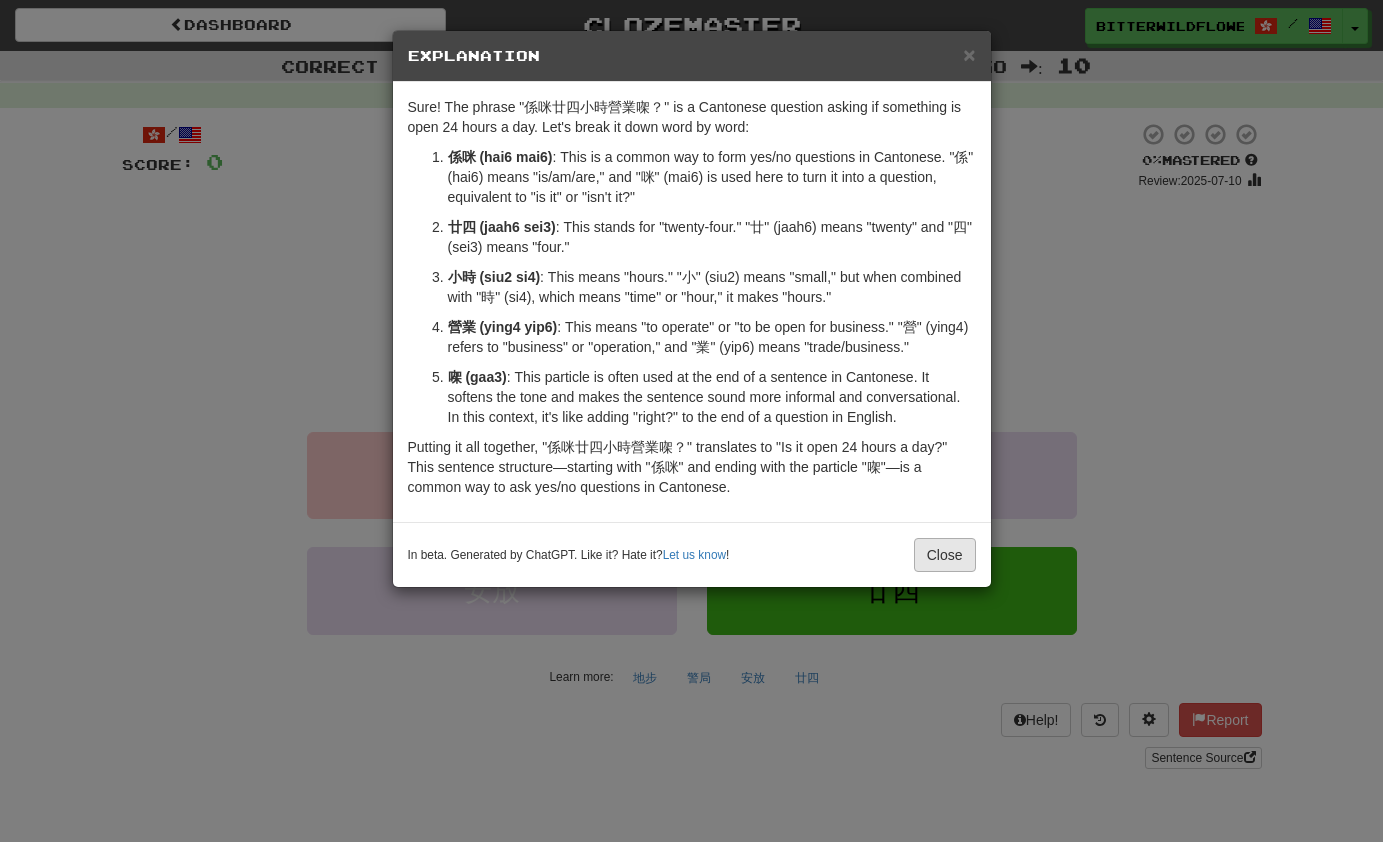 click on "Close" at bounding box center (945, 555) 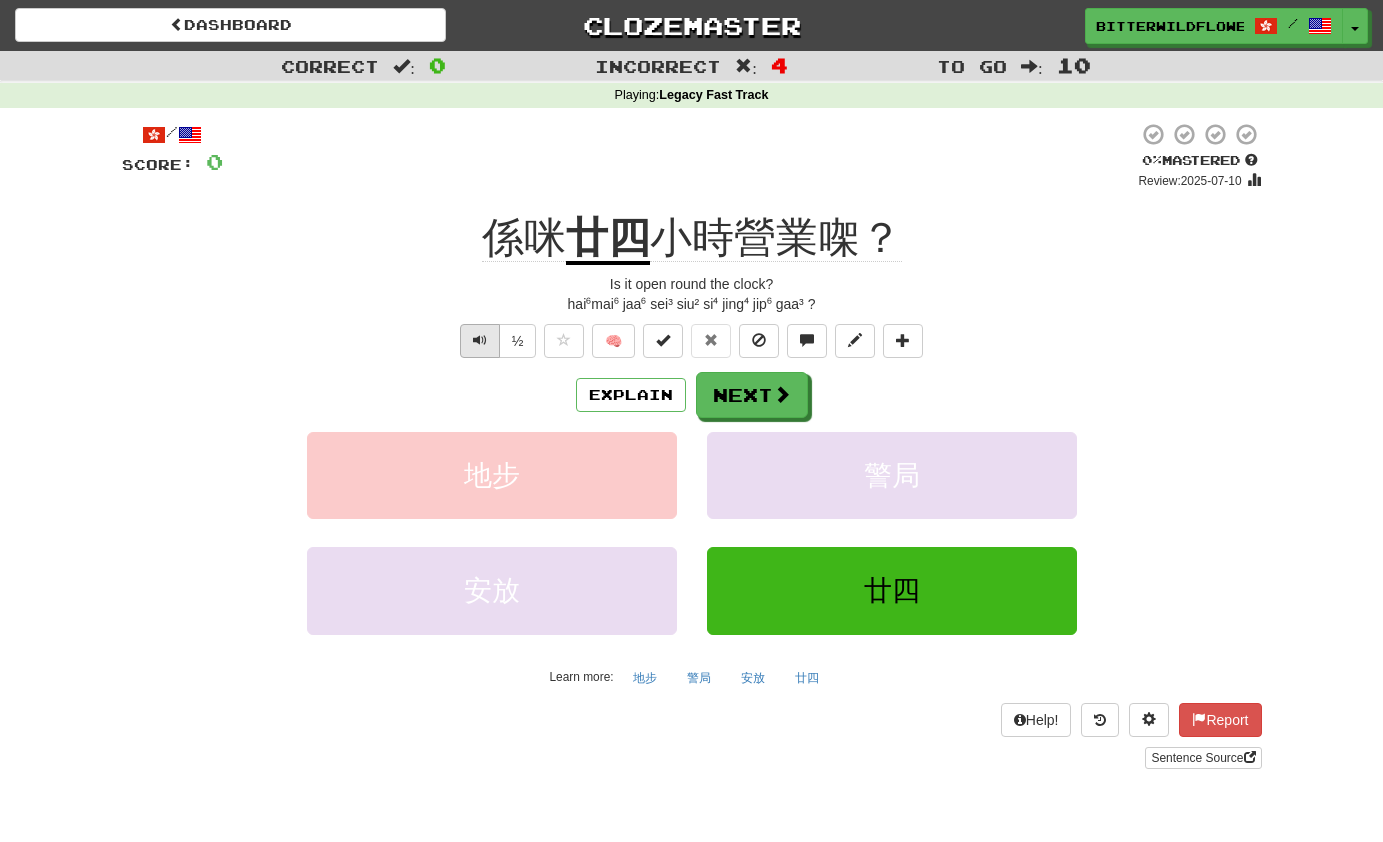 click at bounding box center [480, 340] 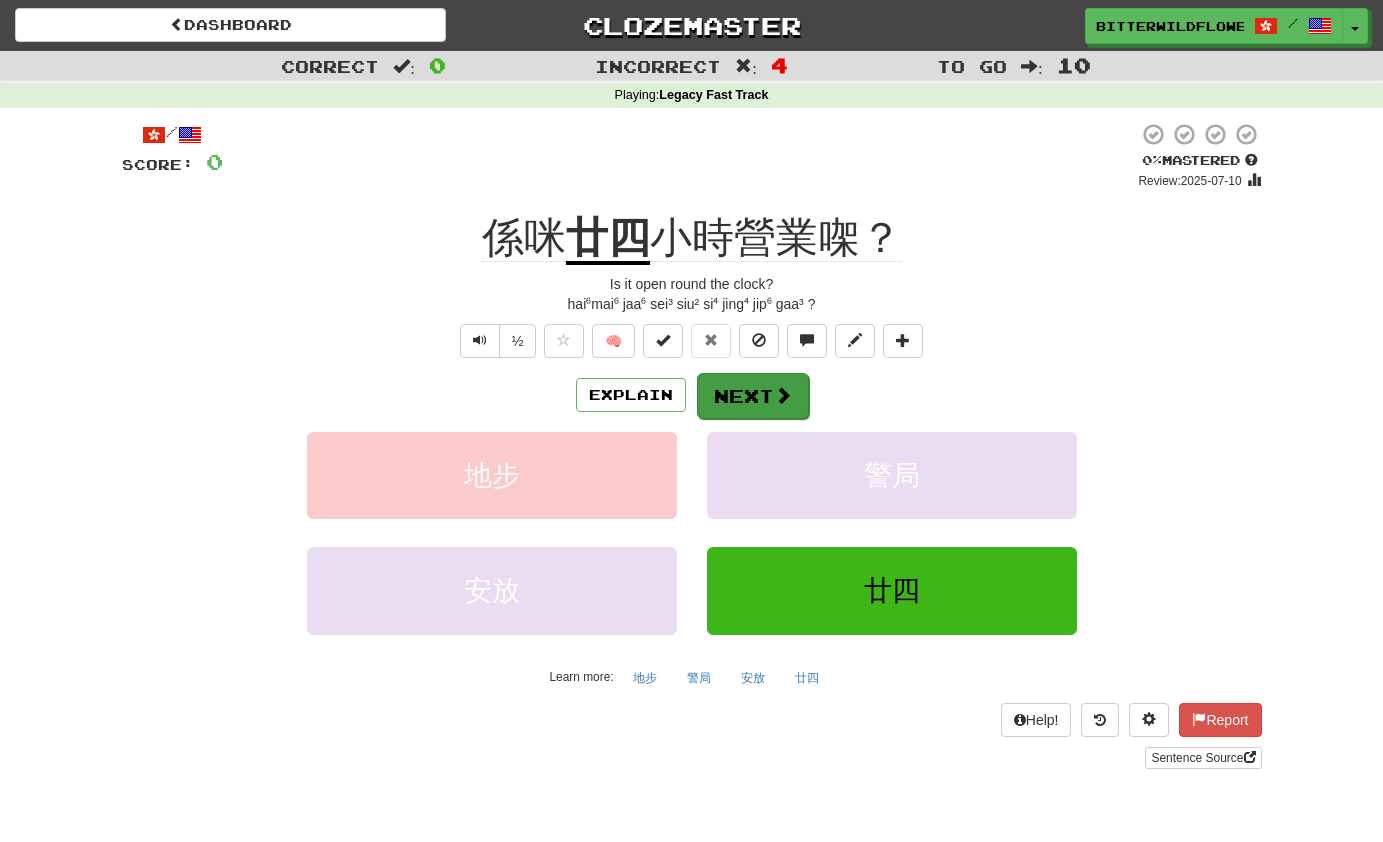 click on "Next" at bounding box center (753, 396) 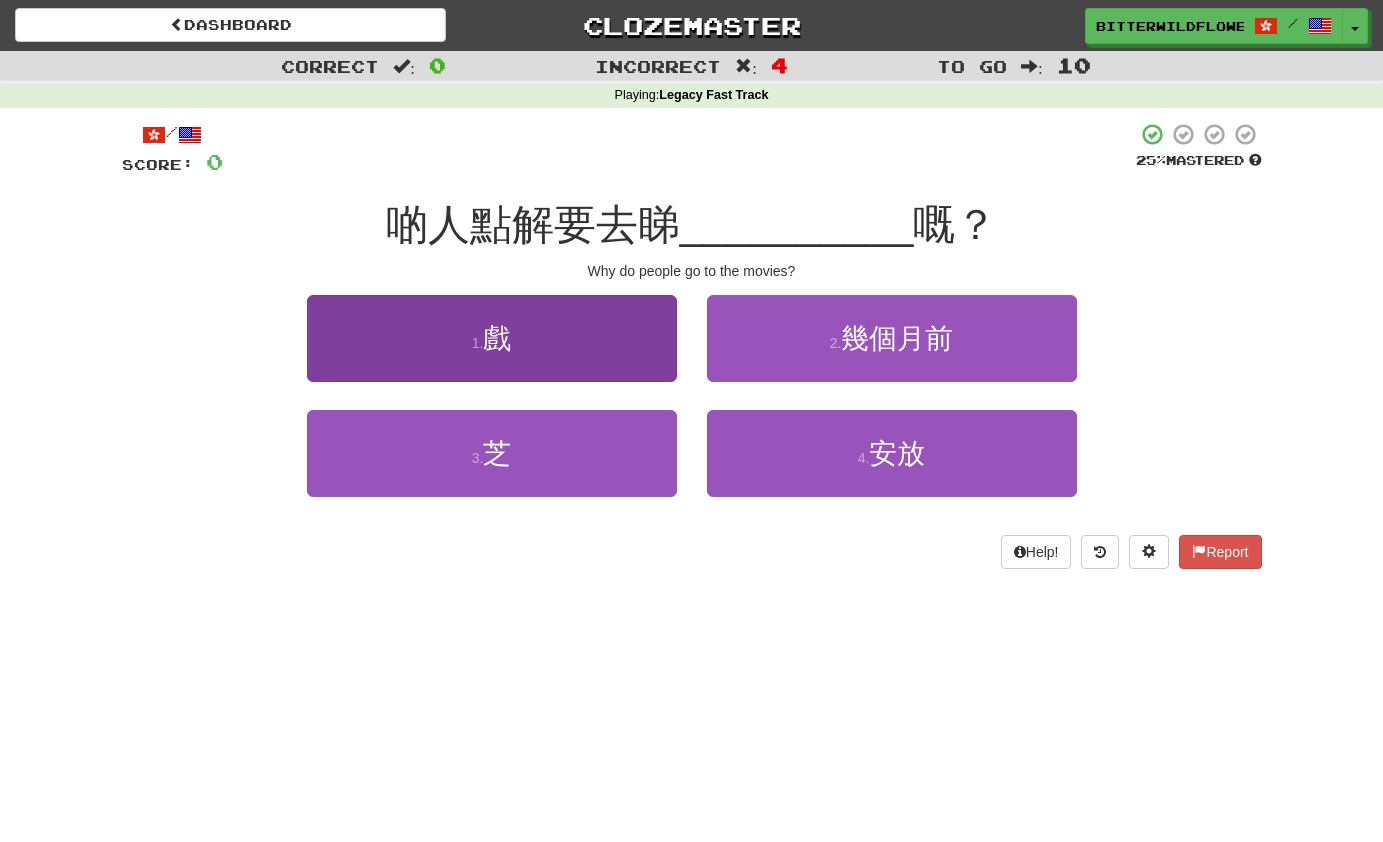 click on "1 ." at bounding box center [478, 343] 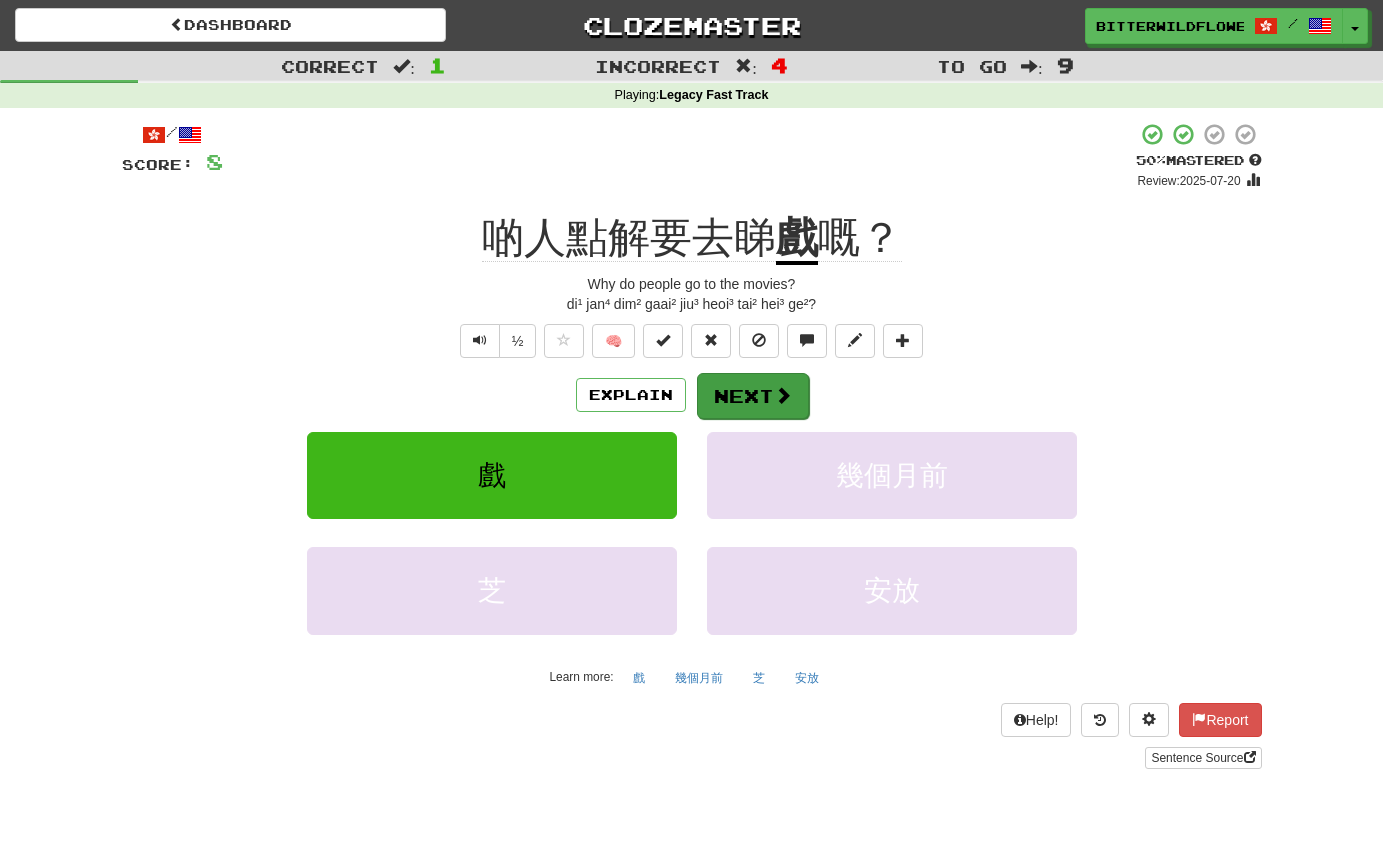 click on "Next" at bounding box center [753, 396] 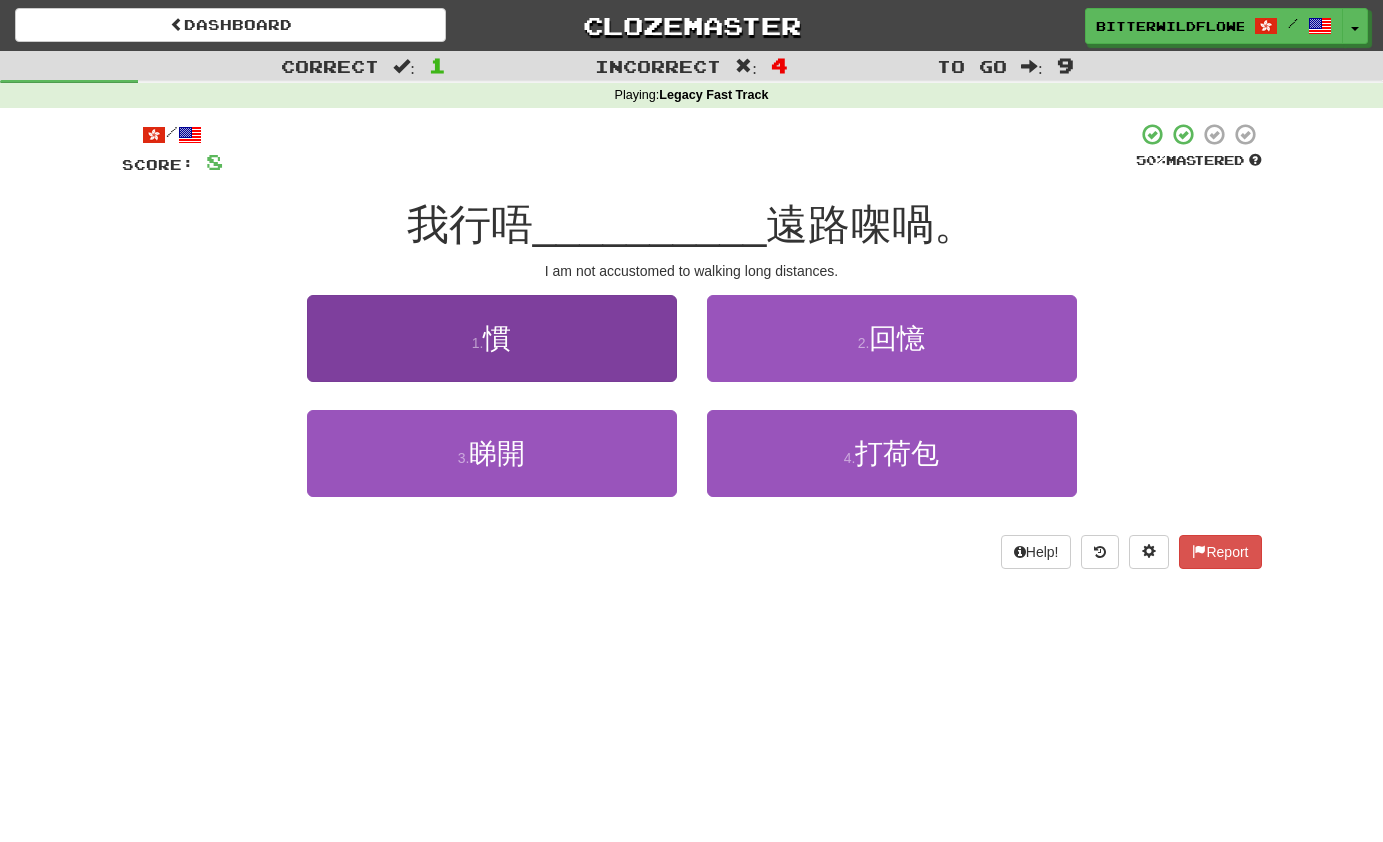 click on "1 .  慣" at bounding box center [492, 338] 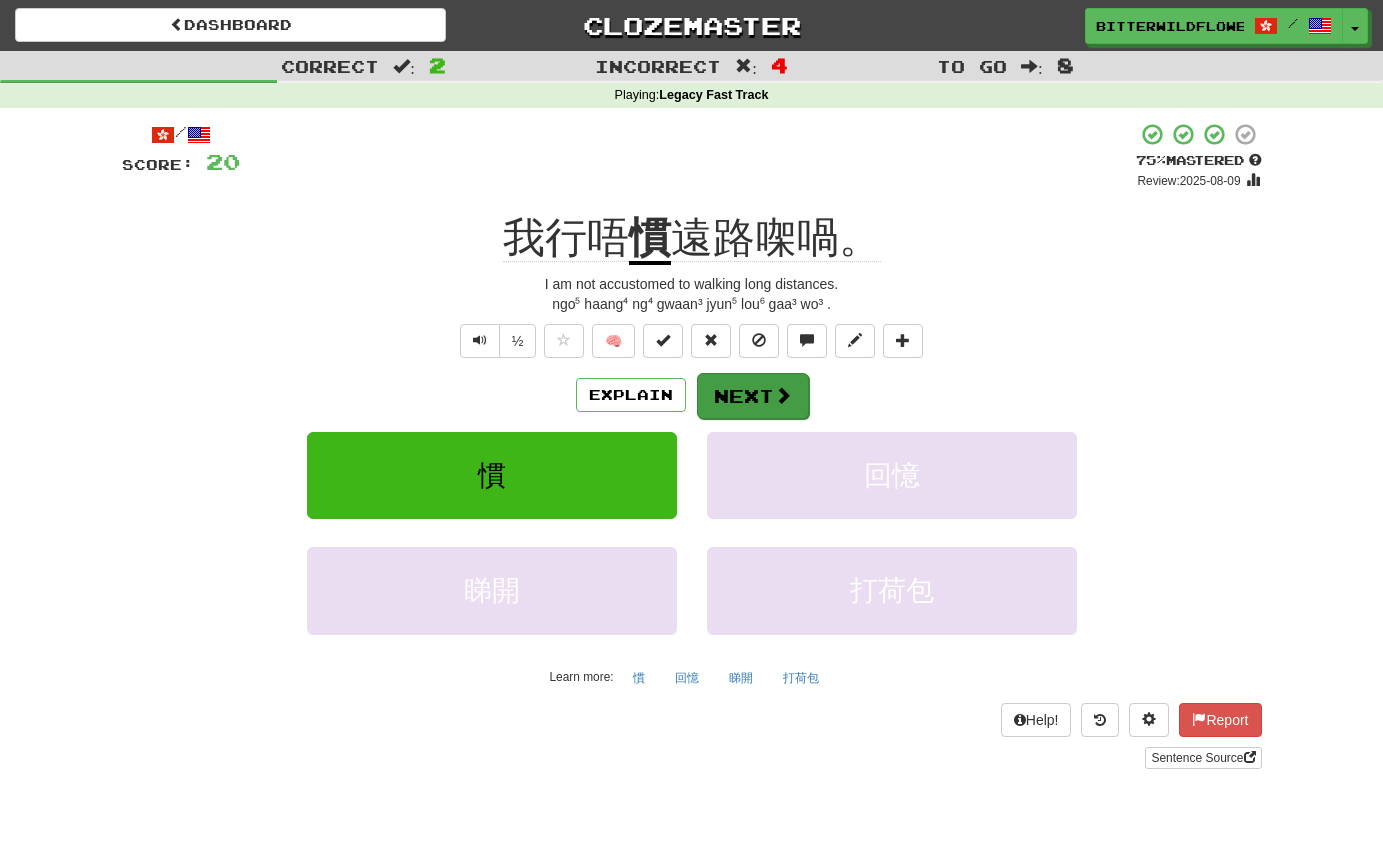 click on "Next" at bounding box center [753, 396] 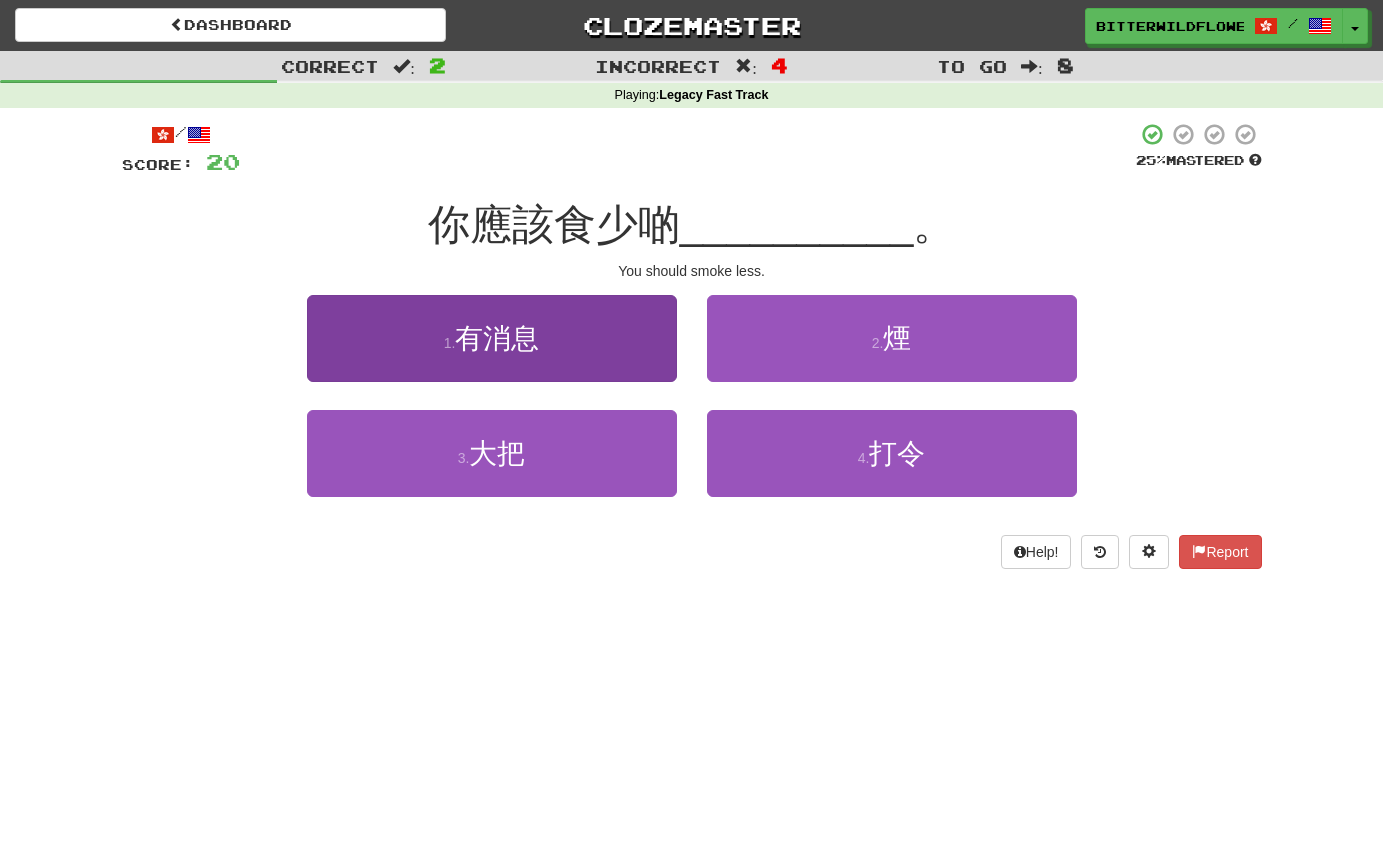 click on "1 .  有消息" at bounding box center [492, 338] 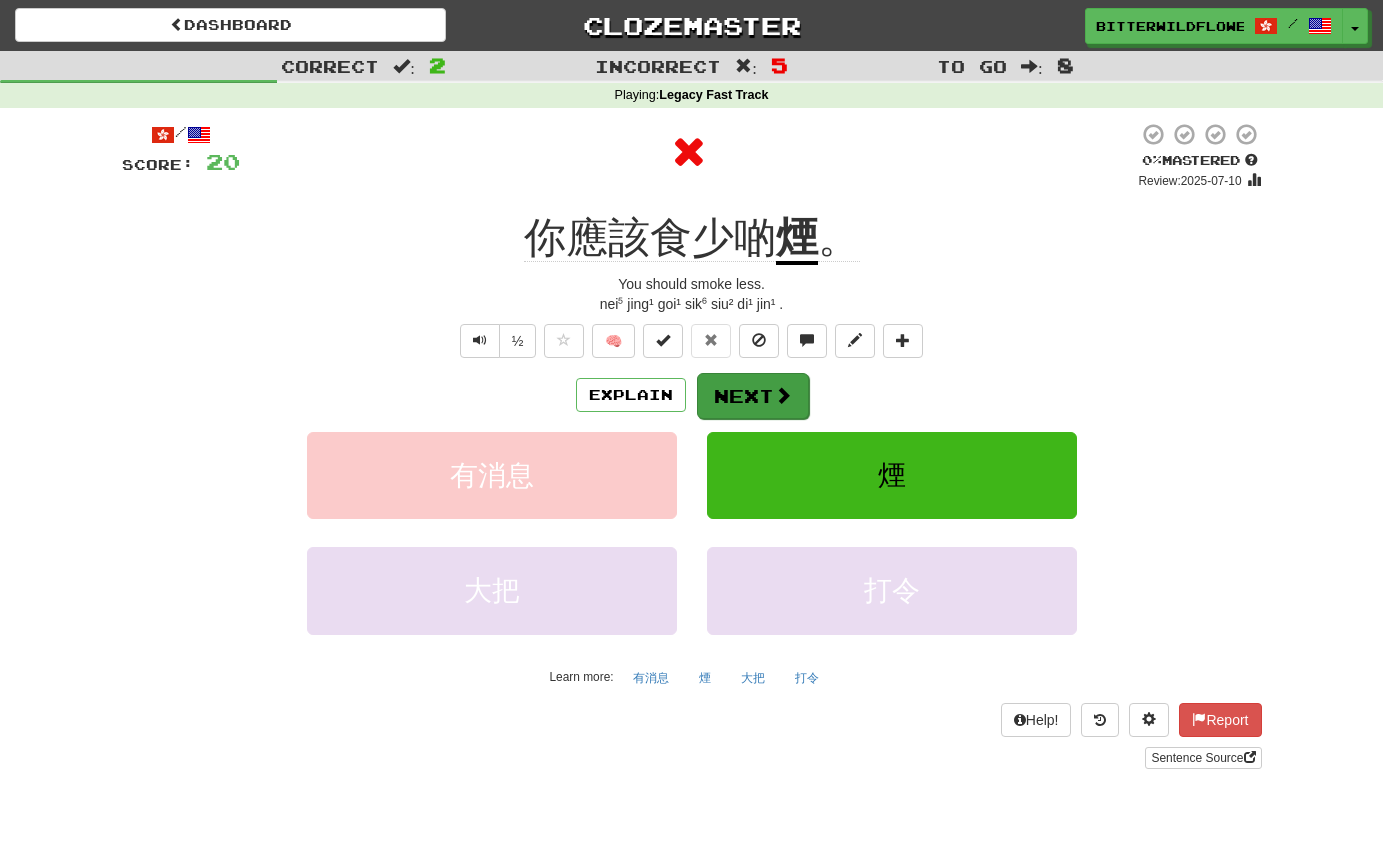 click on "Next" at bounding box center [753, 396] 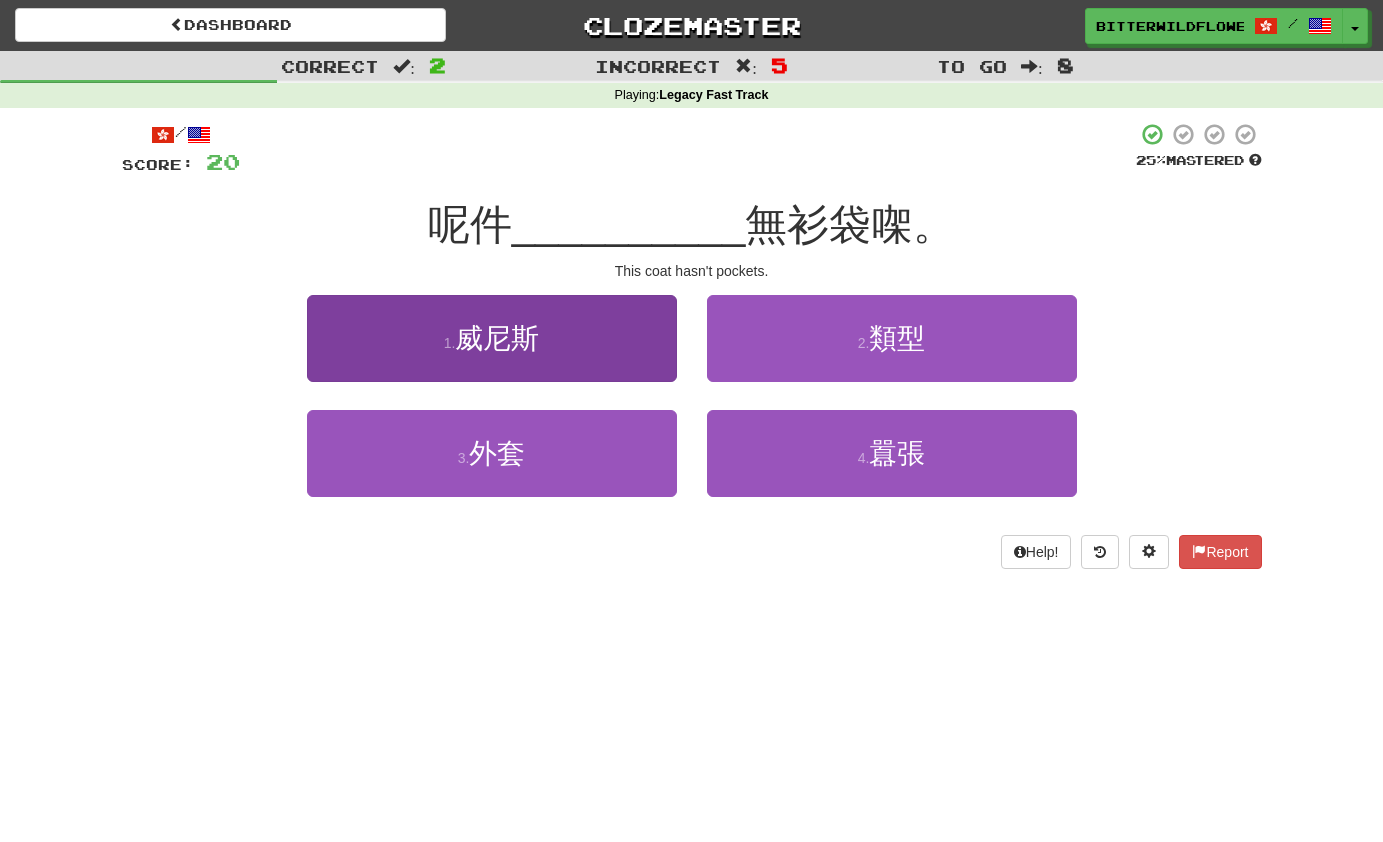 click on "威尼斯" at bounding box center (497, 338) 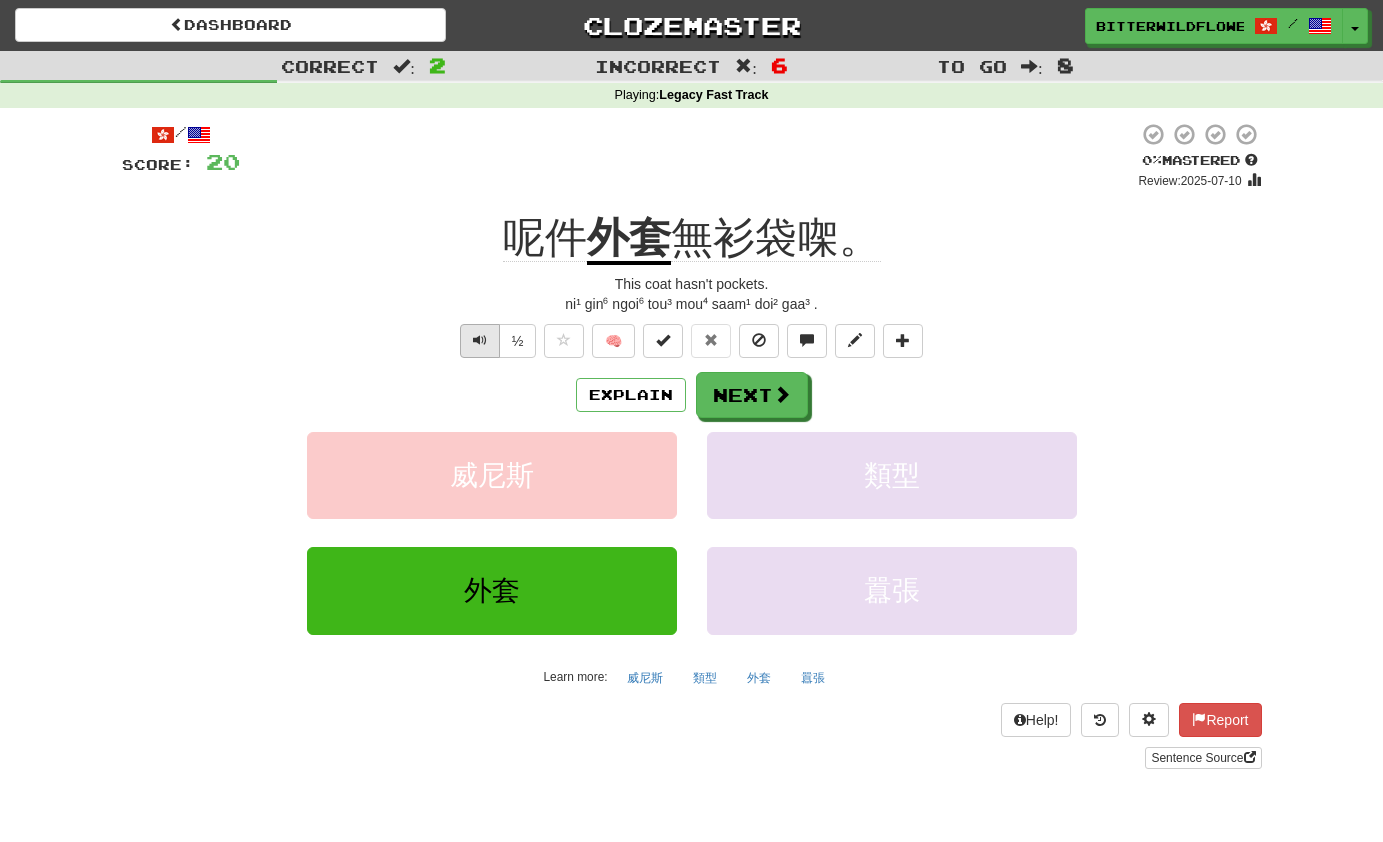 click at bounding box center (480, 340) 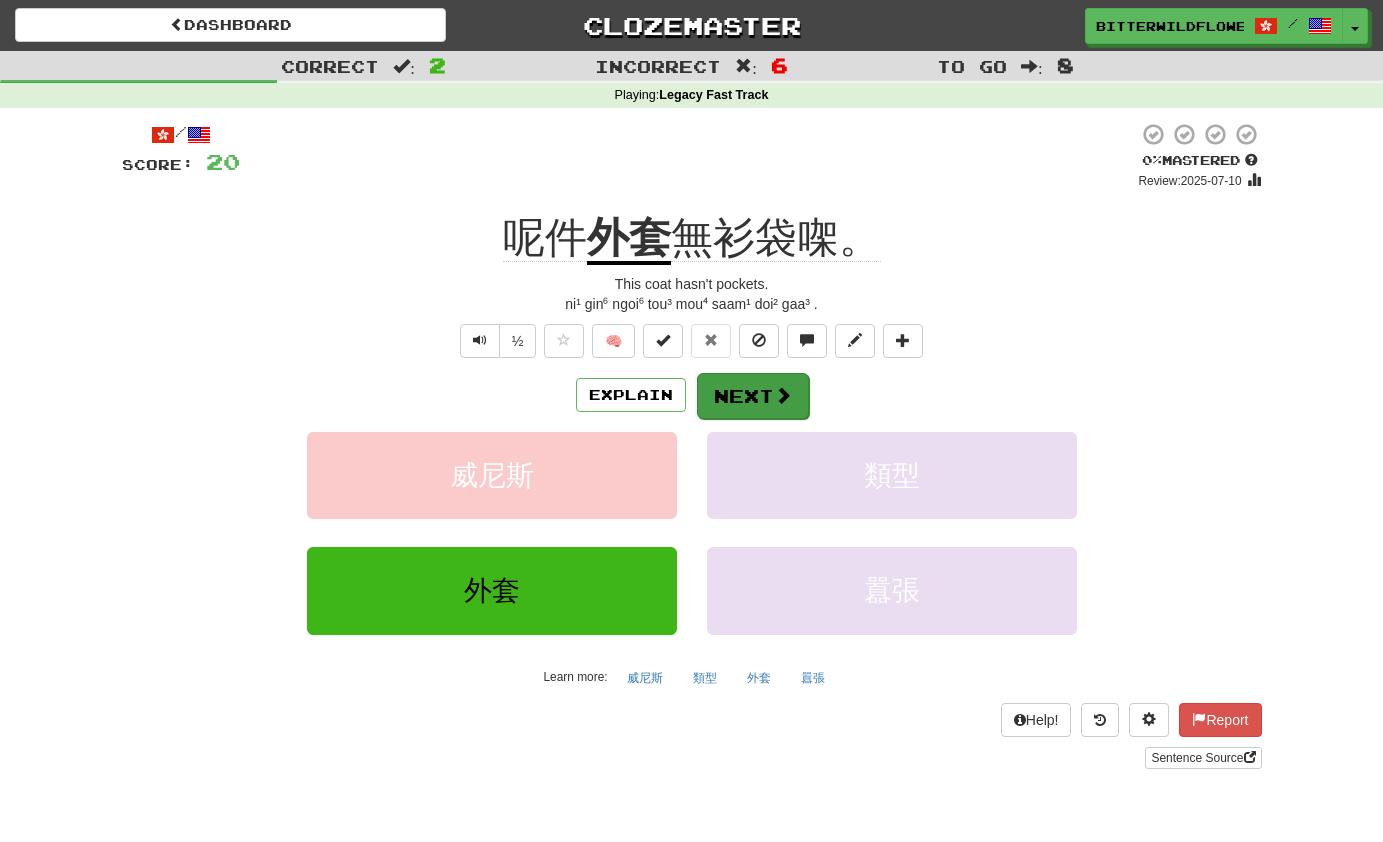 click on "Next" at bounding box center [753, 396] 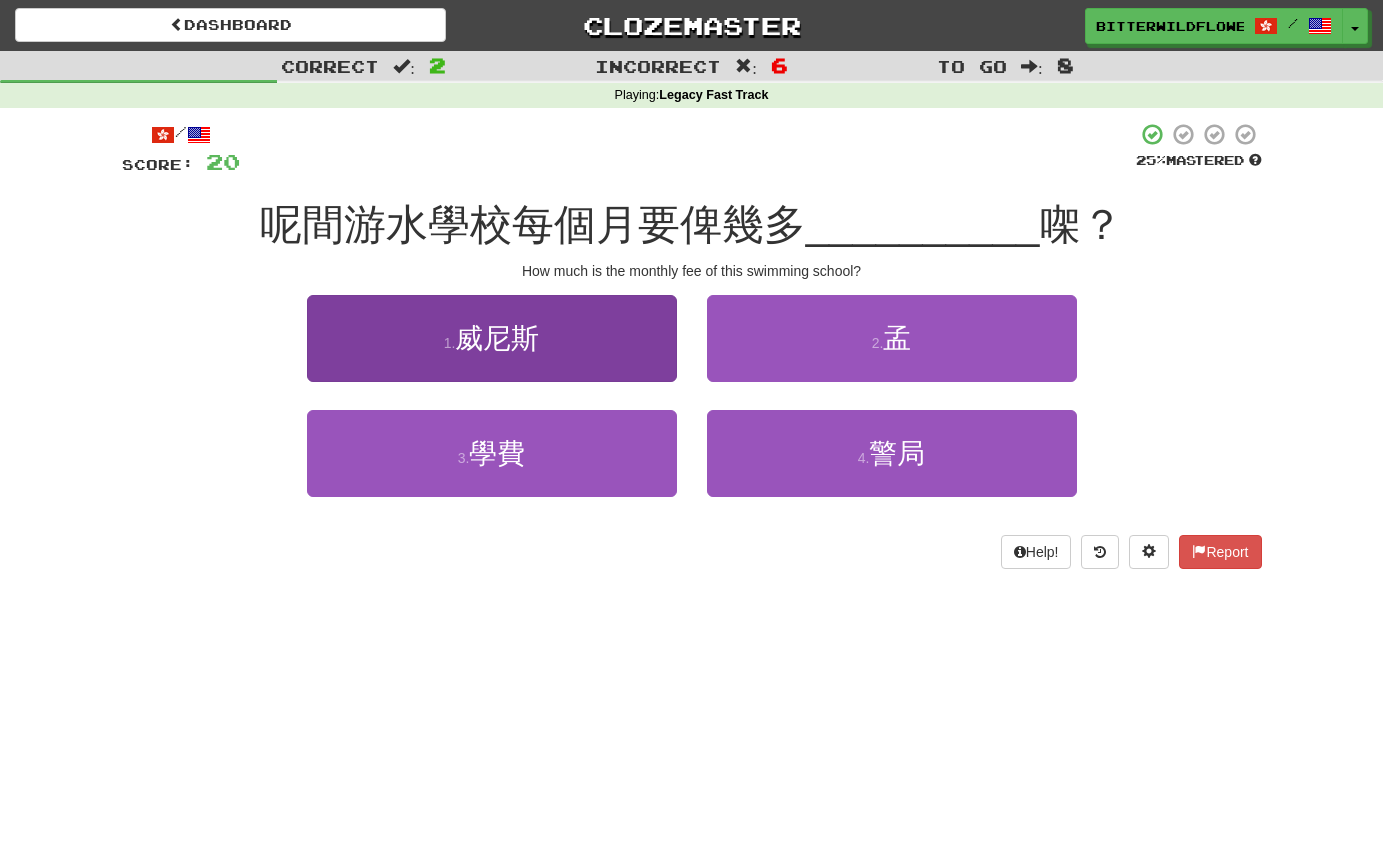 click on "威尼斯" at bounding box center [497, 338] 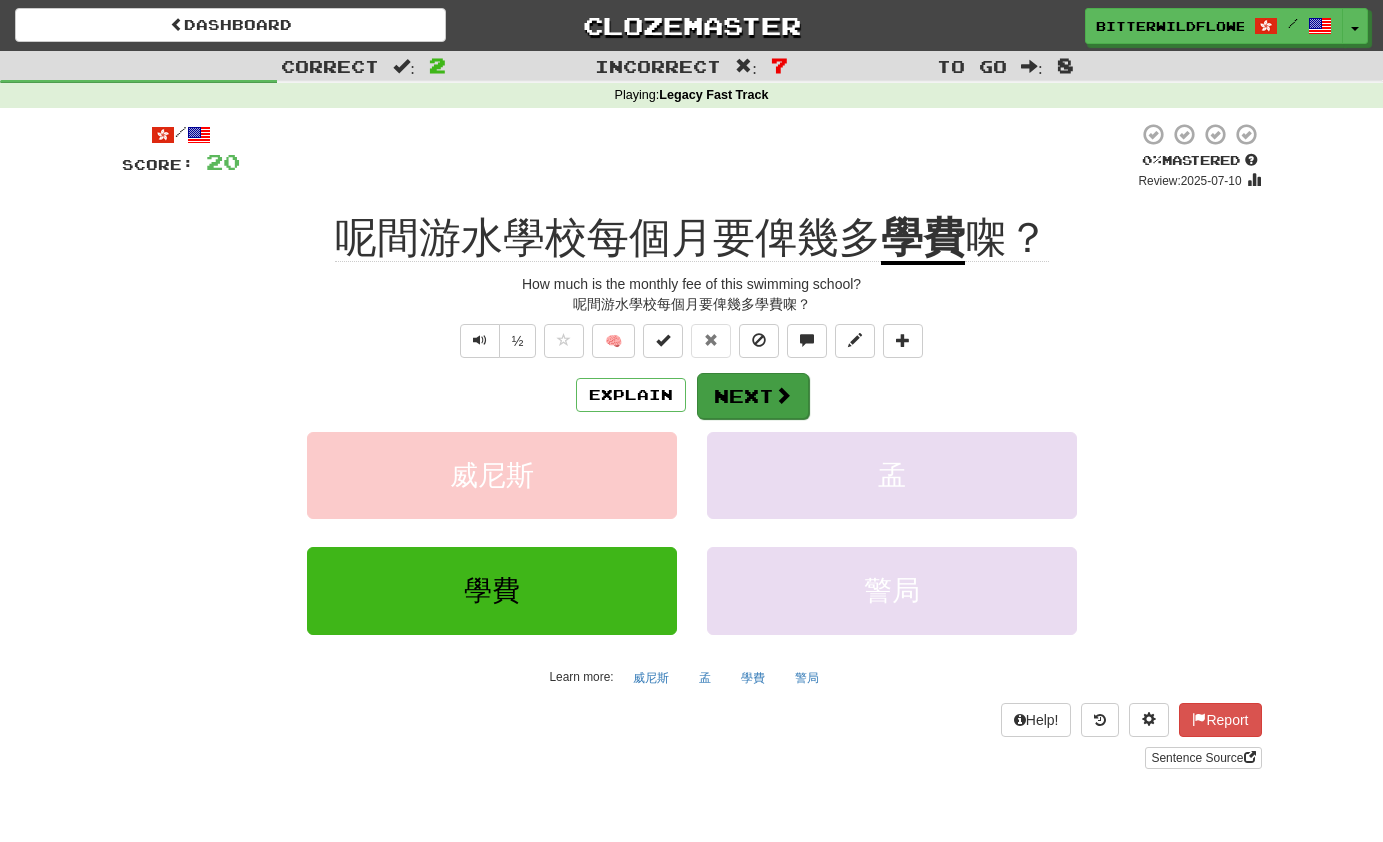 click on "Next" at bounding box center (753, 396) 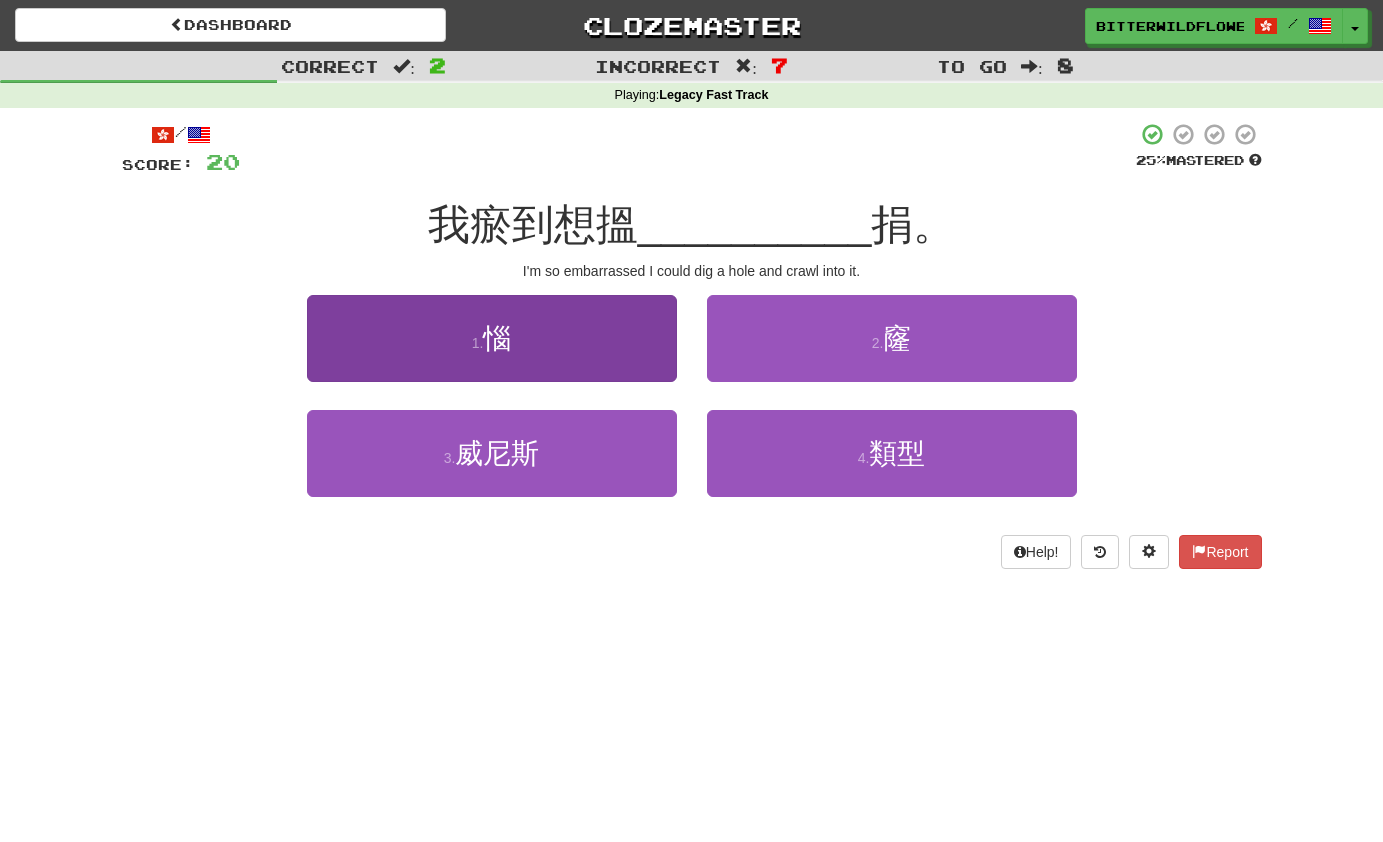 click on "1 .  惱" at bounding box center [492, 338] 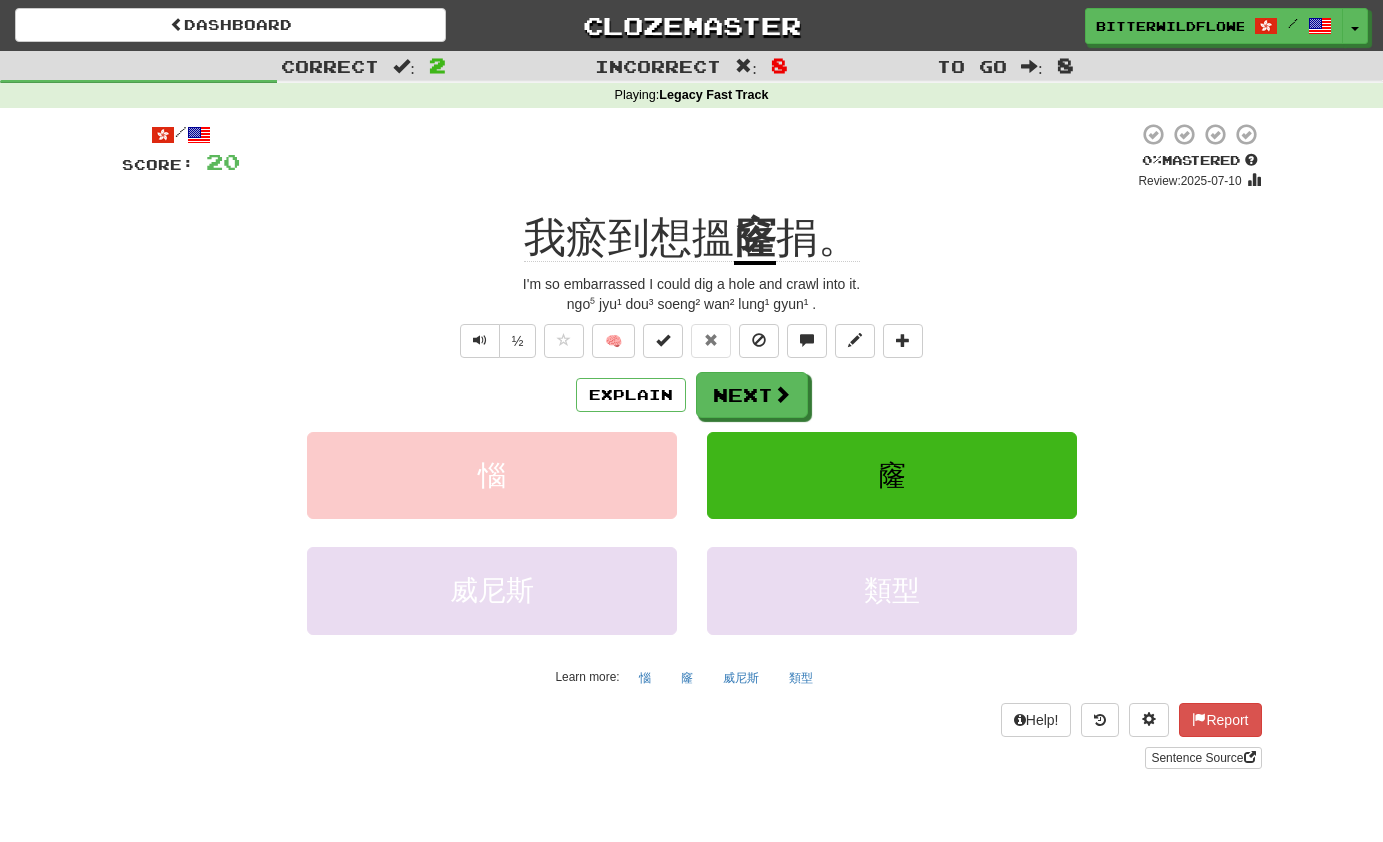 scroll, scrollTop: 0, scrollLeft: 0, axis: both 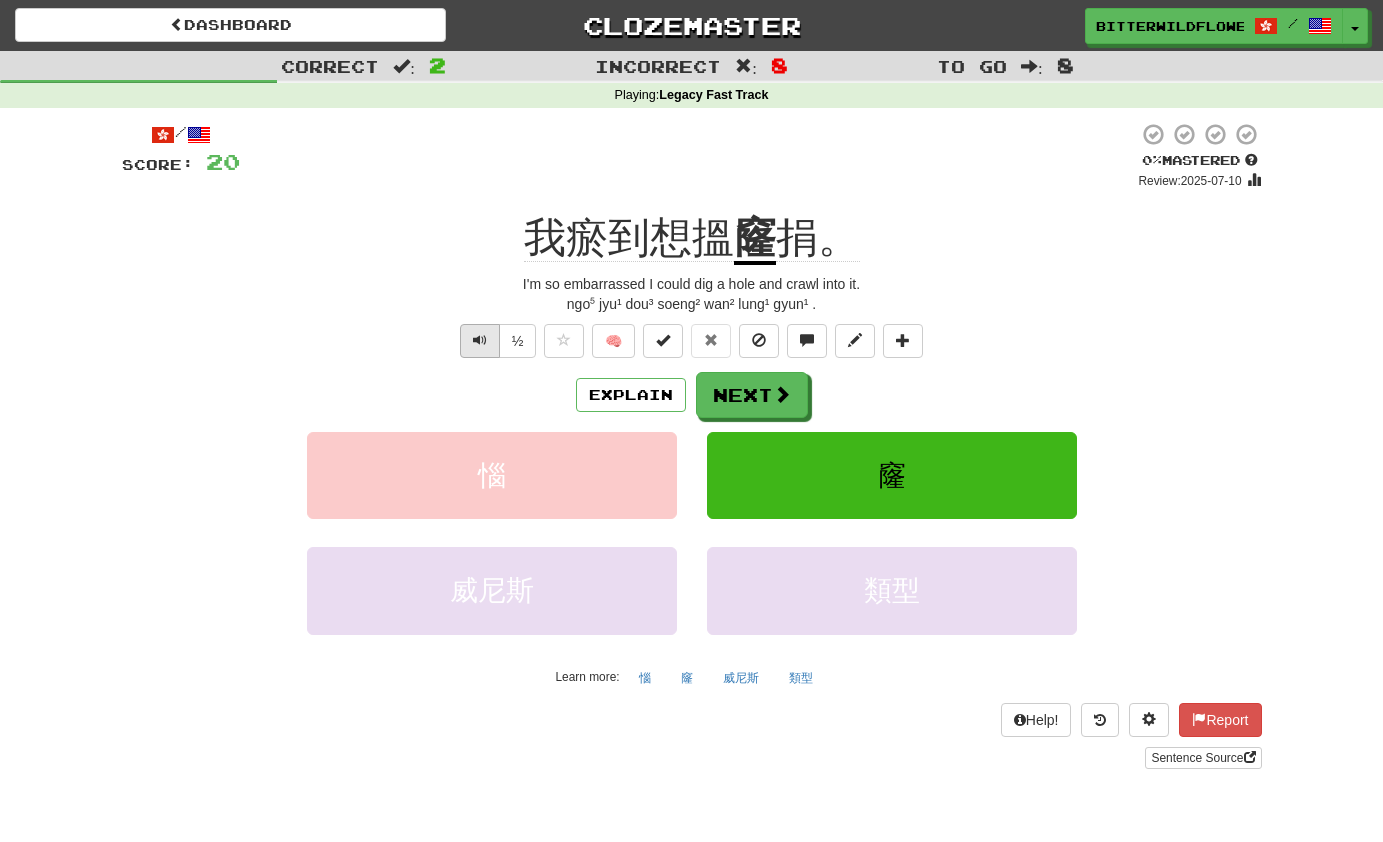 click at bounding box center (480, 340) 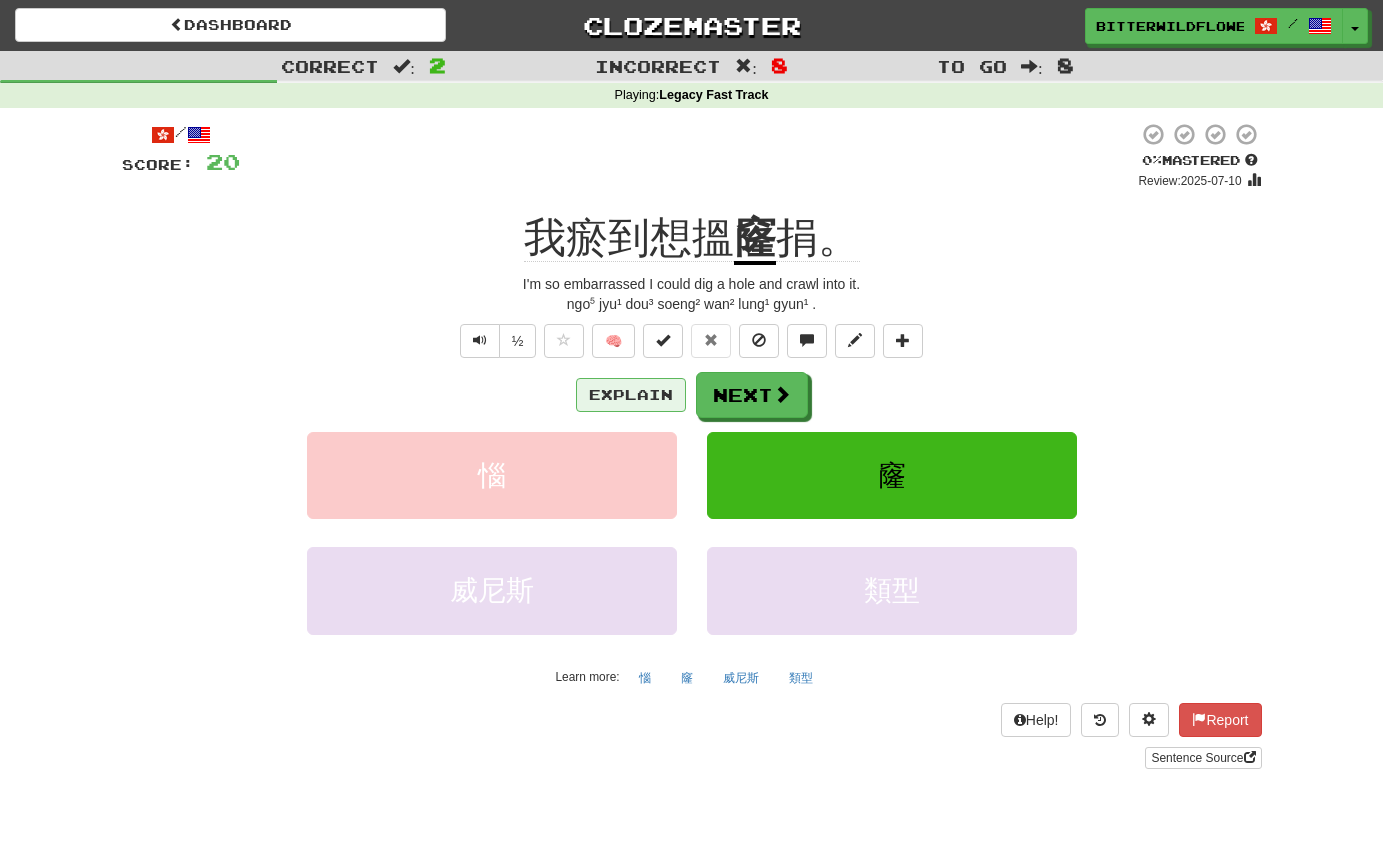 click on "Explain" at bounding box center [631, 395] 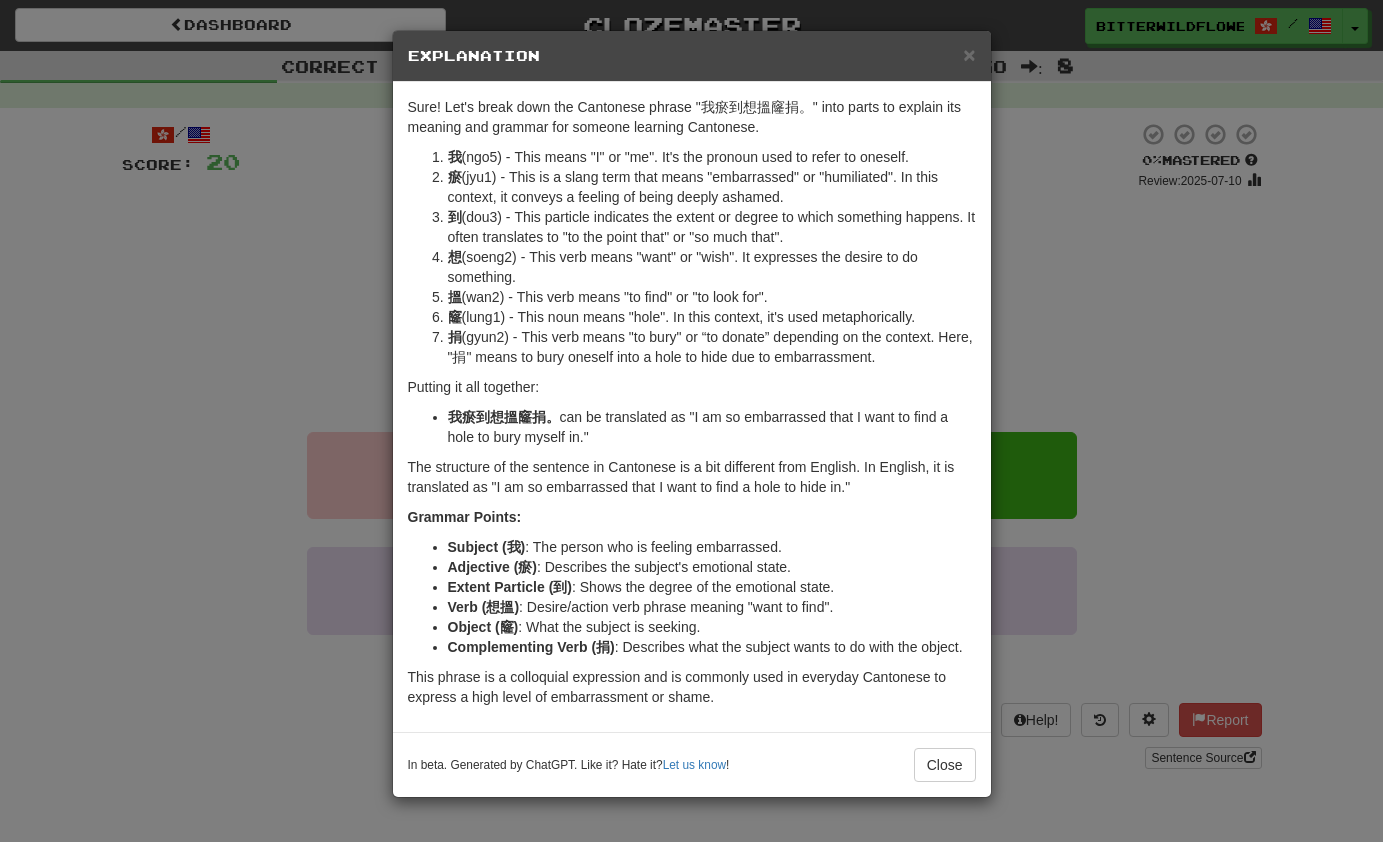 click on "Close" at bounding box center (945, 765) 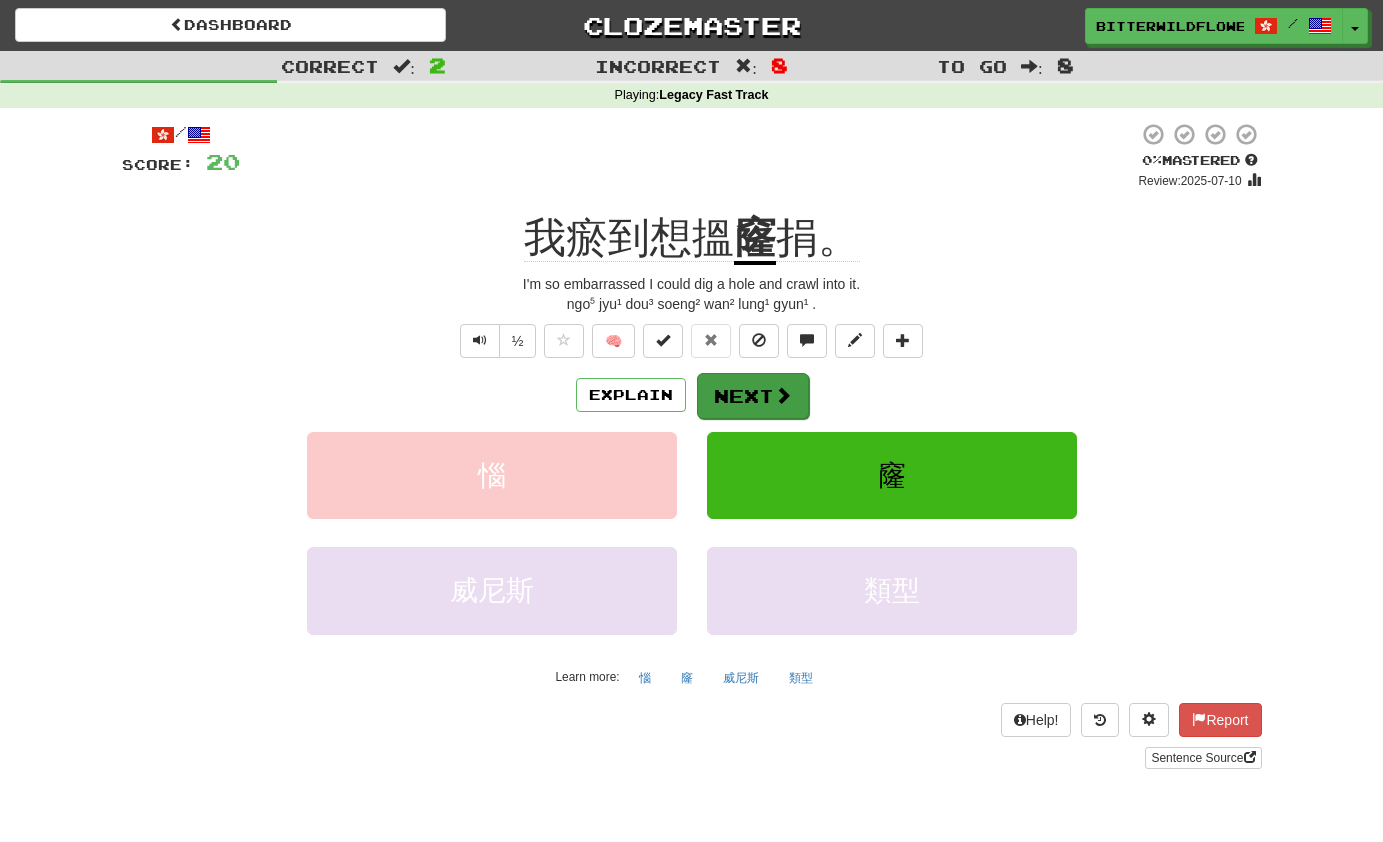 click on "Next" at bounding box center [753, 396] 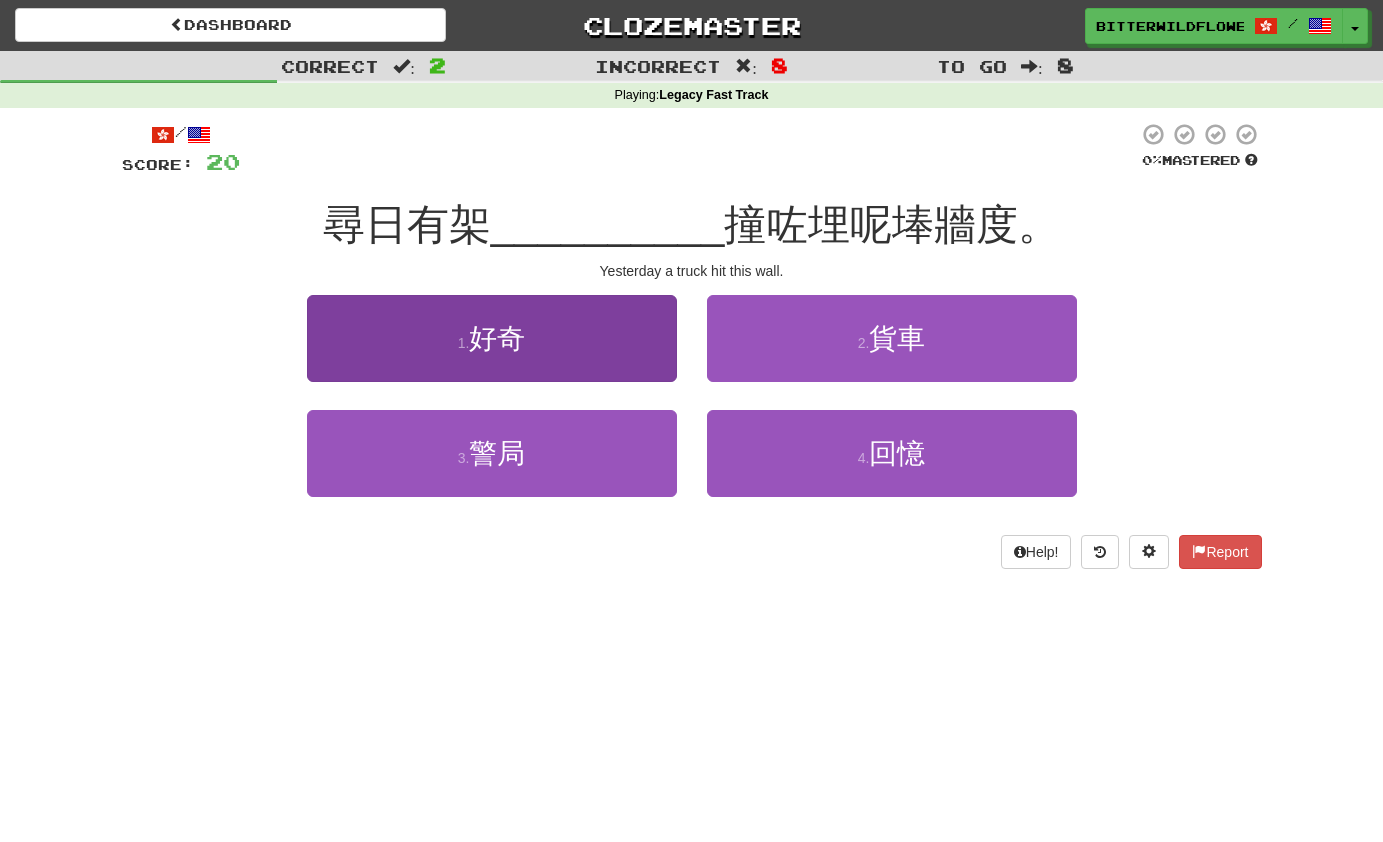 click on "1 .  好奇" at bounding box center (492, 338) 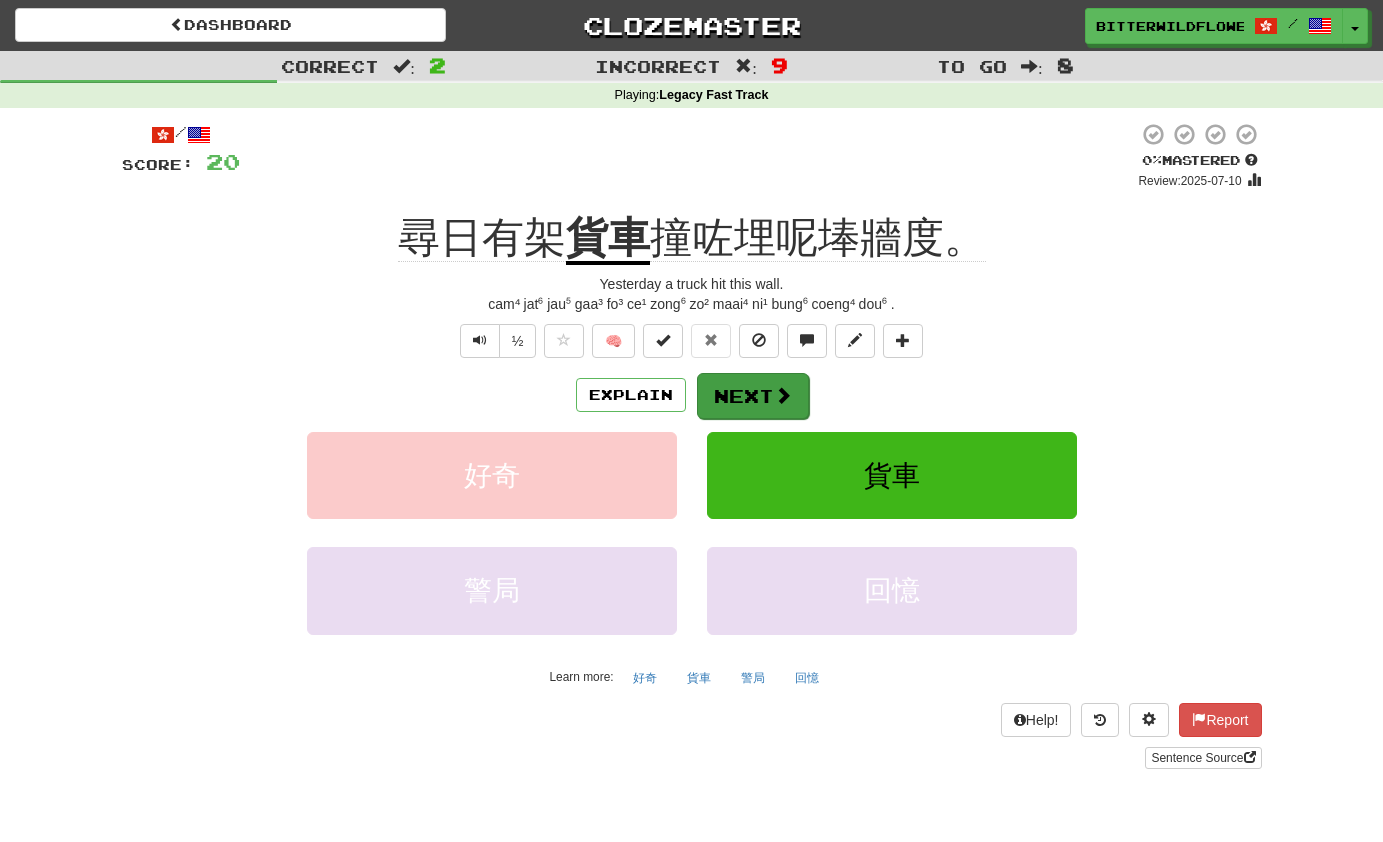 click on "Next" at bounding box center [753, 396] 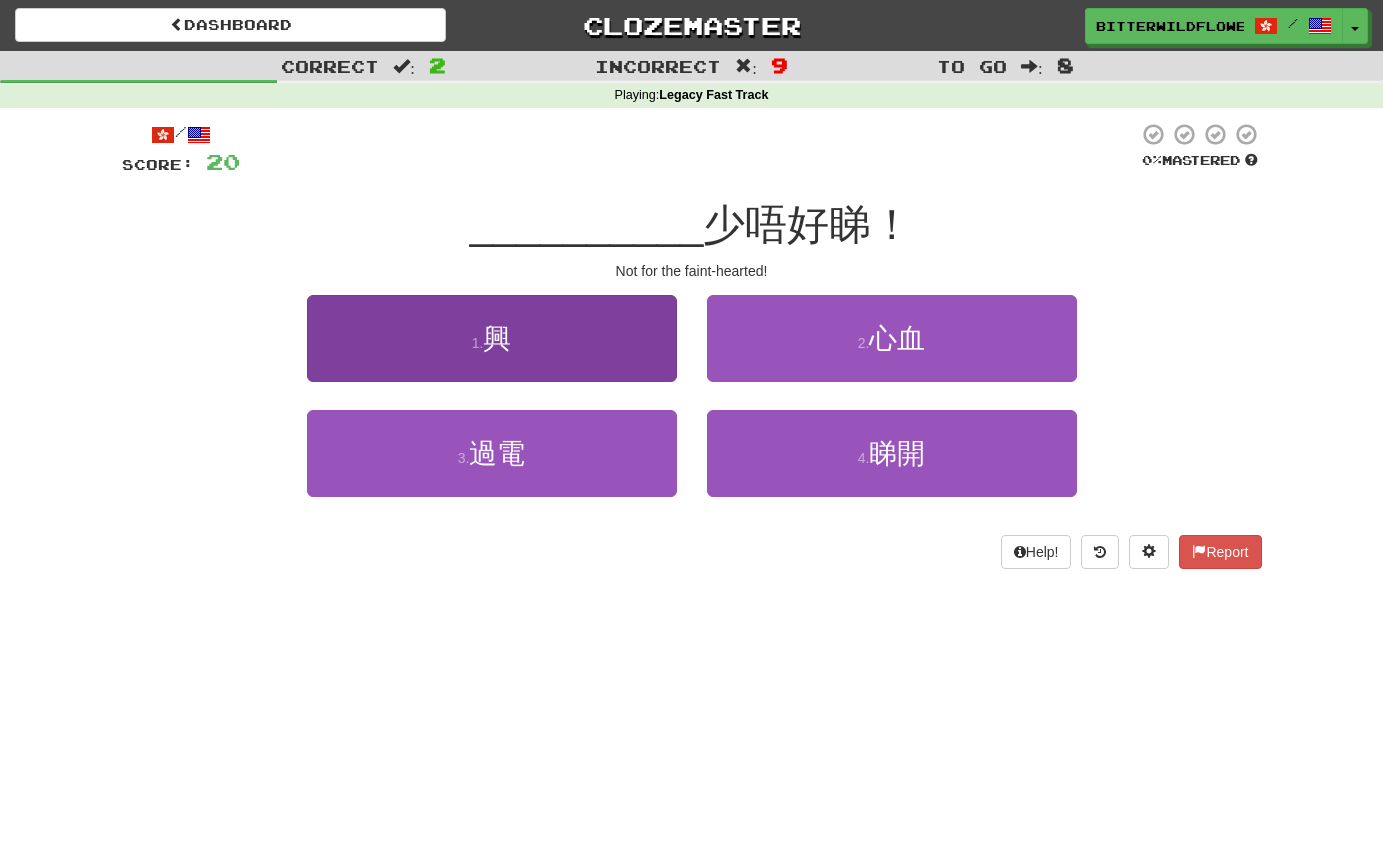 click on "1 .  興" at bounding box center [492, 338] 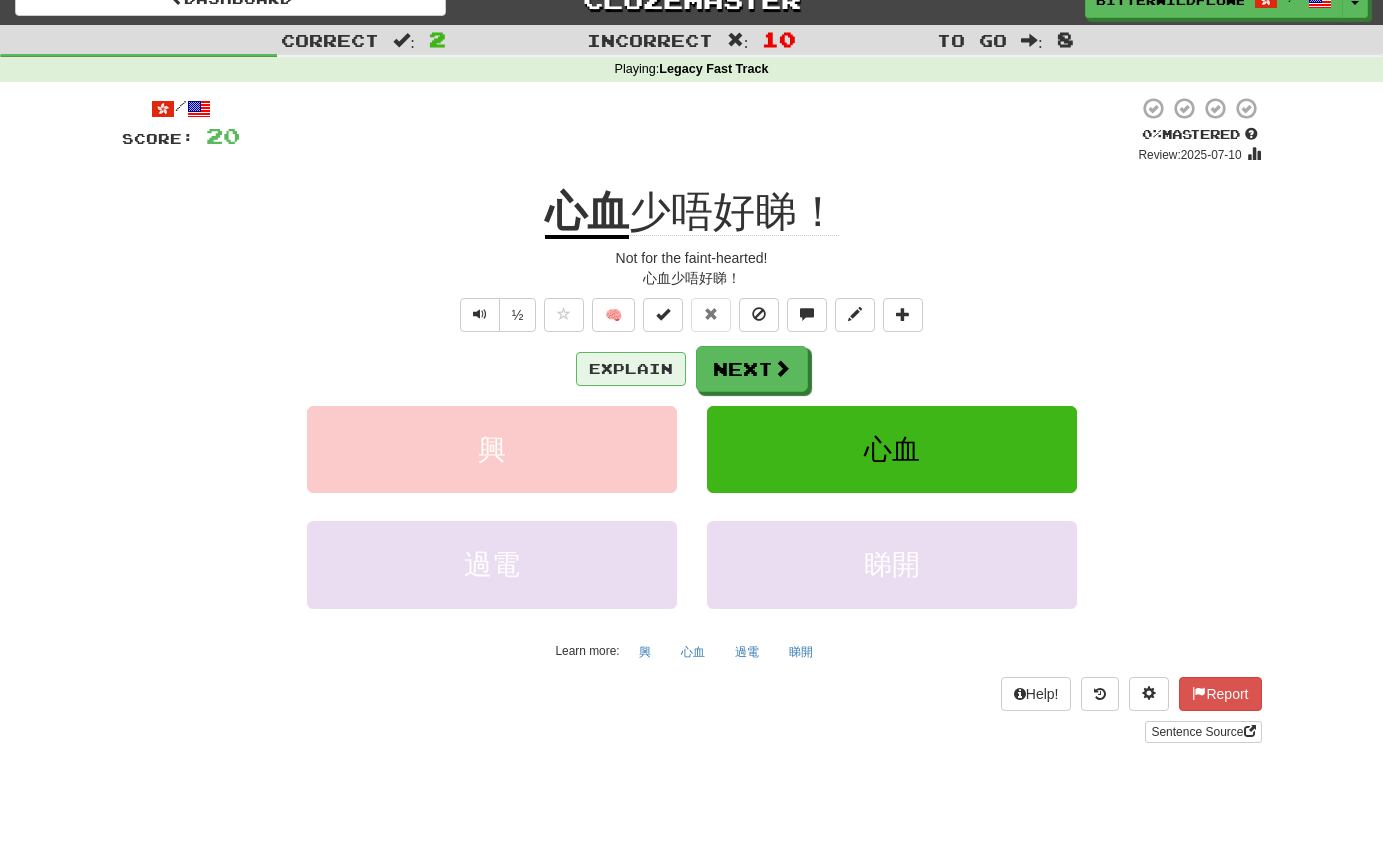 scroll, scrollTop: 24, scrollLeft: 0, axis: vertical 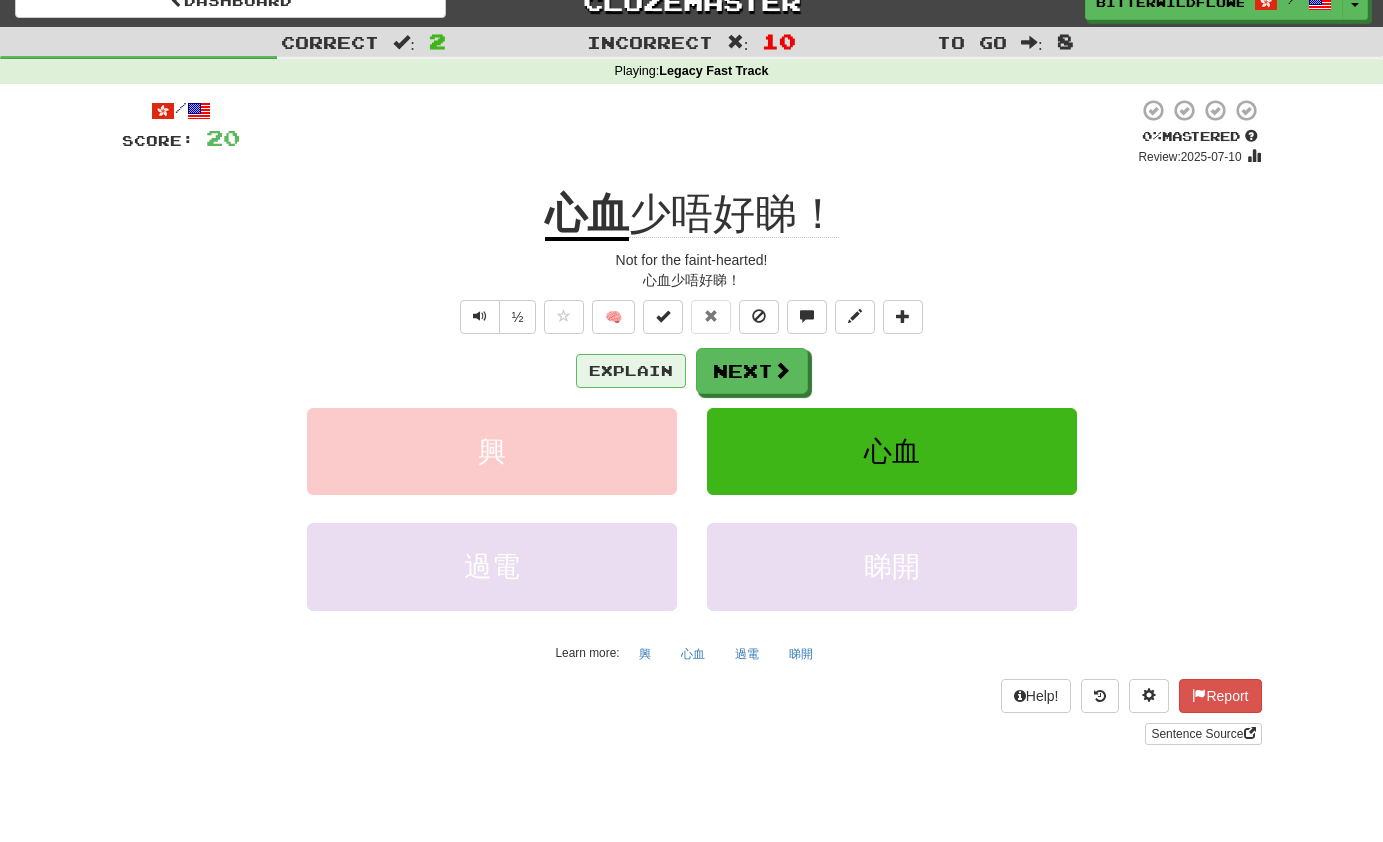click on "Explain" at bounding box center (631, 371) 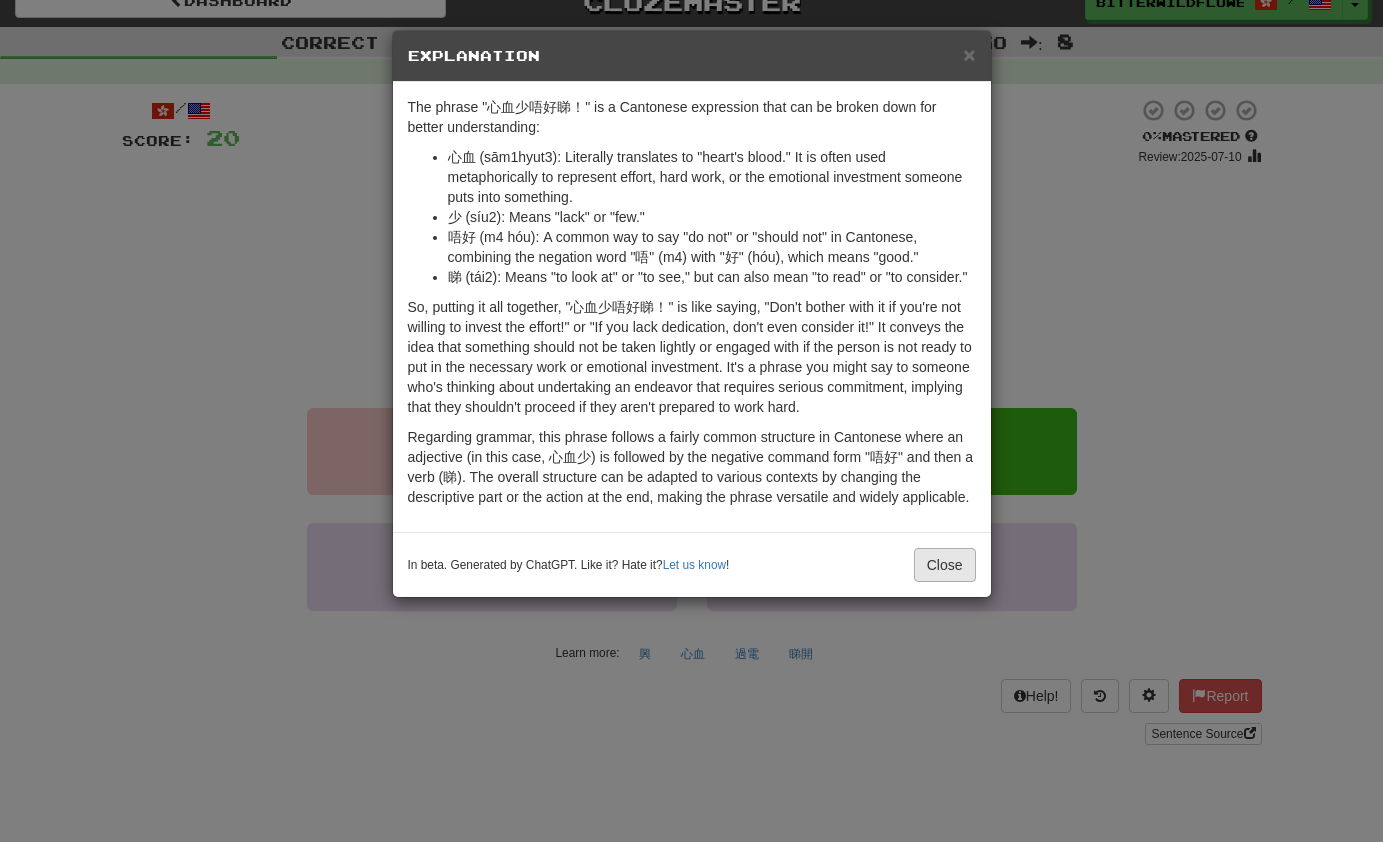 click on "Close" at bounding box center (945, 565) 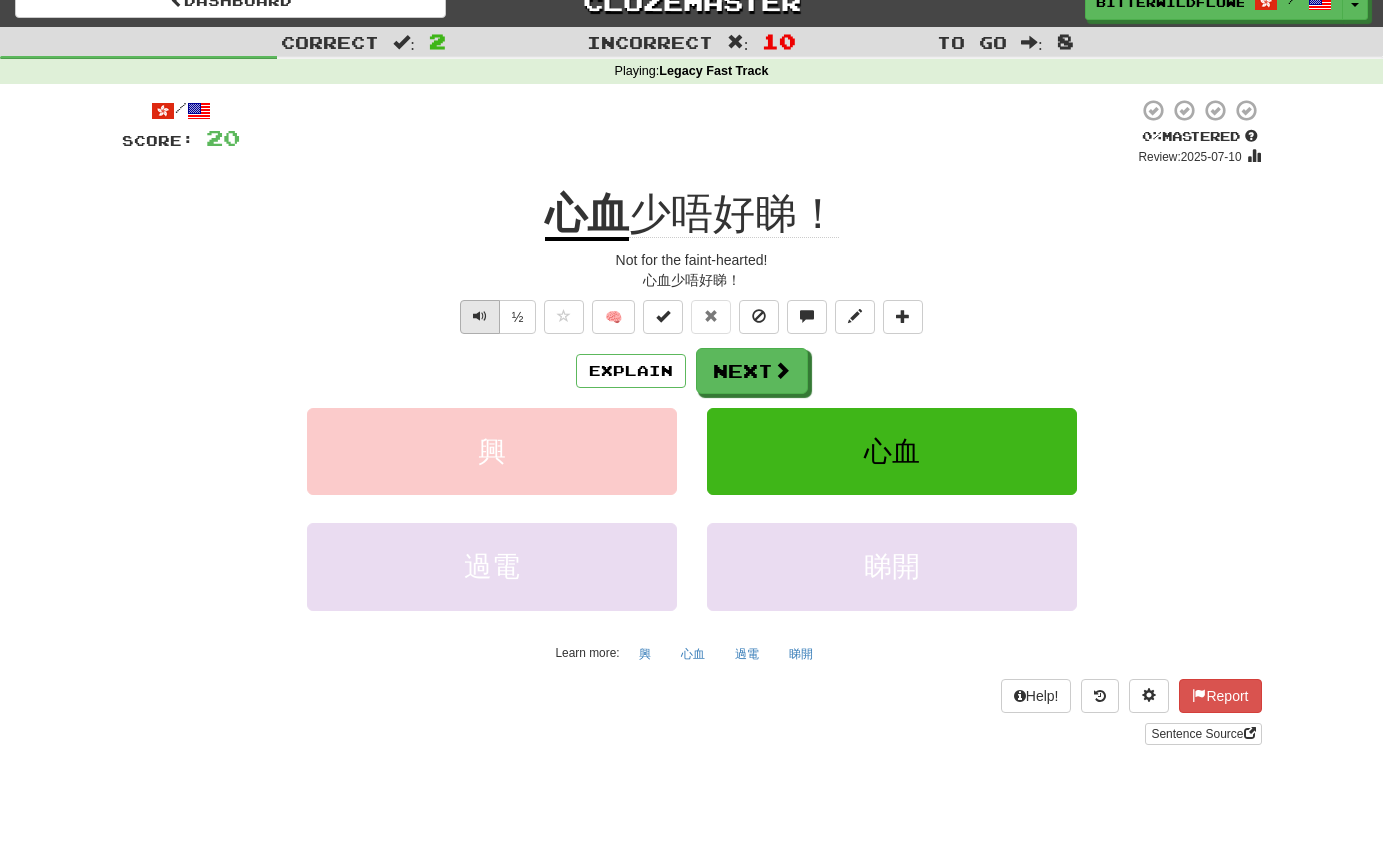 click at bounding box center [480, 316] 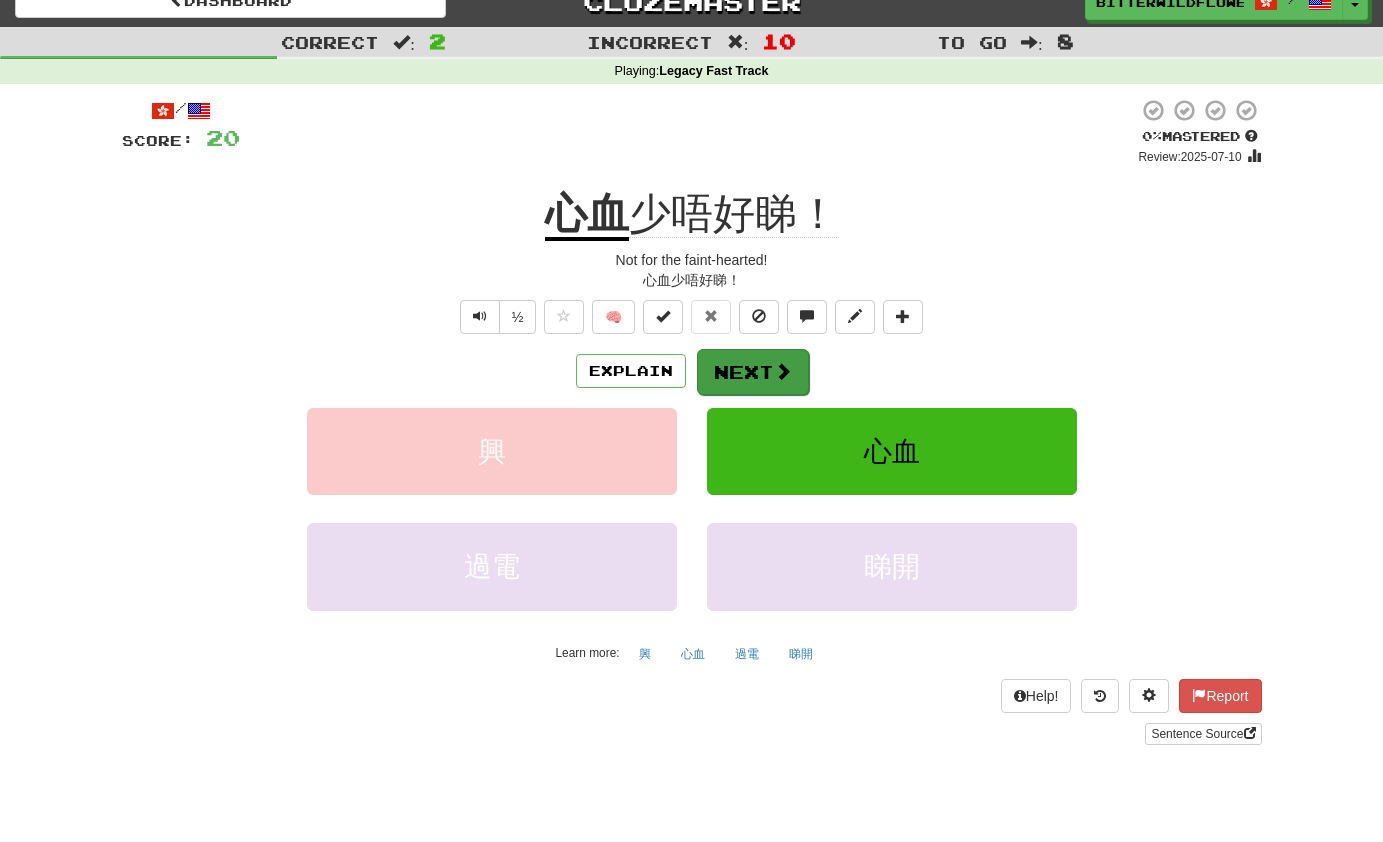click on "Next" at bounding box center (753, 372) 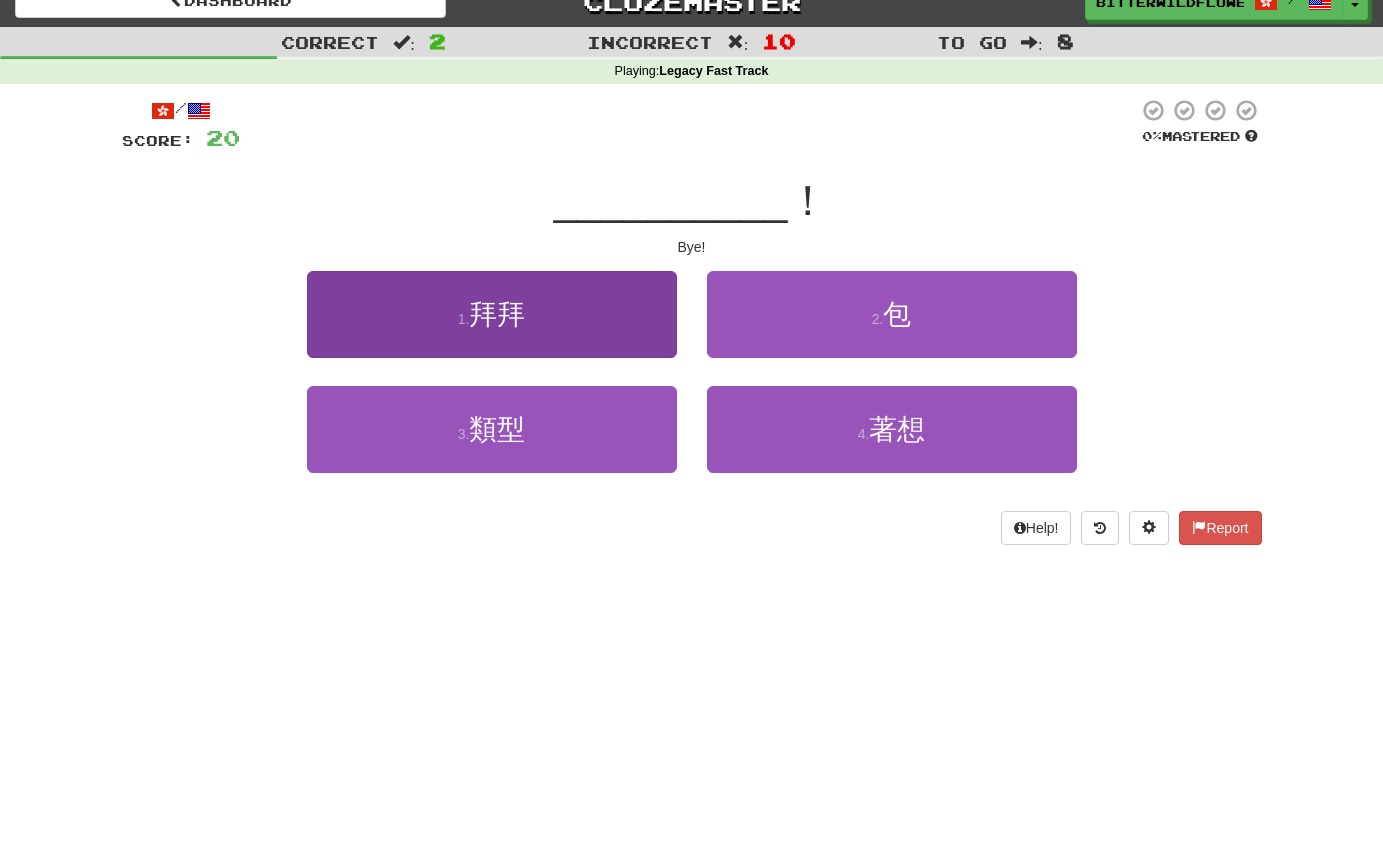 click on "1 .  拜拜" at bounding box center [492, 314] 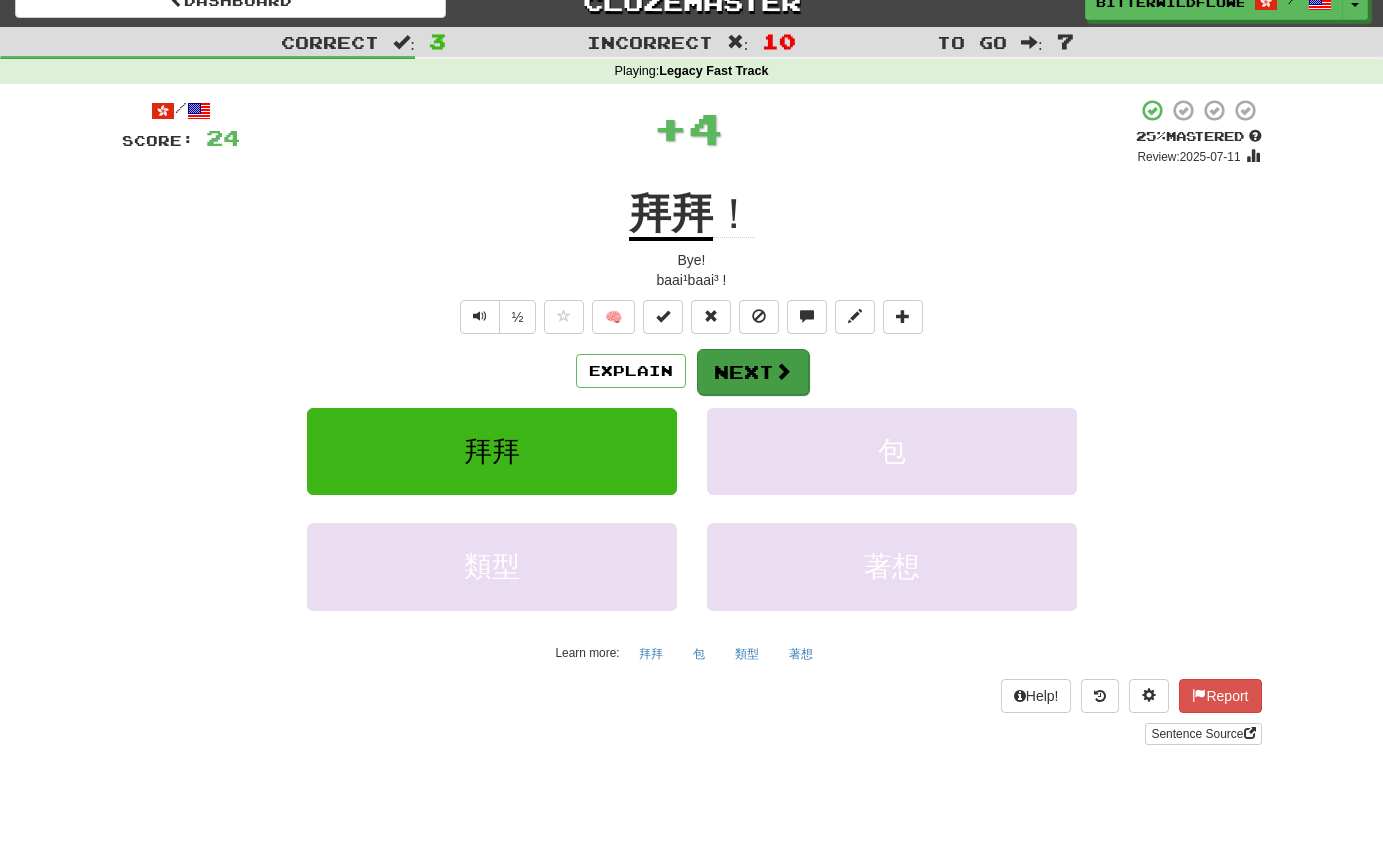 click on "Next" at bounding box center (753, 372) 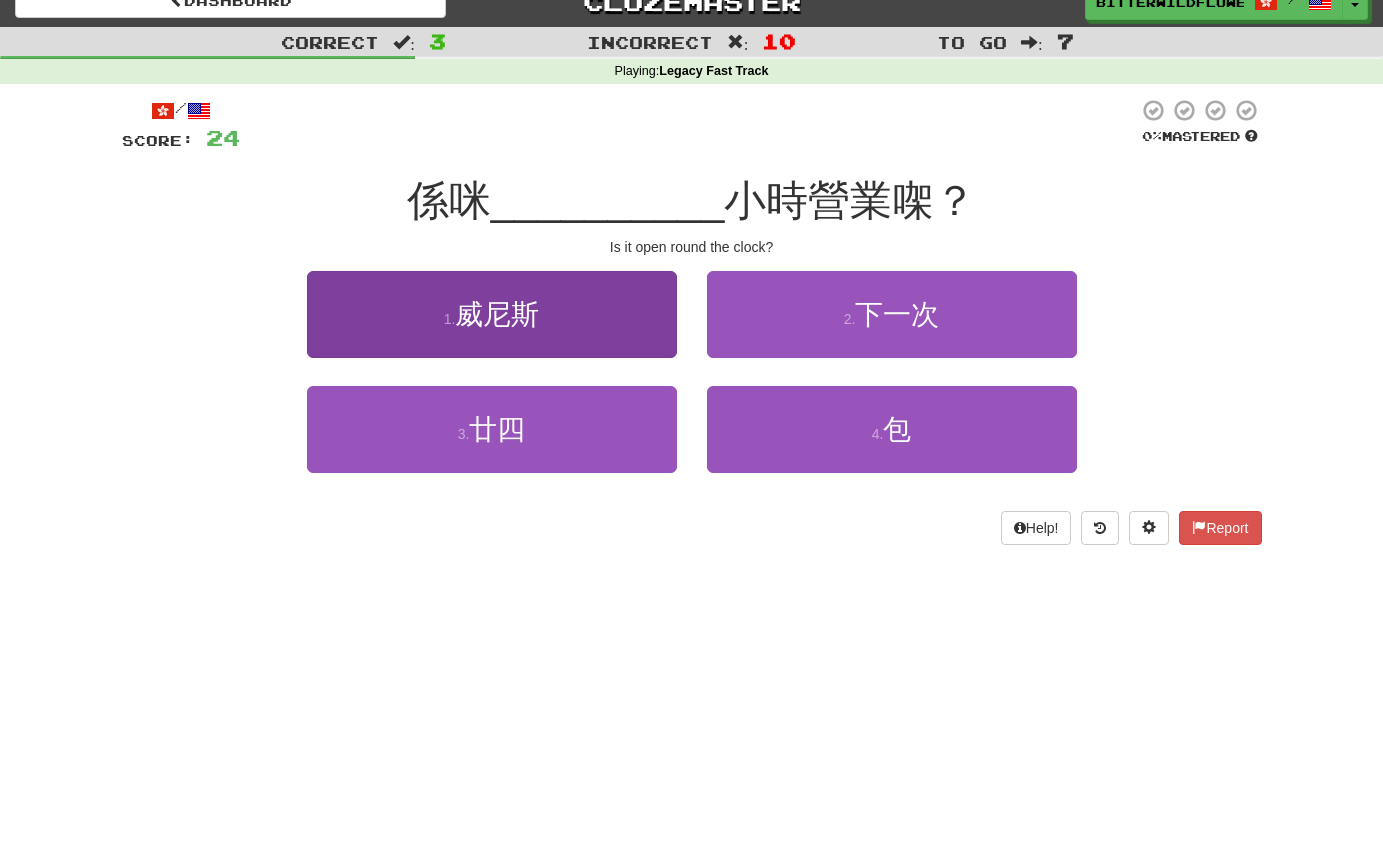 click on "威尼斯" at bounding box center (497, 314) 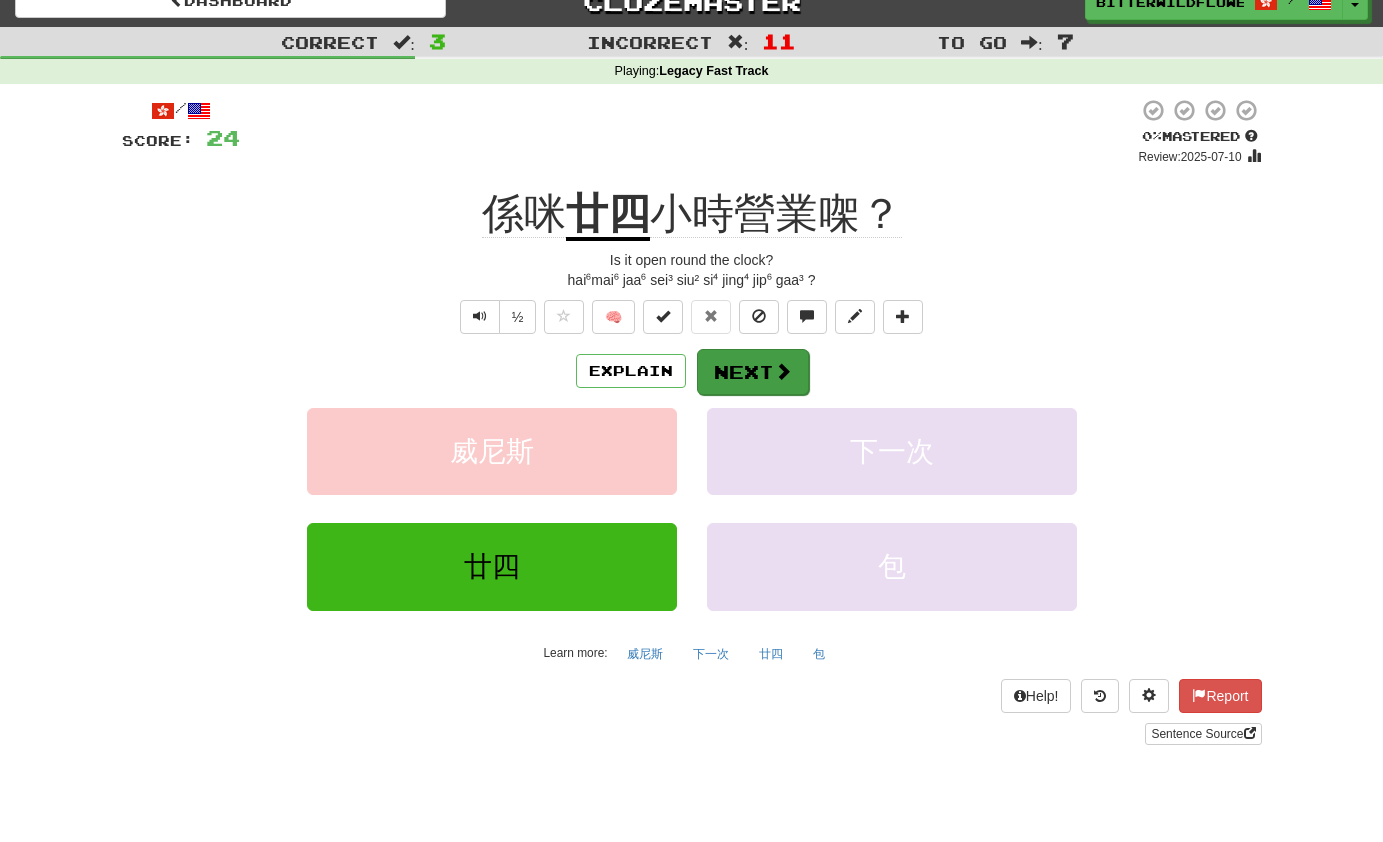 click on "Next" at bounding box center (753, 372) 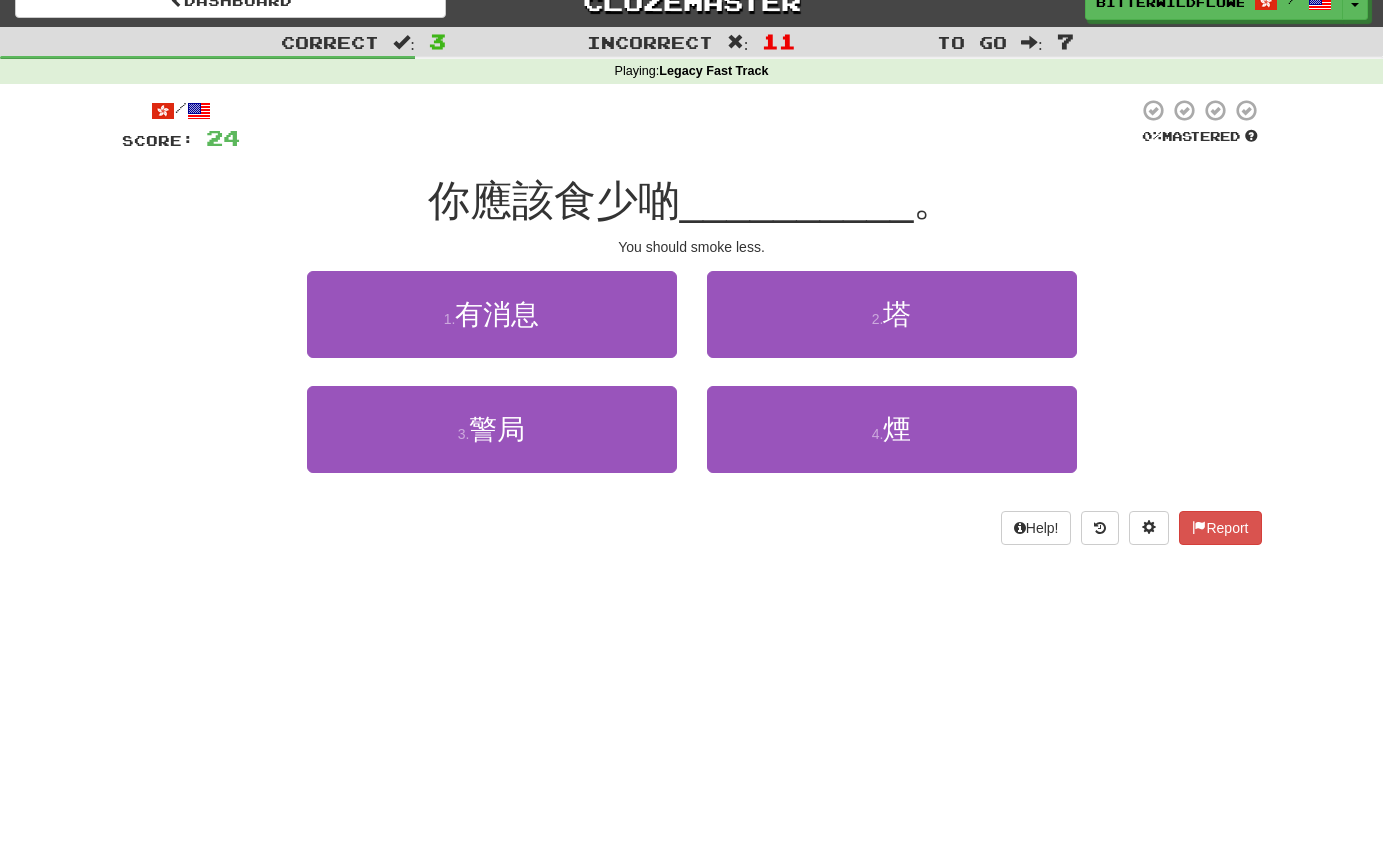 click on "1 .  有消息" at bounding box center (492, 314) 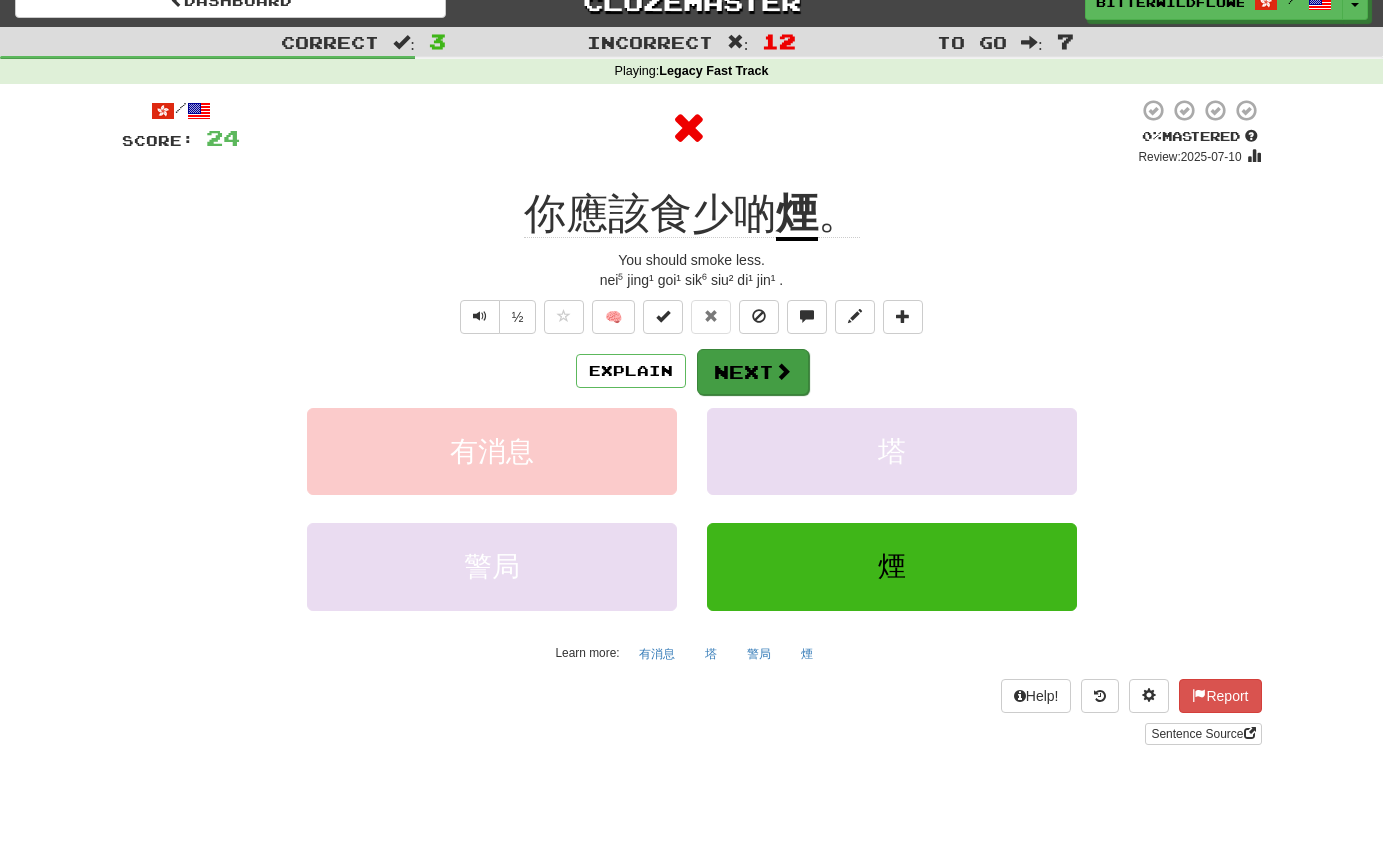 click on "Next" at bounding box center [753, 372] 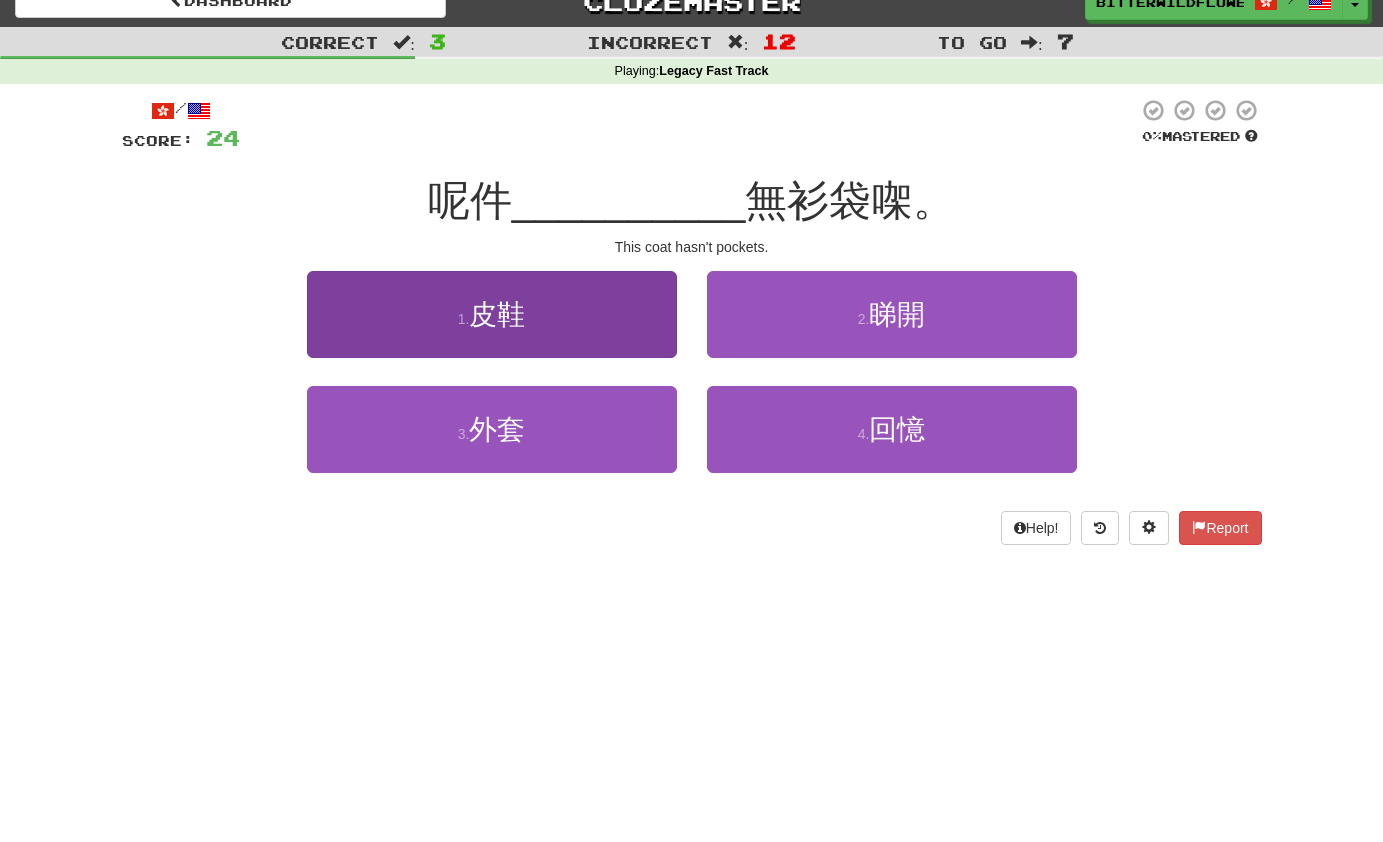 click on "1 .  皮鞋" at bounding box center (492, 314) 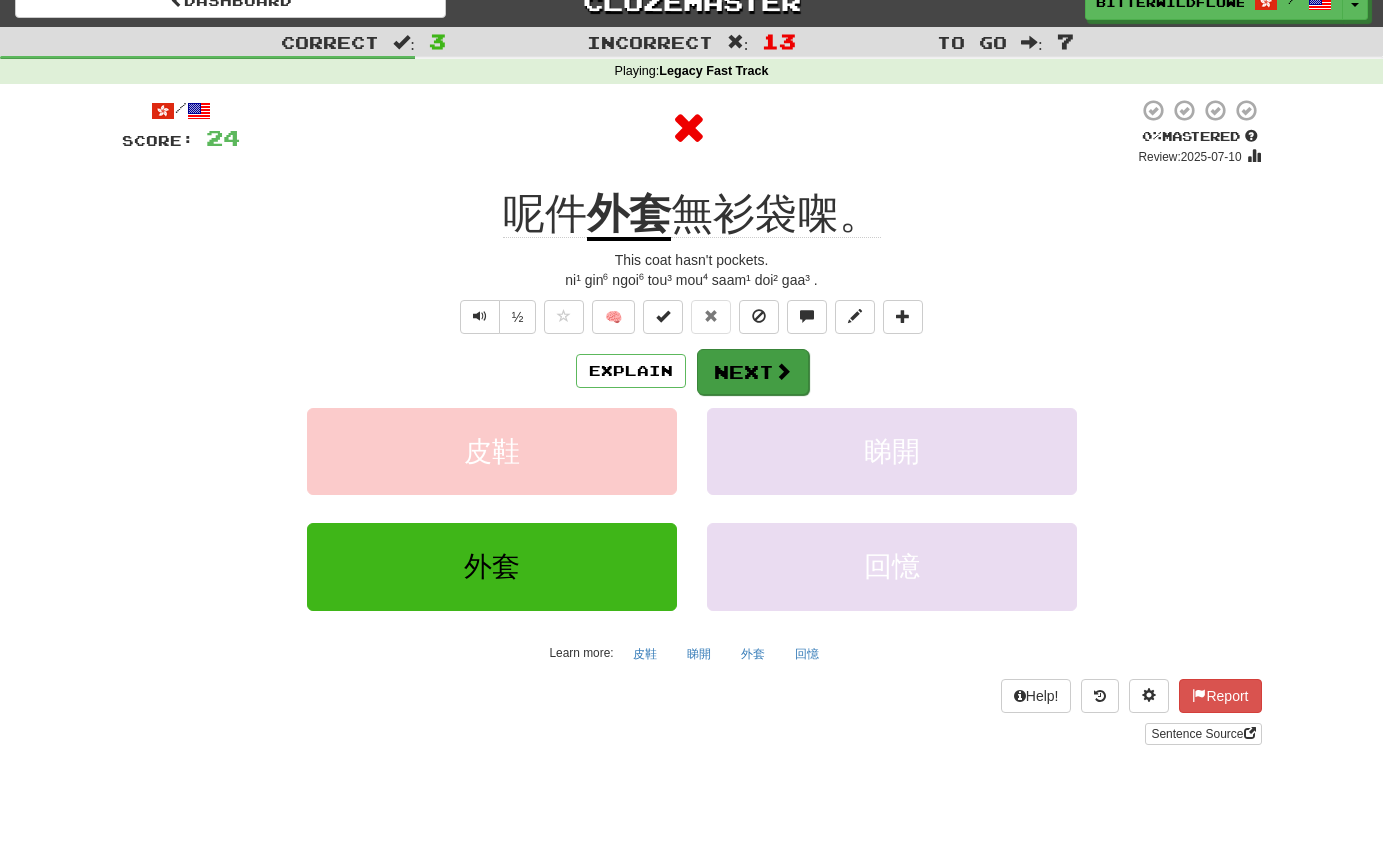 click on "Next" at bounding box center [753, 372] 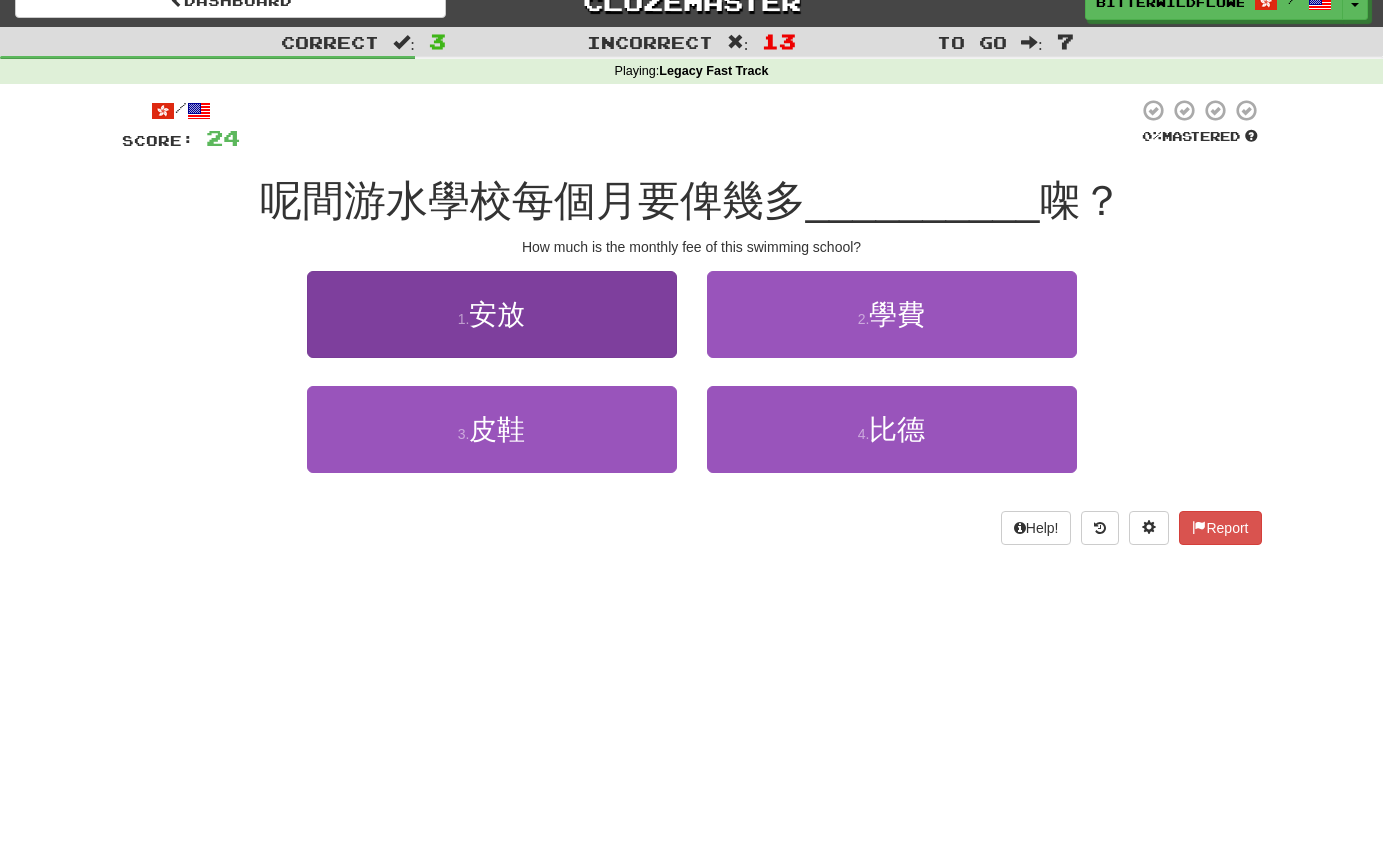 click on "1 .  安放" at bounding box center (492, 314) 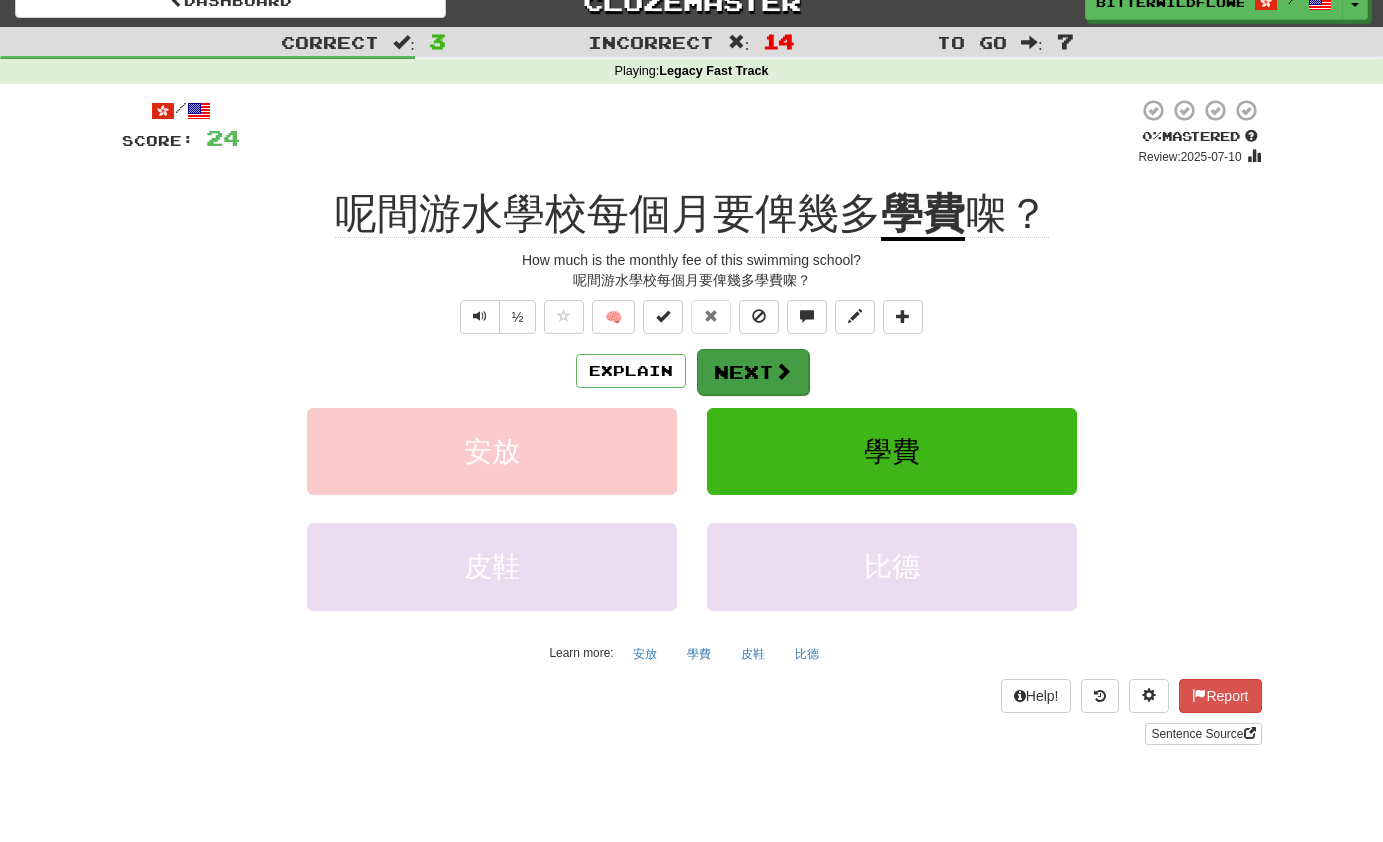 click on "Next" at bounding box center (753, 372) 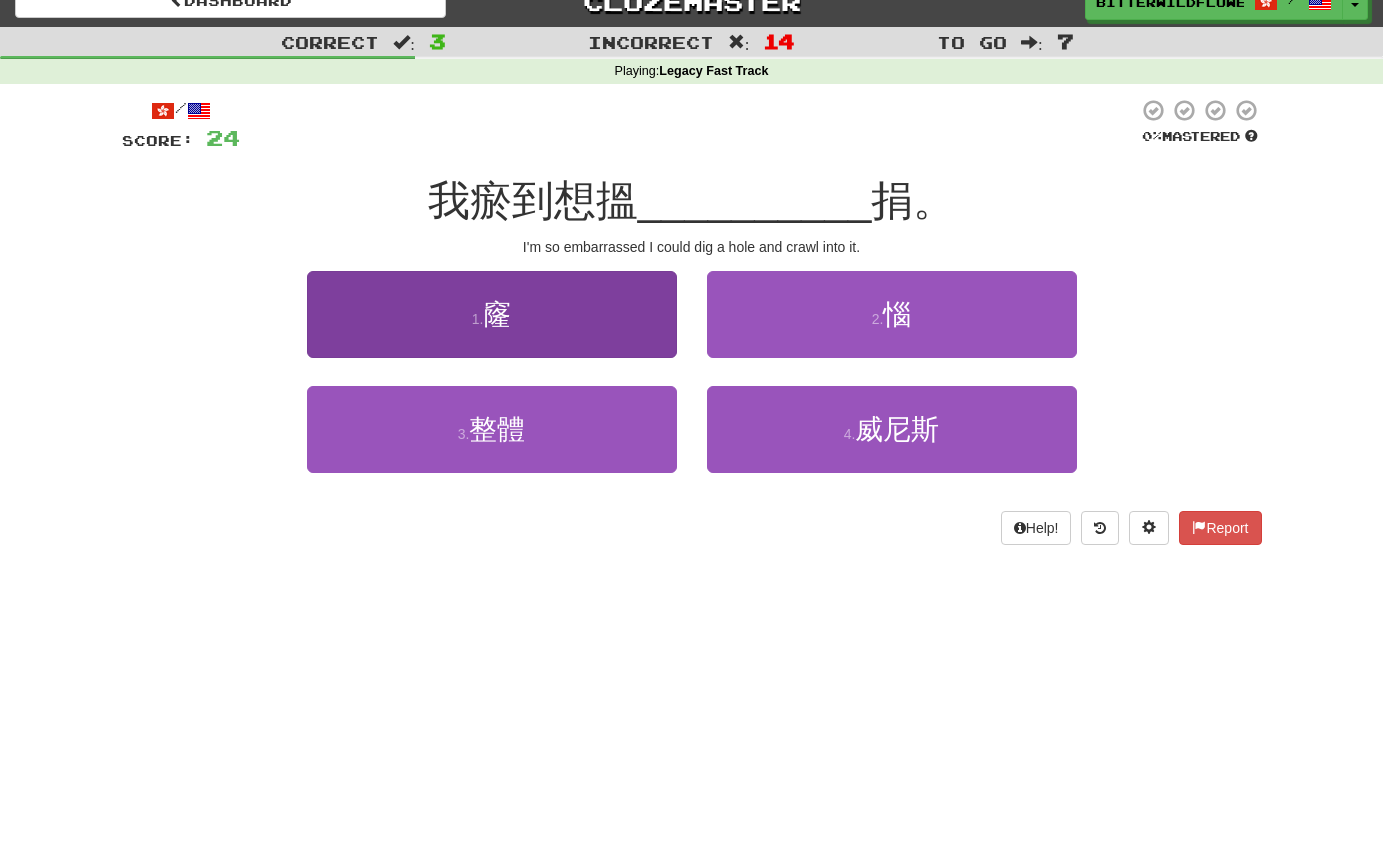 click on "1 . 窿" at bounding box center [492, 314] 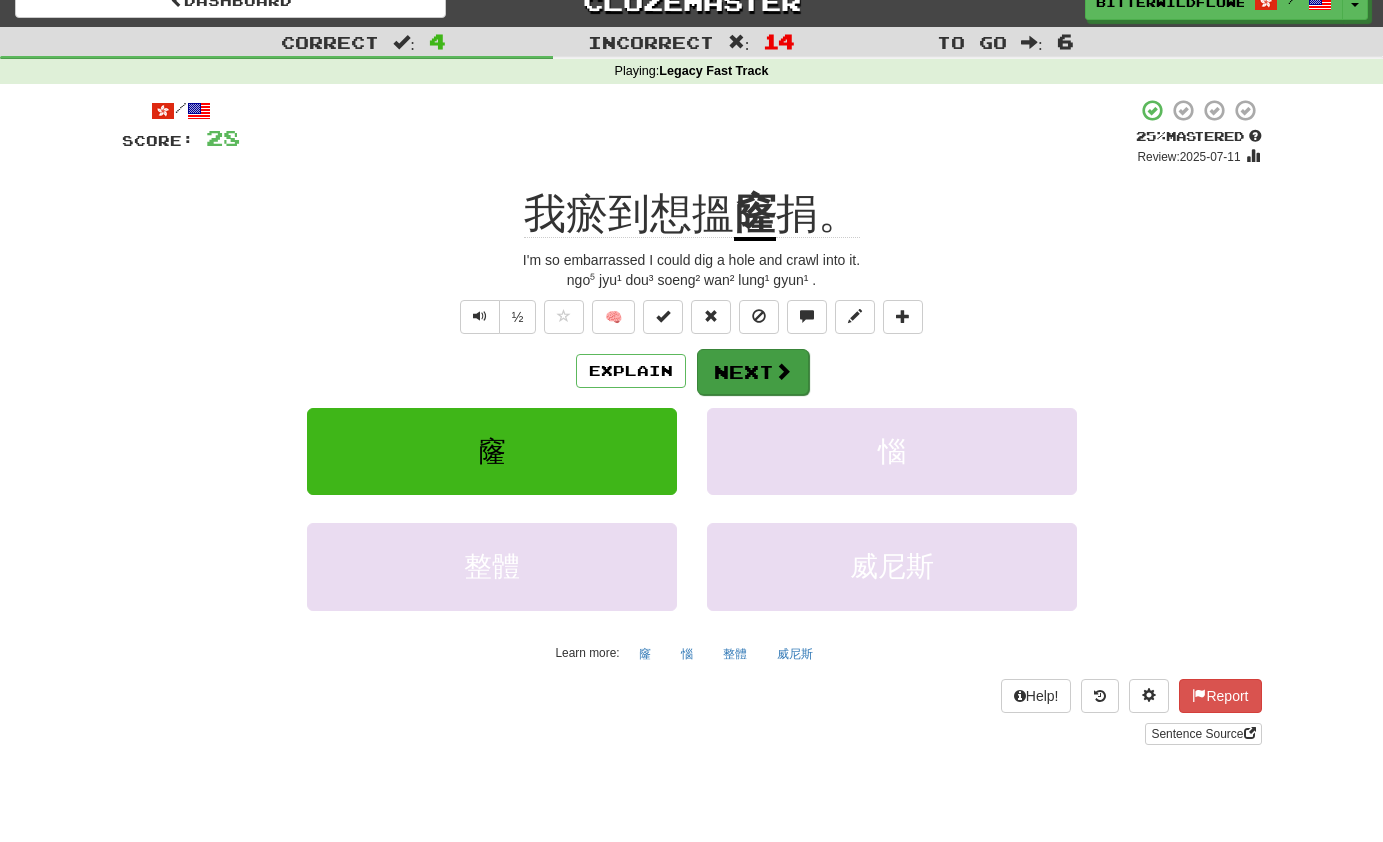click on "Next" at bounding box center (753, 372) 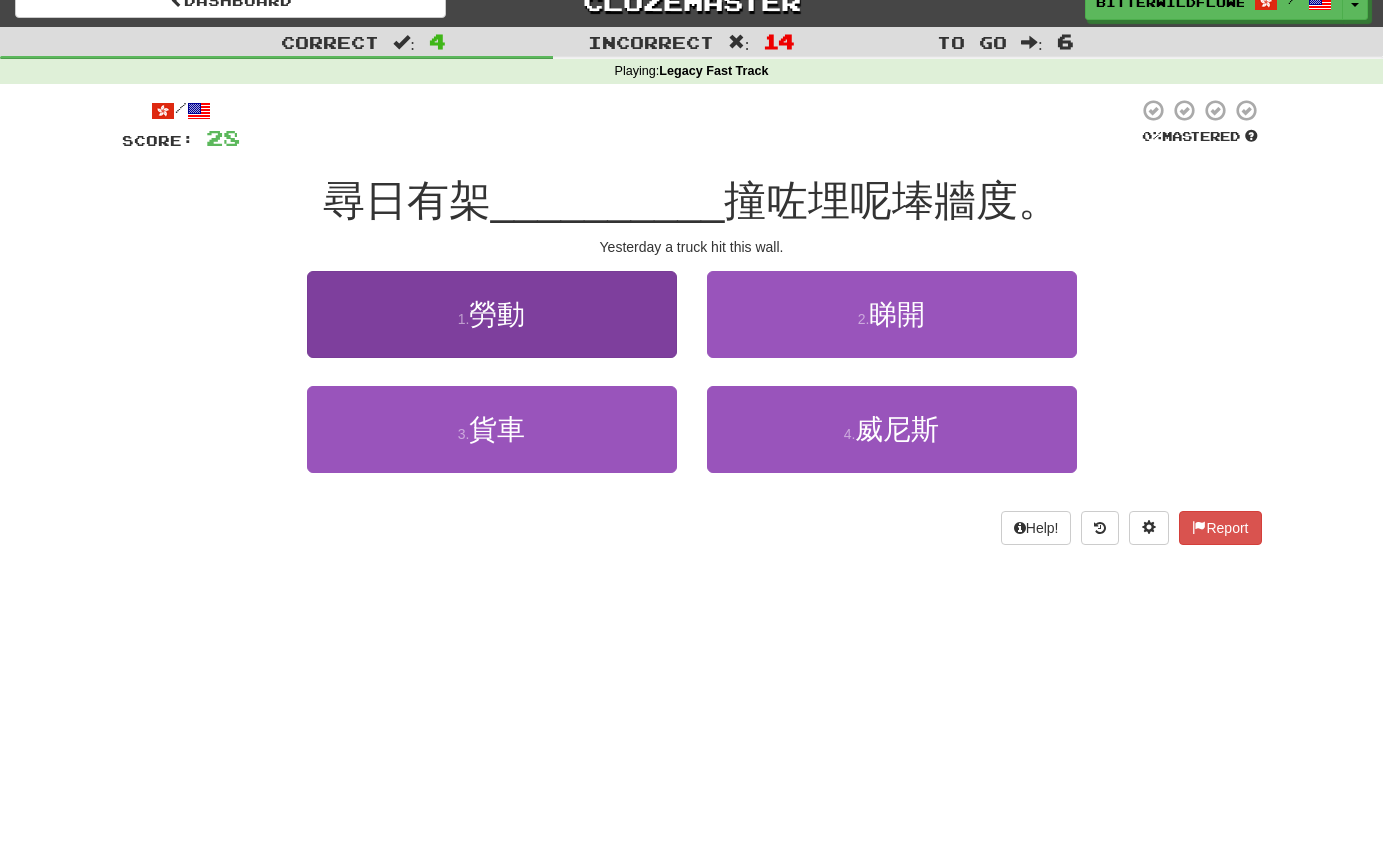 click on "1 .  勞動" at bounding box center [492, 314] 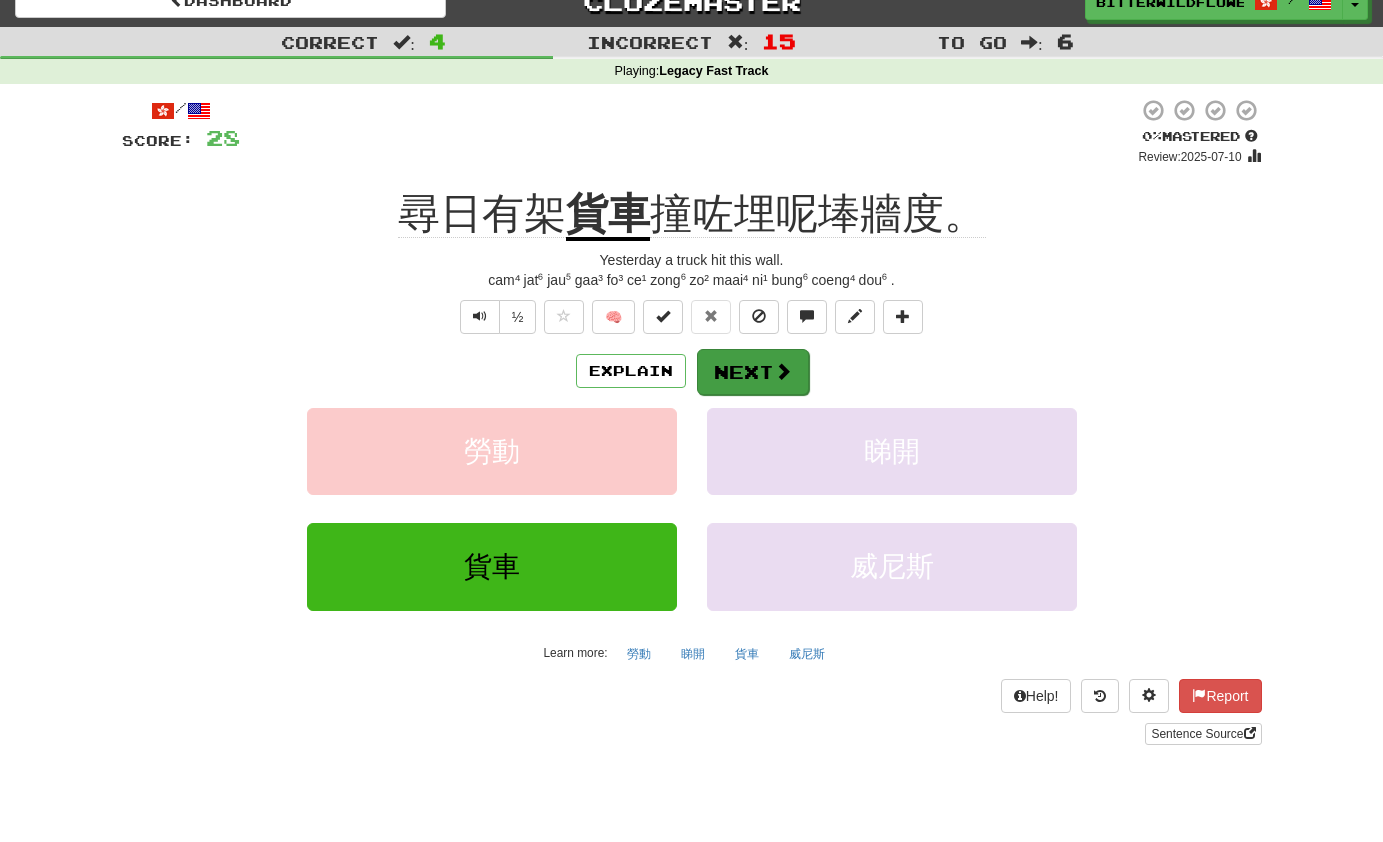click on "Next" at bounding box center (753, 372) 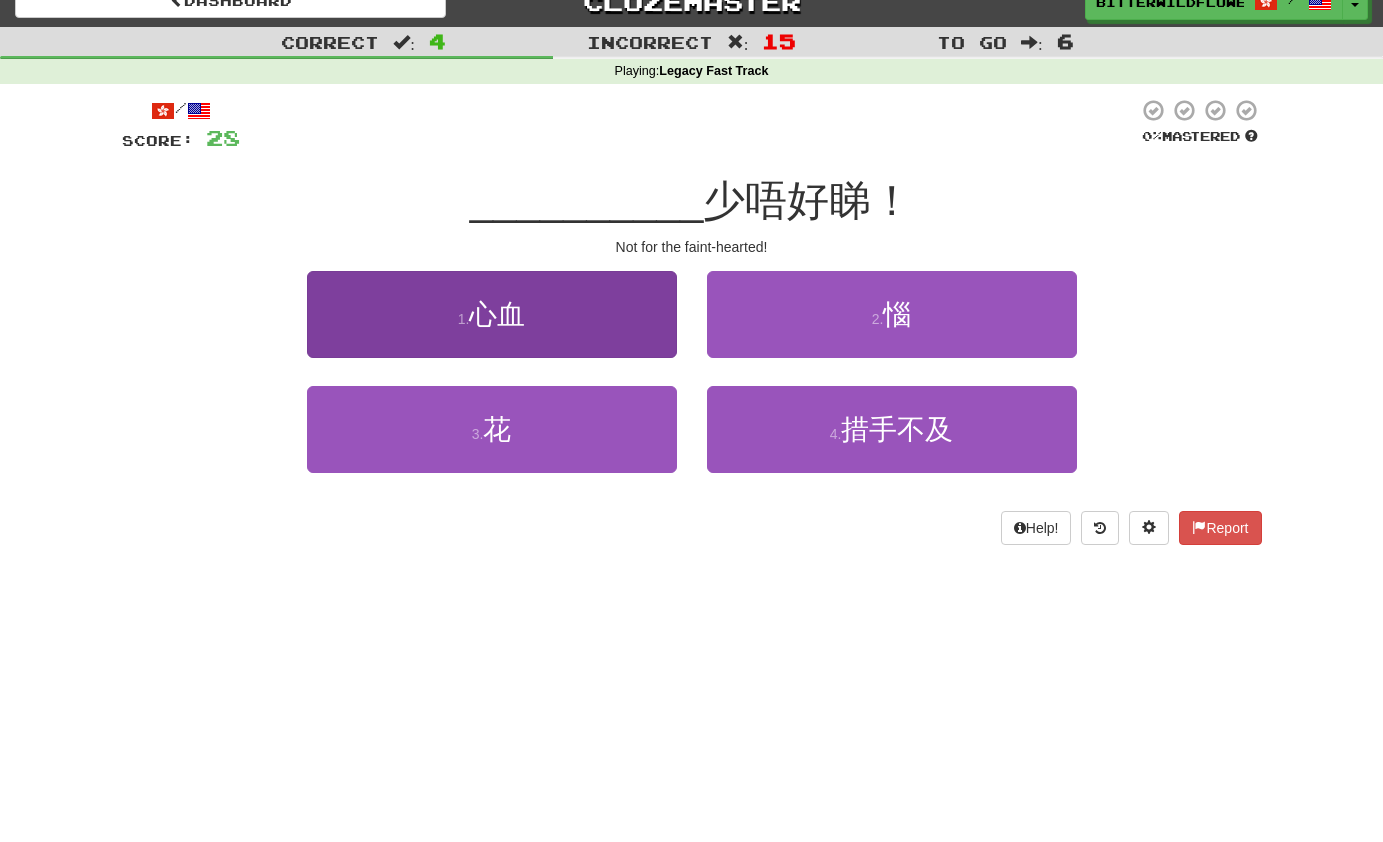 click on "1 .  心血" at bounding box center [492, 314] 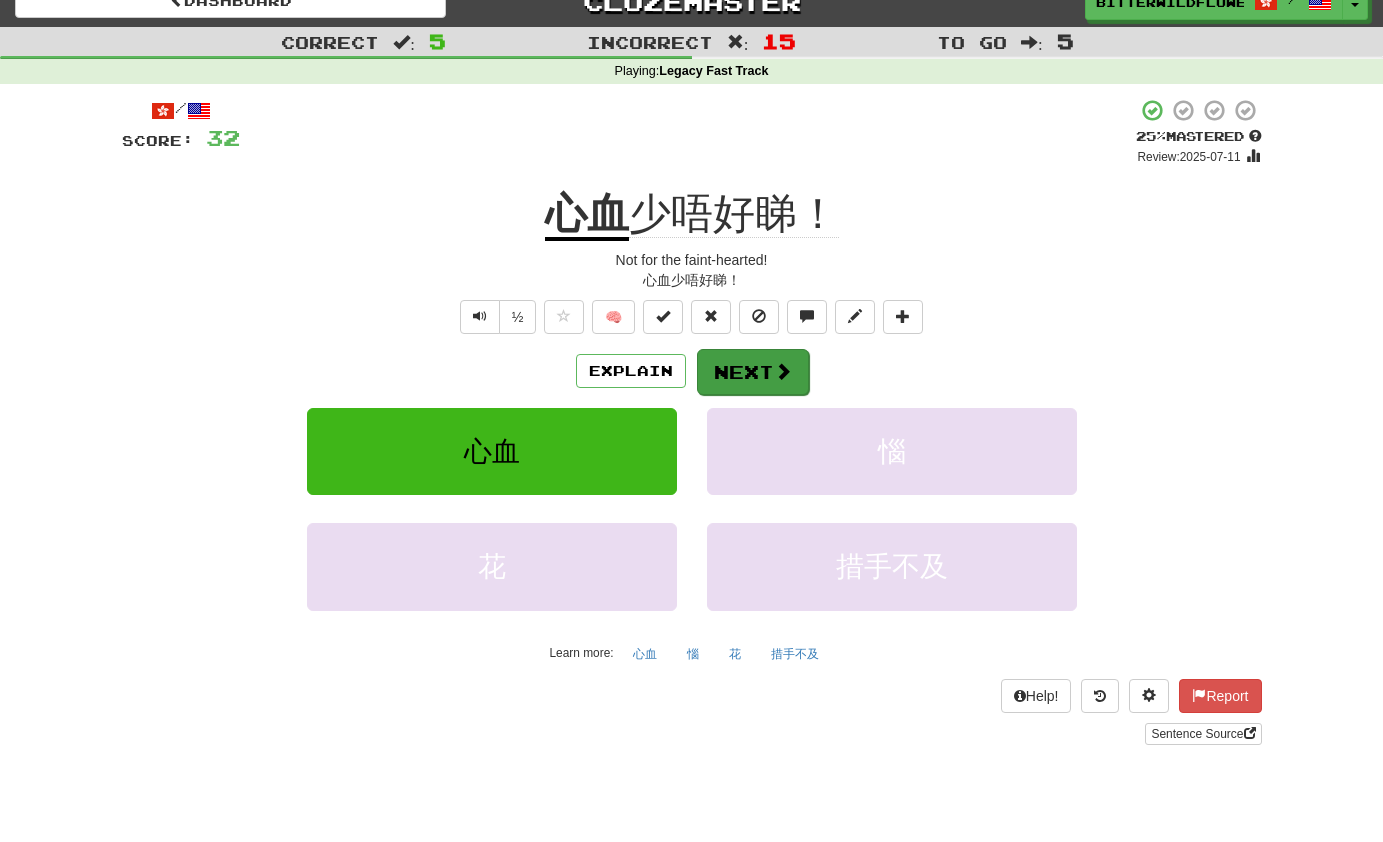 click on "Next" at bounding box center (753, 372) 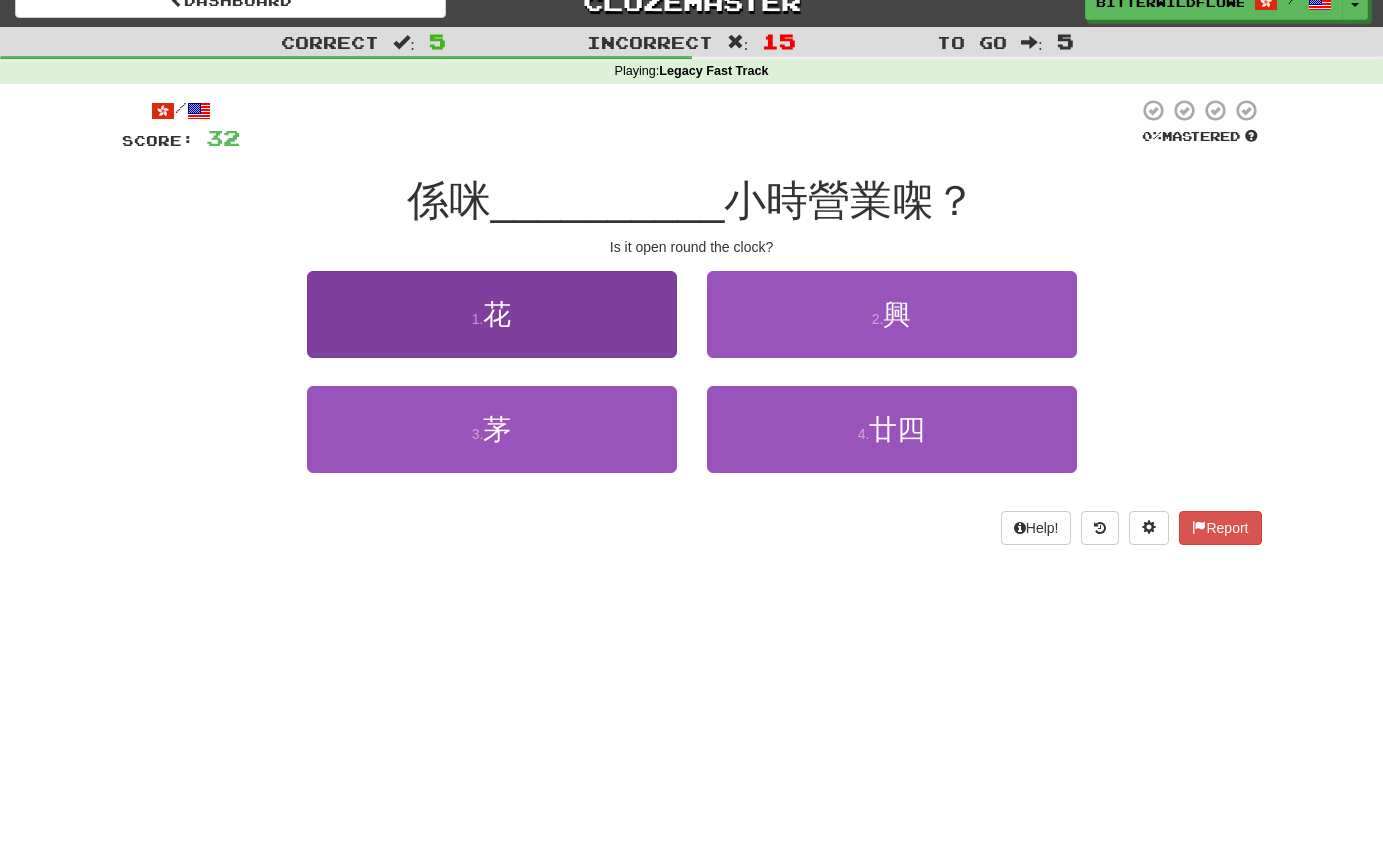 click on "1 .  花" at bounding box center [492, 314] 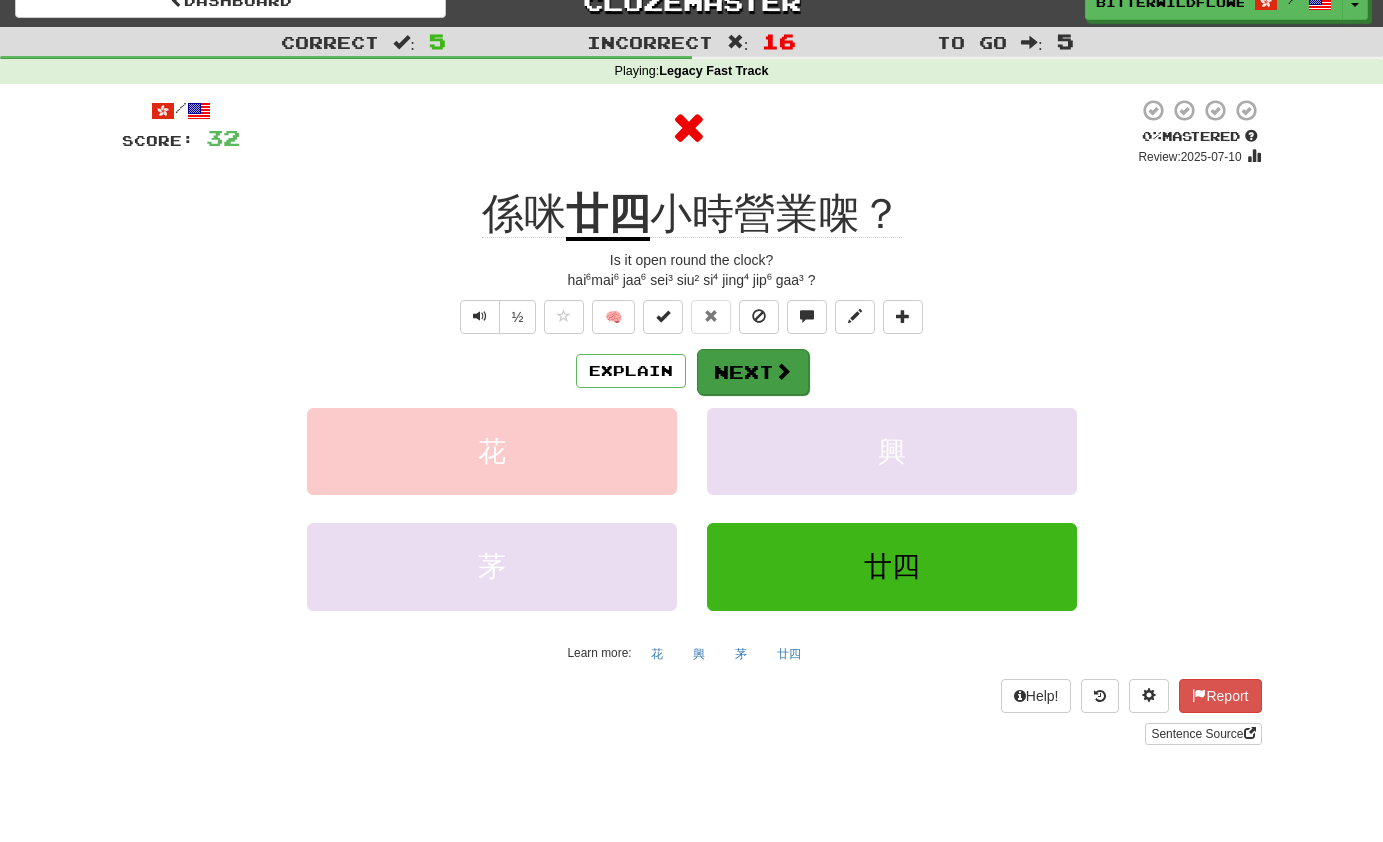 click on "Next" at bounding box center (753, 372) 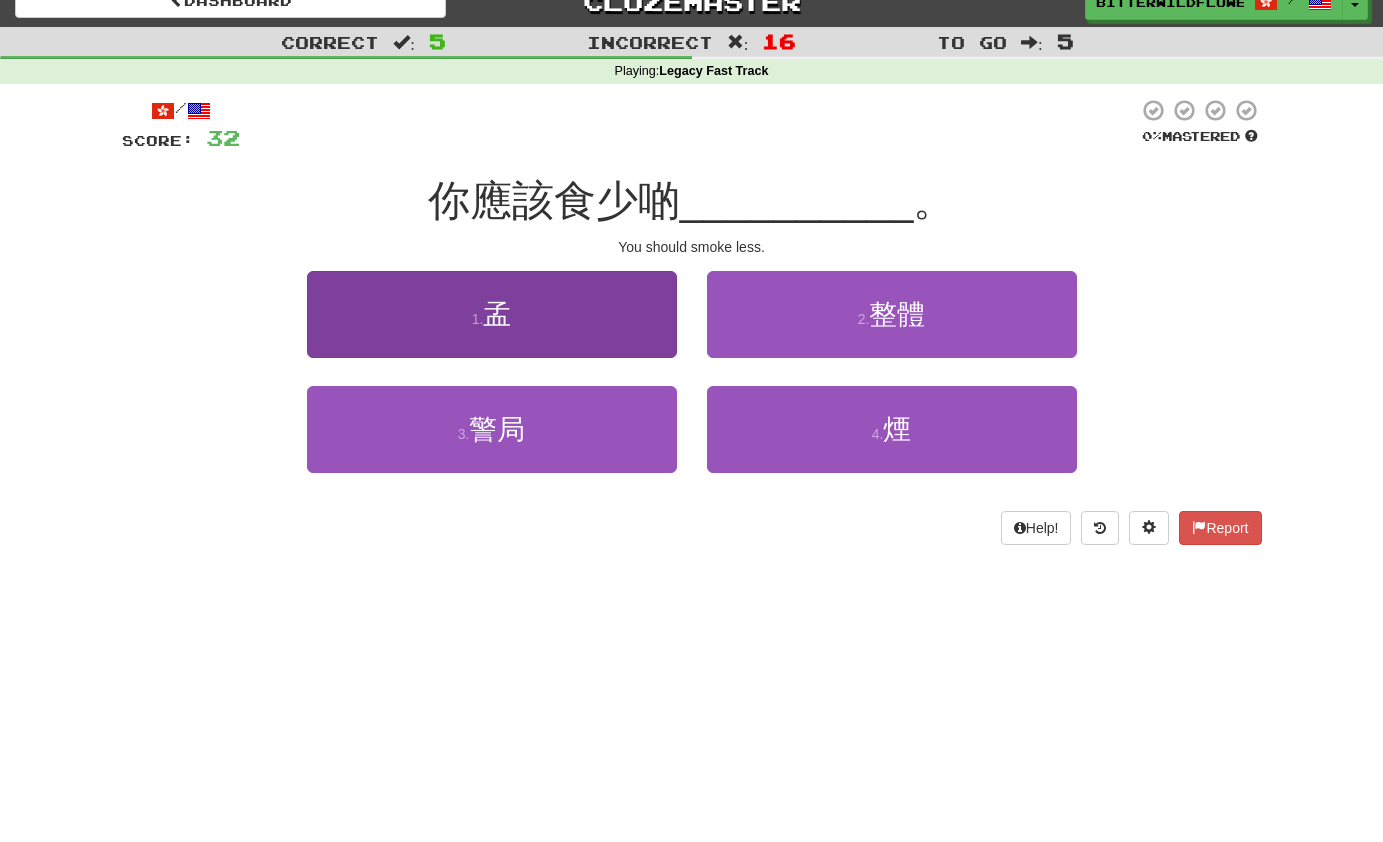 click on "1 .  孟" at bounding box center (492, 314) 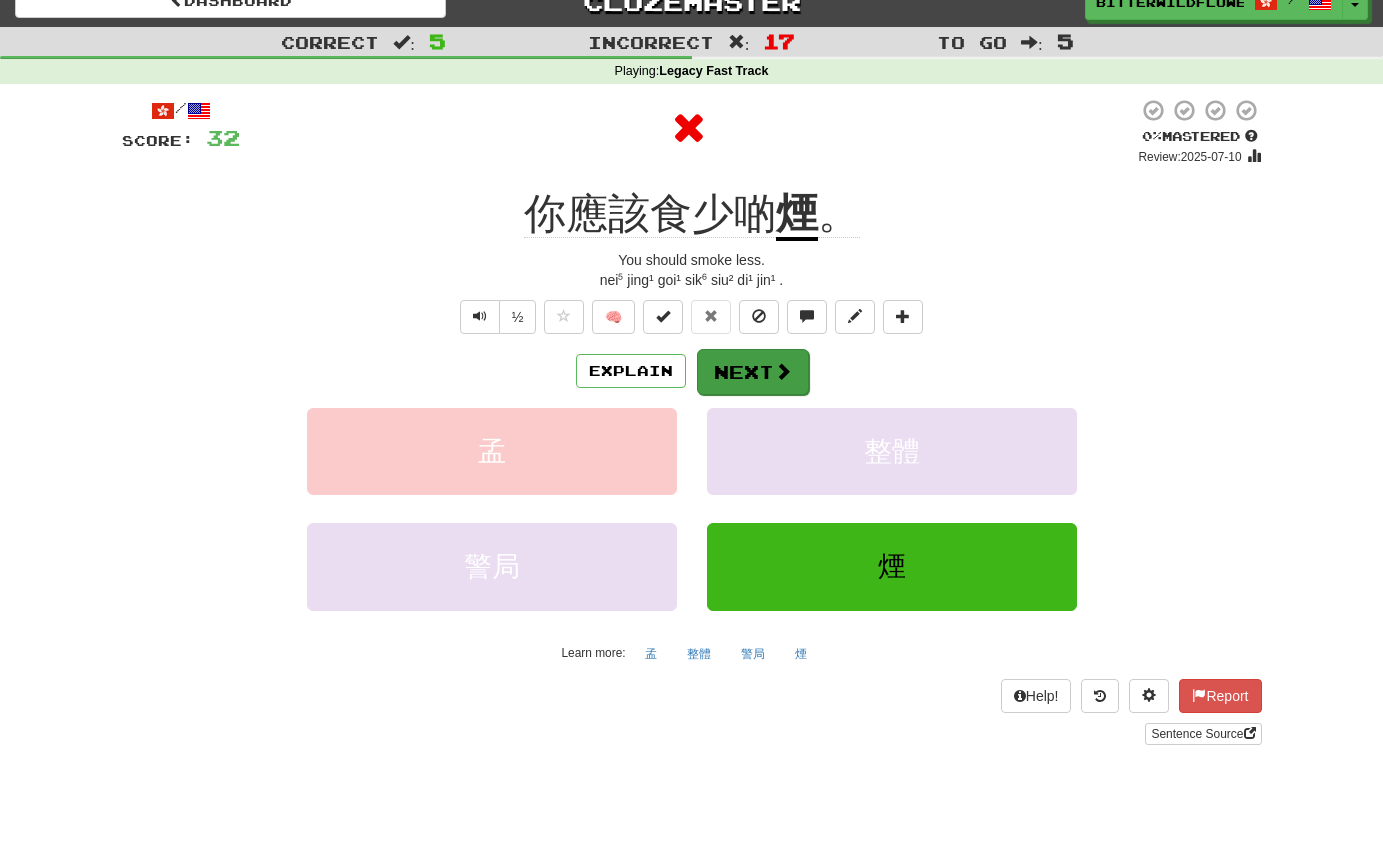 click on "Next" at bounding box center (753, 372) 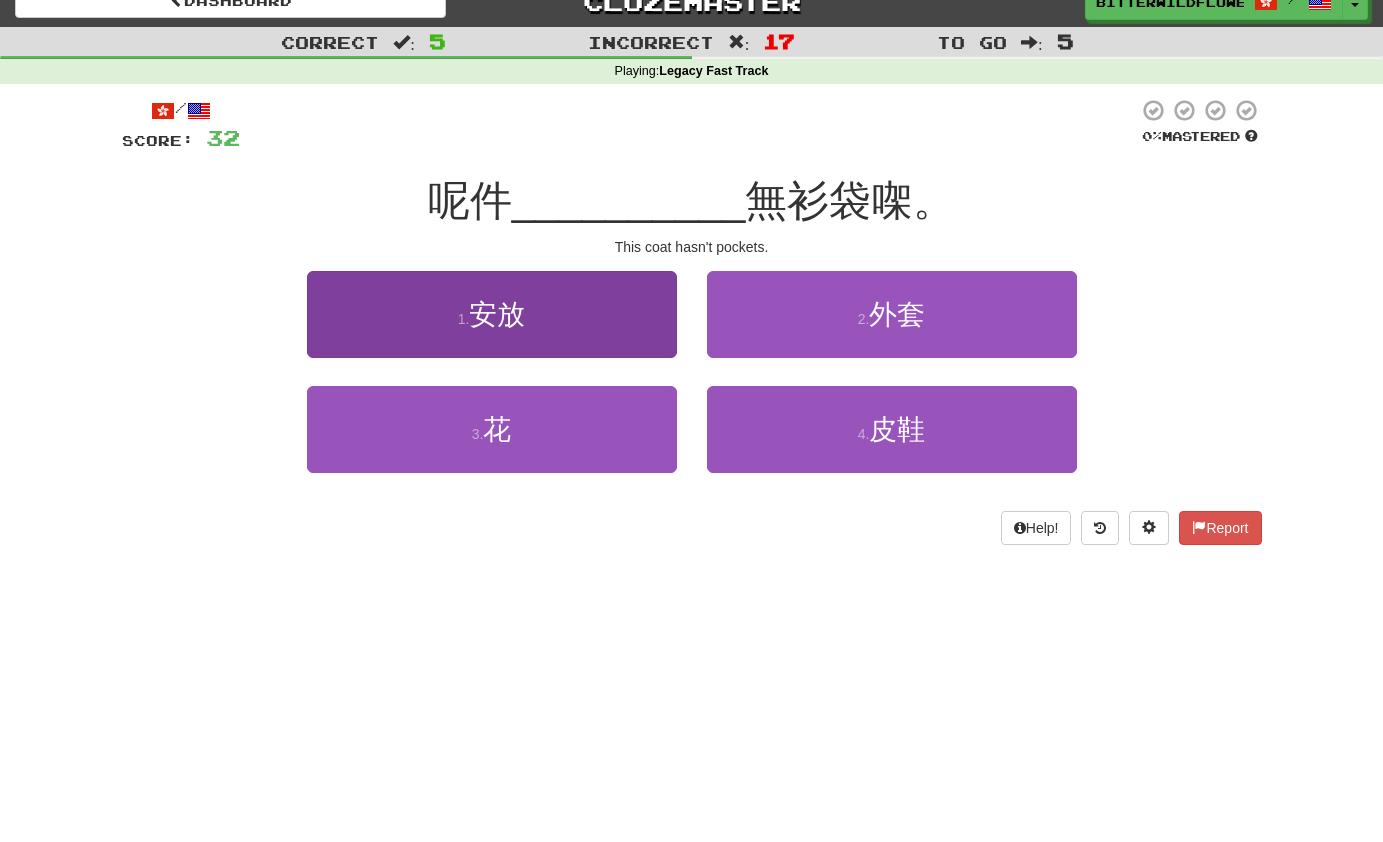 click on "1 .  安放" at bounding box center [492, 314] 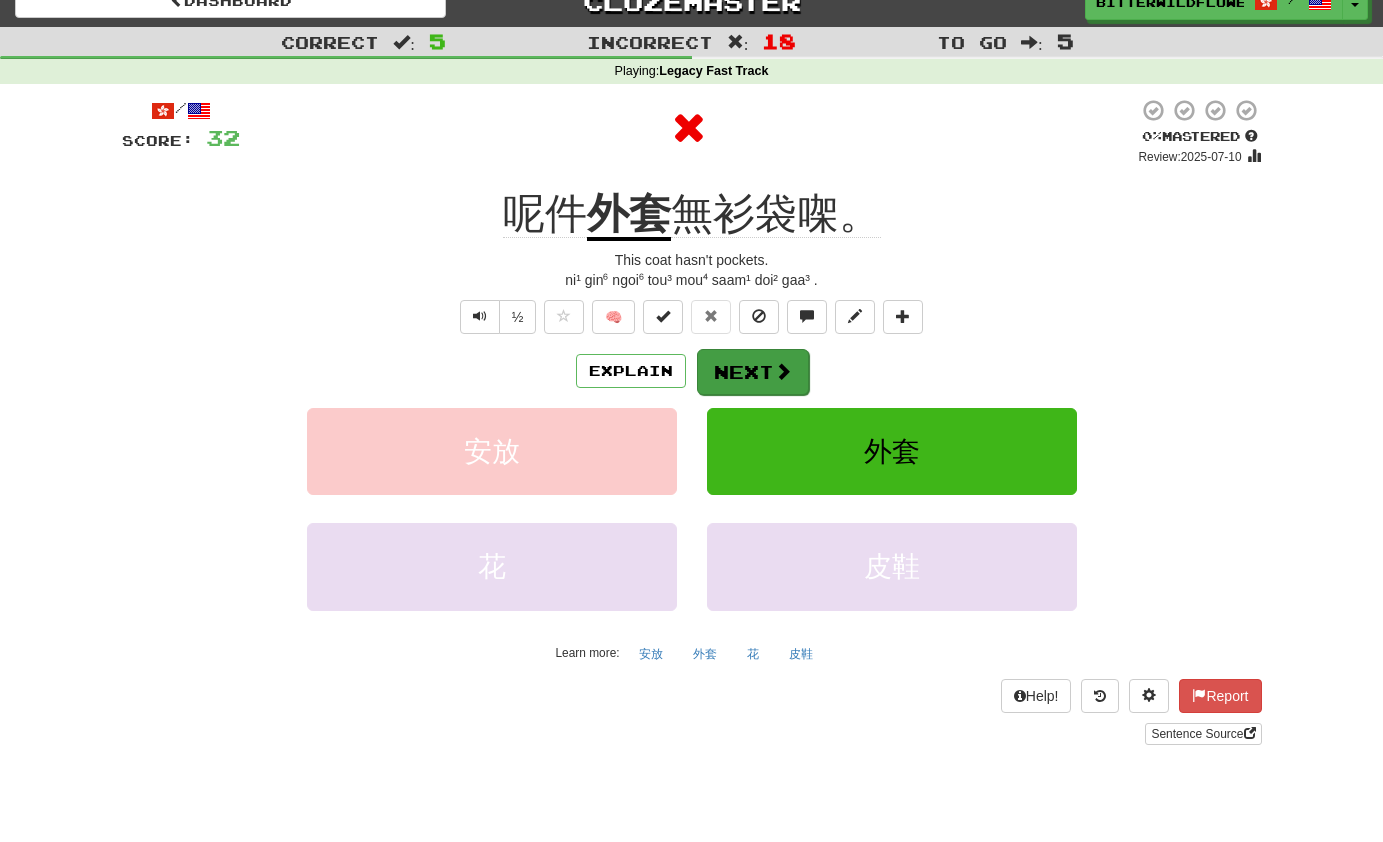 click on "Next" at bounding box center (753, 372) 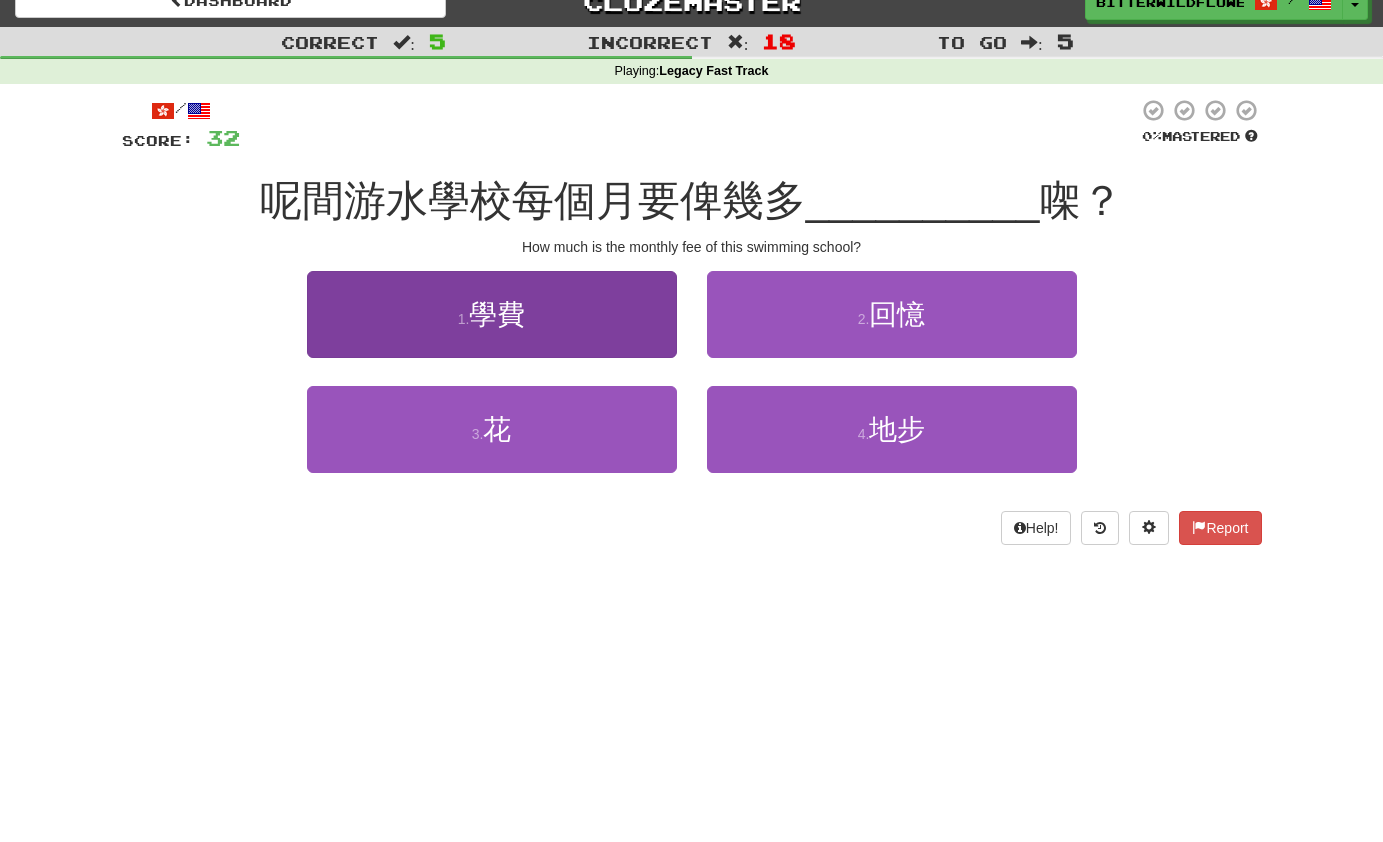 click on "學費" at bounding box center (497, 314) 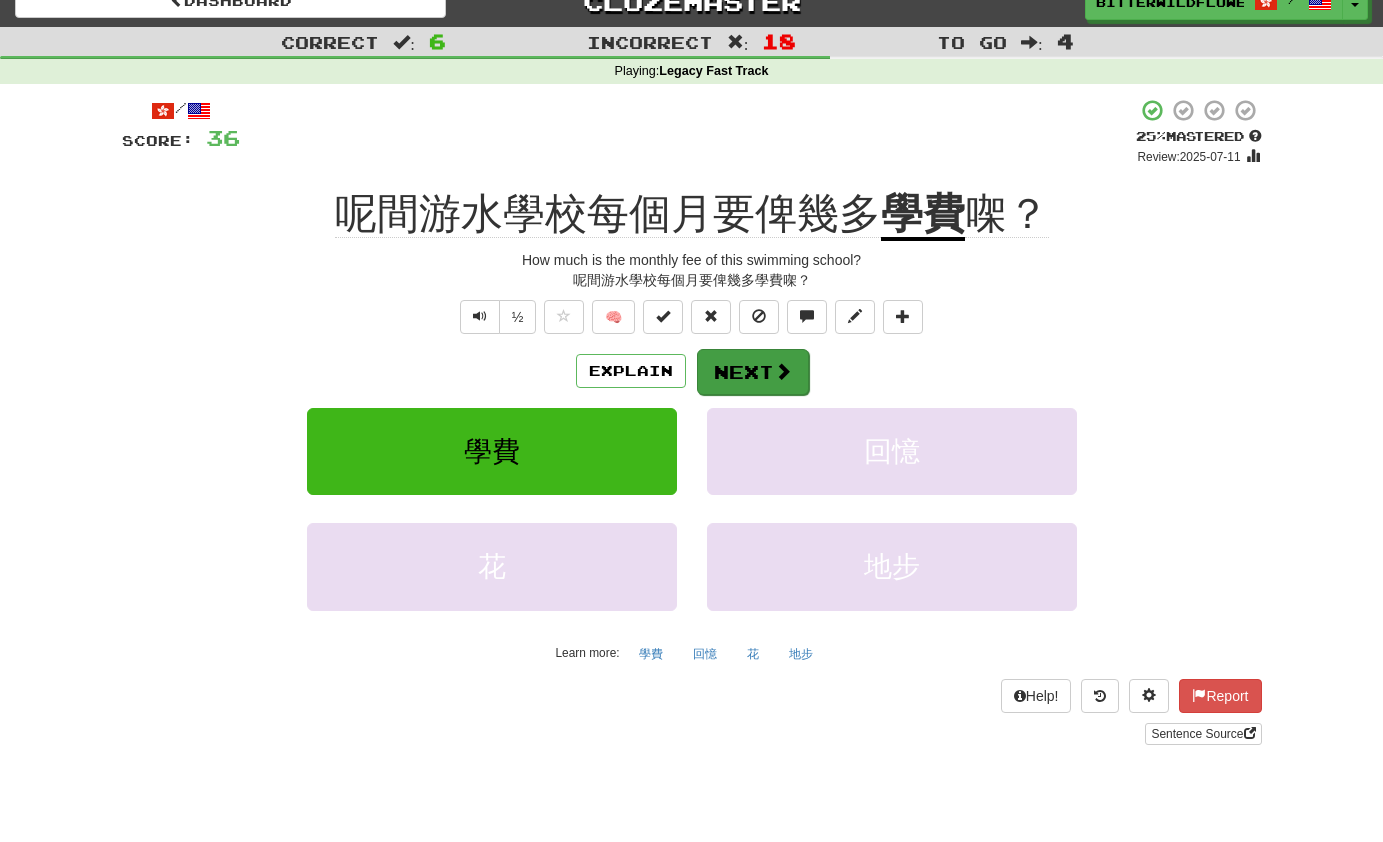 click on "Next" at bounding box center (753, 372) 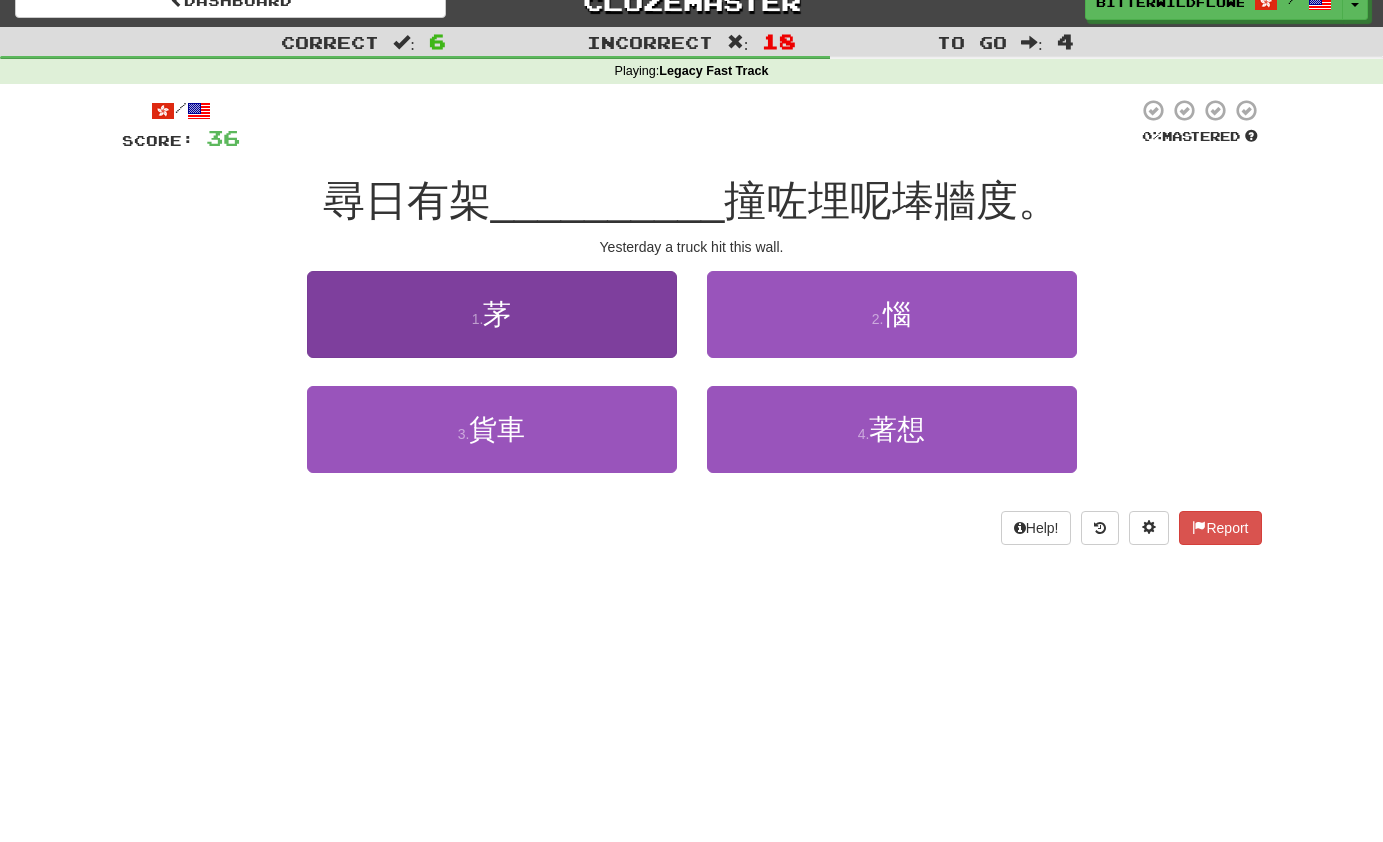 click on "1 .  茅" at bounding box center (492, 314) 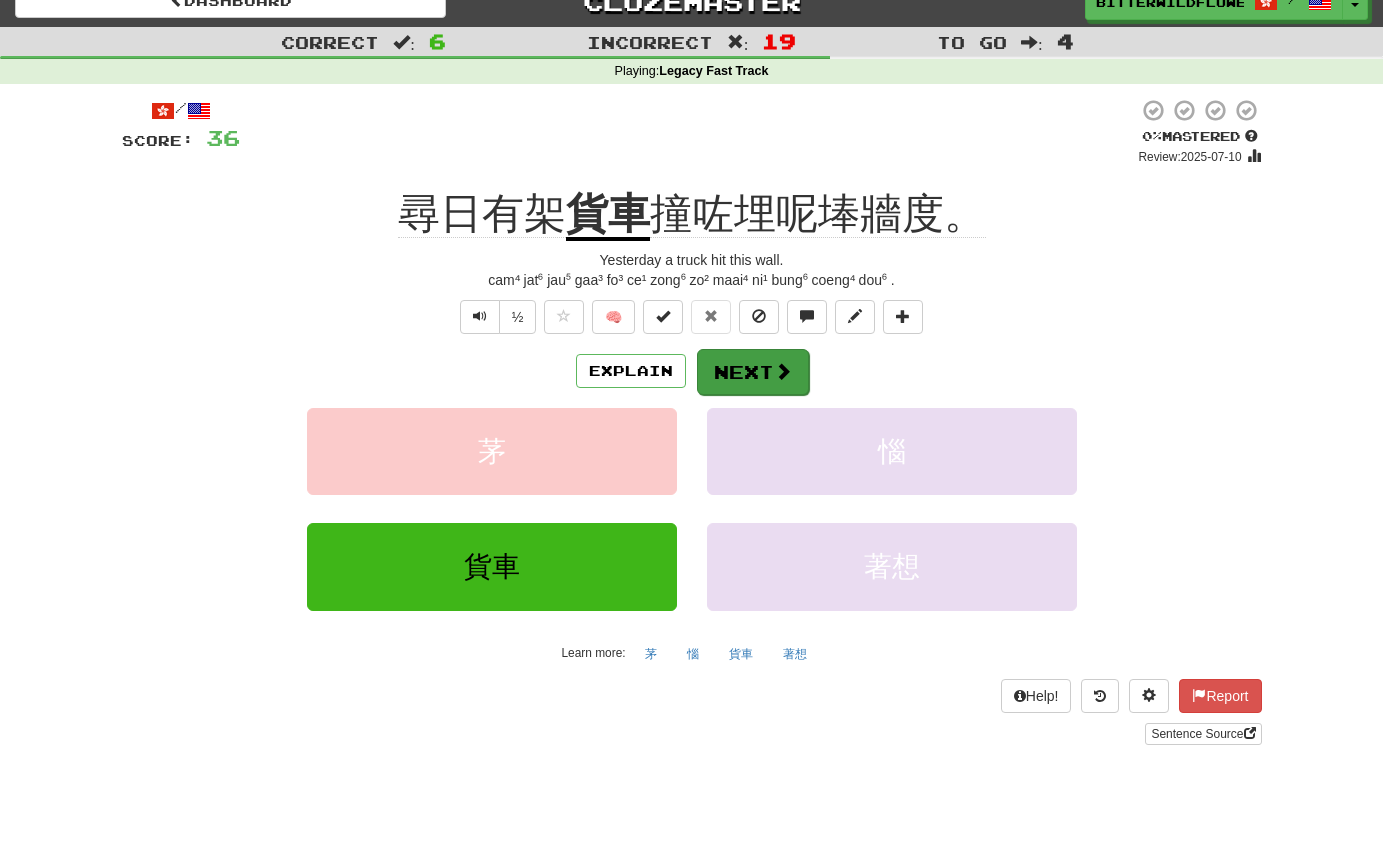 click on "Next" at bounding box center [753, 372] 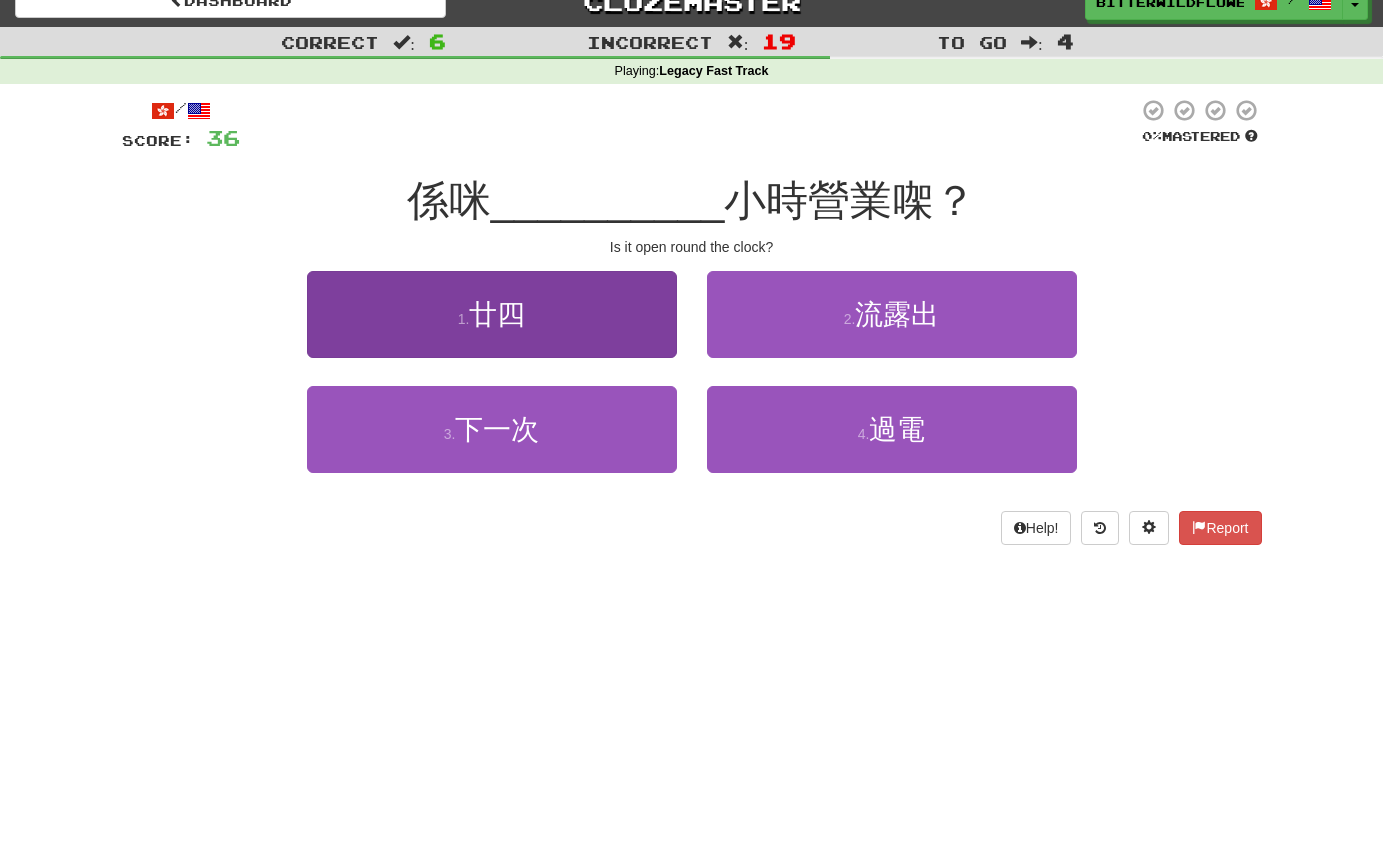 click on "廿四" at bounding box center [497, 314] 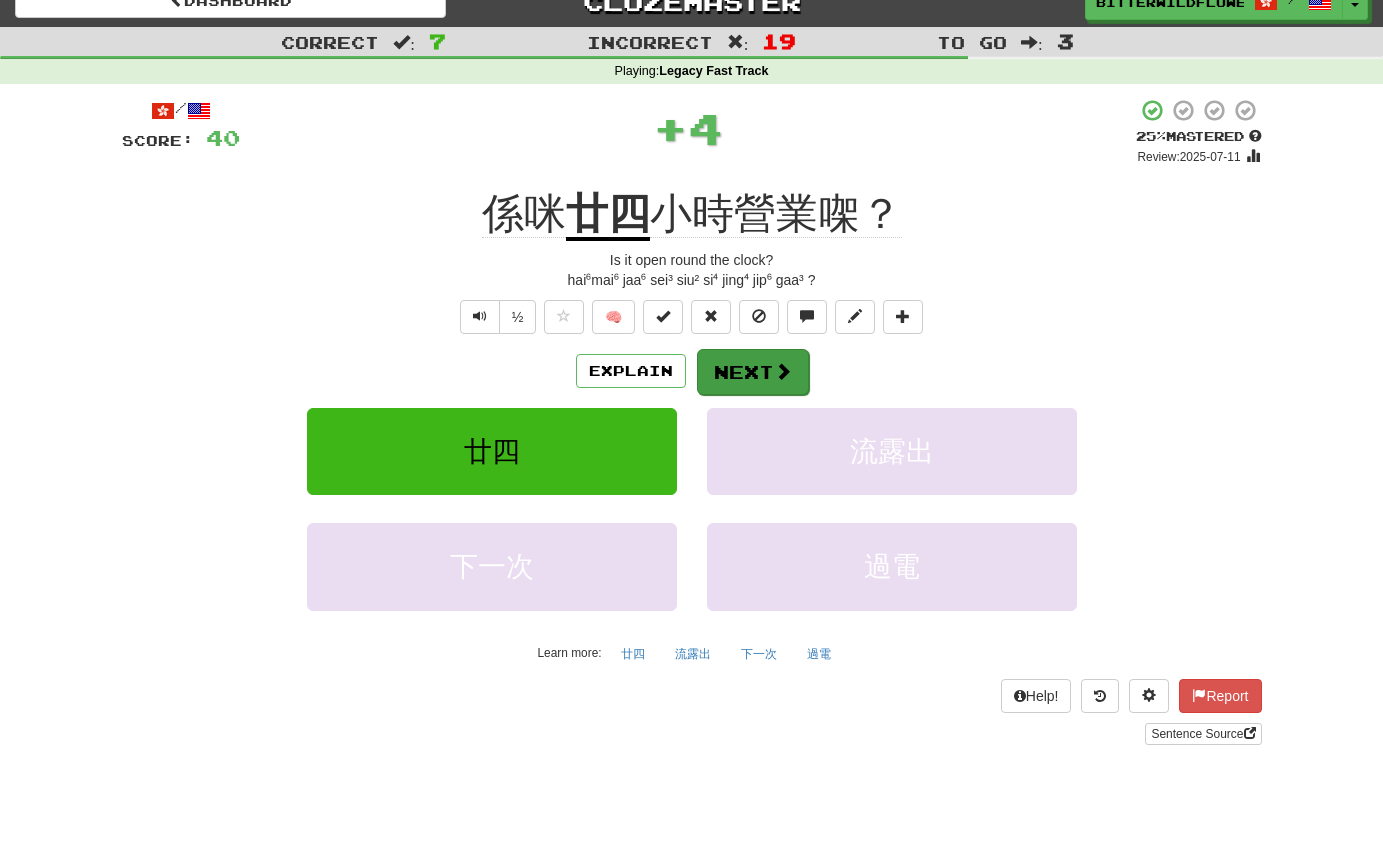click on "Next" at bounding box center [753, 372] 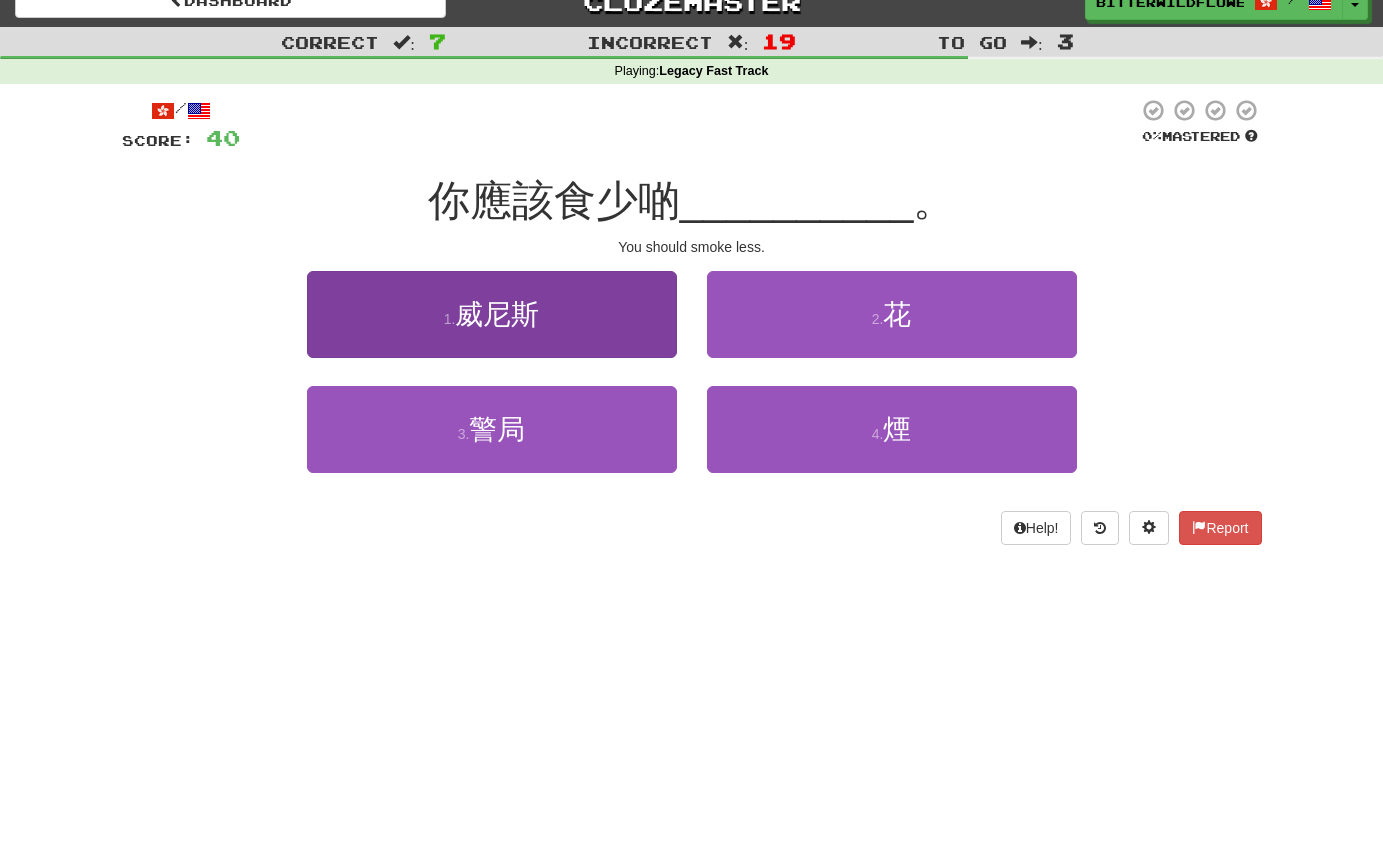 click on "1 .  威尼斯" at bounding box center (492, 314) 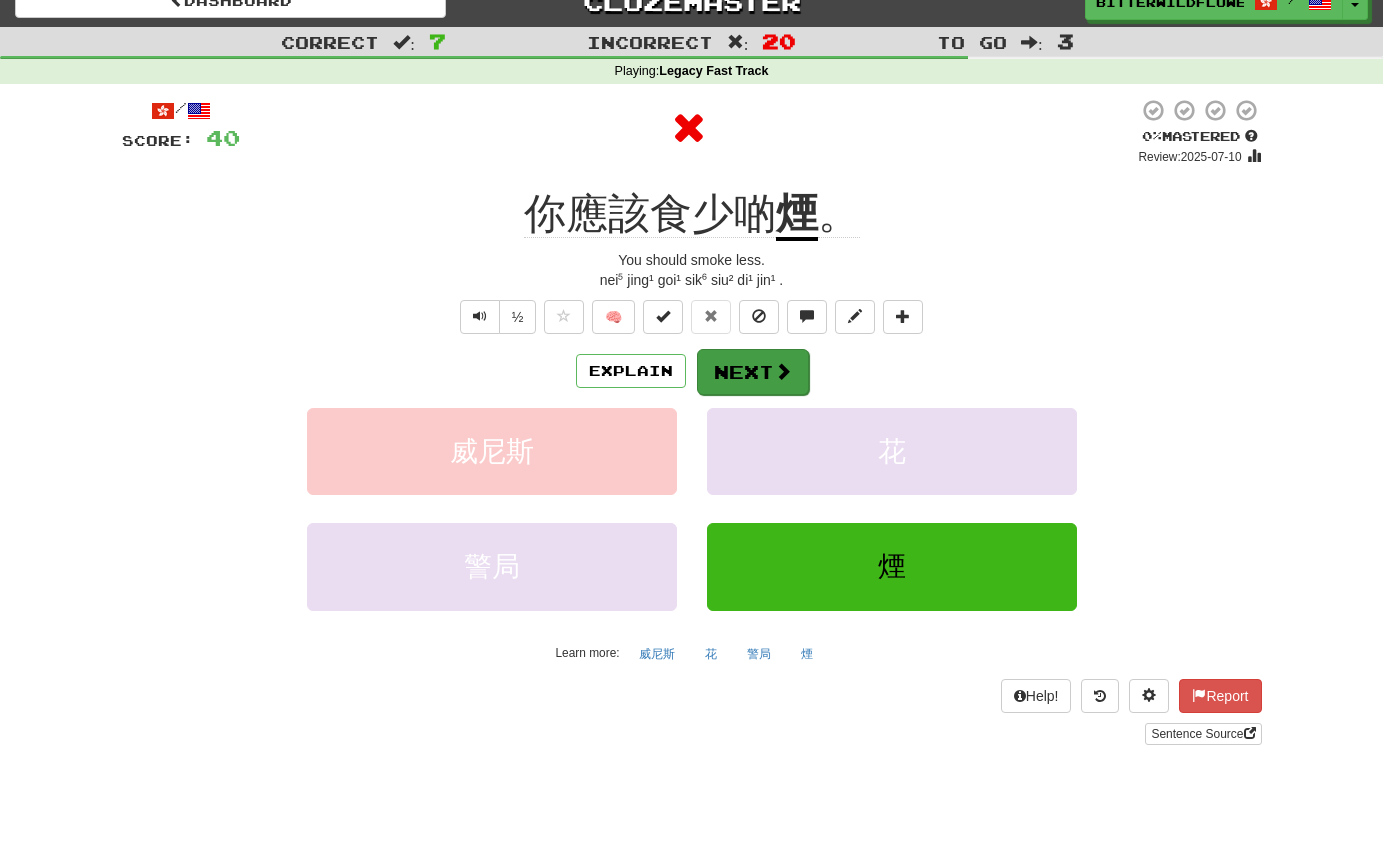 click on "Next" at bounding box center [753, 372] 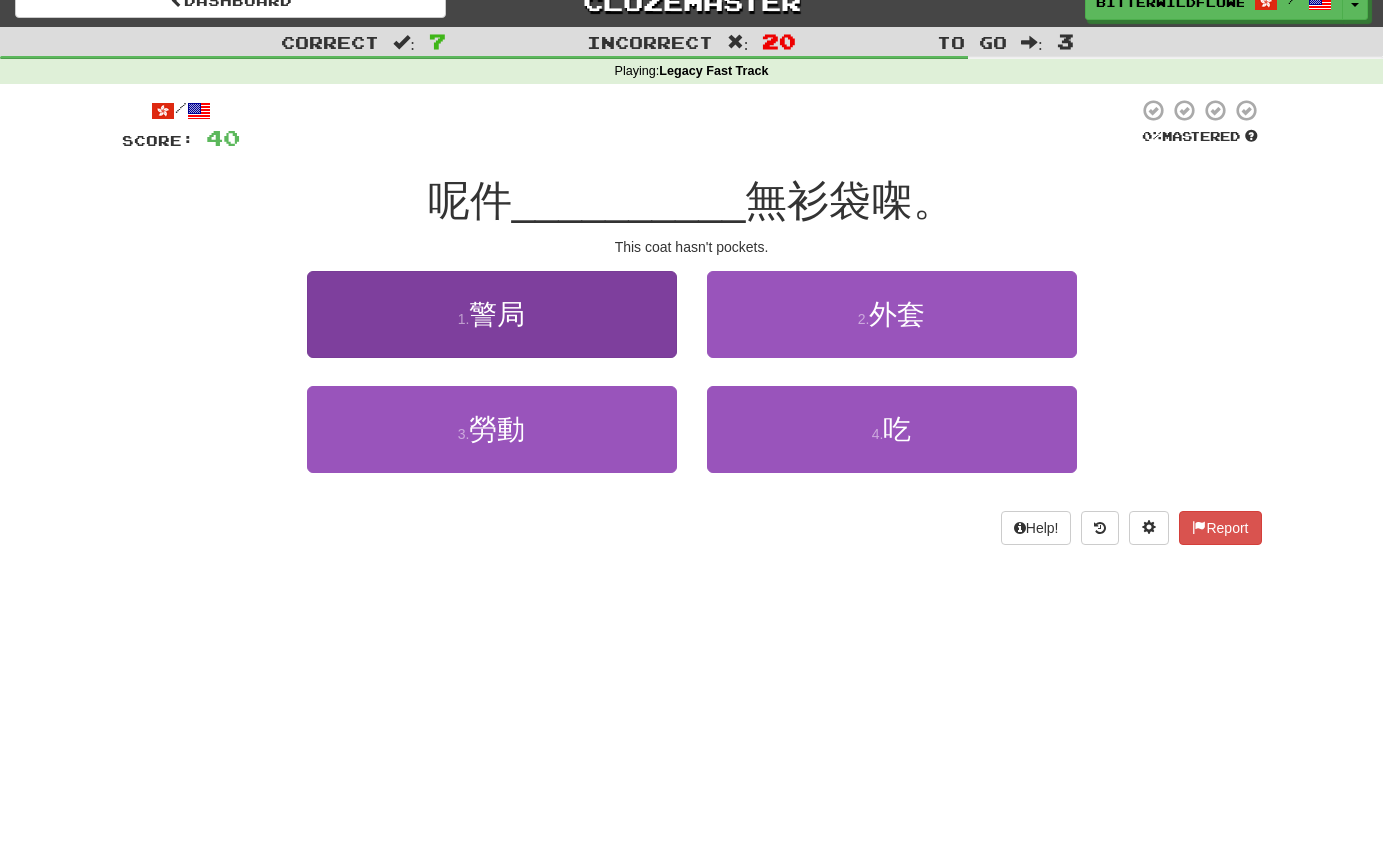 click on "1 .  警局" at bounding box center (492, 314) 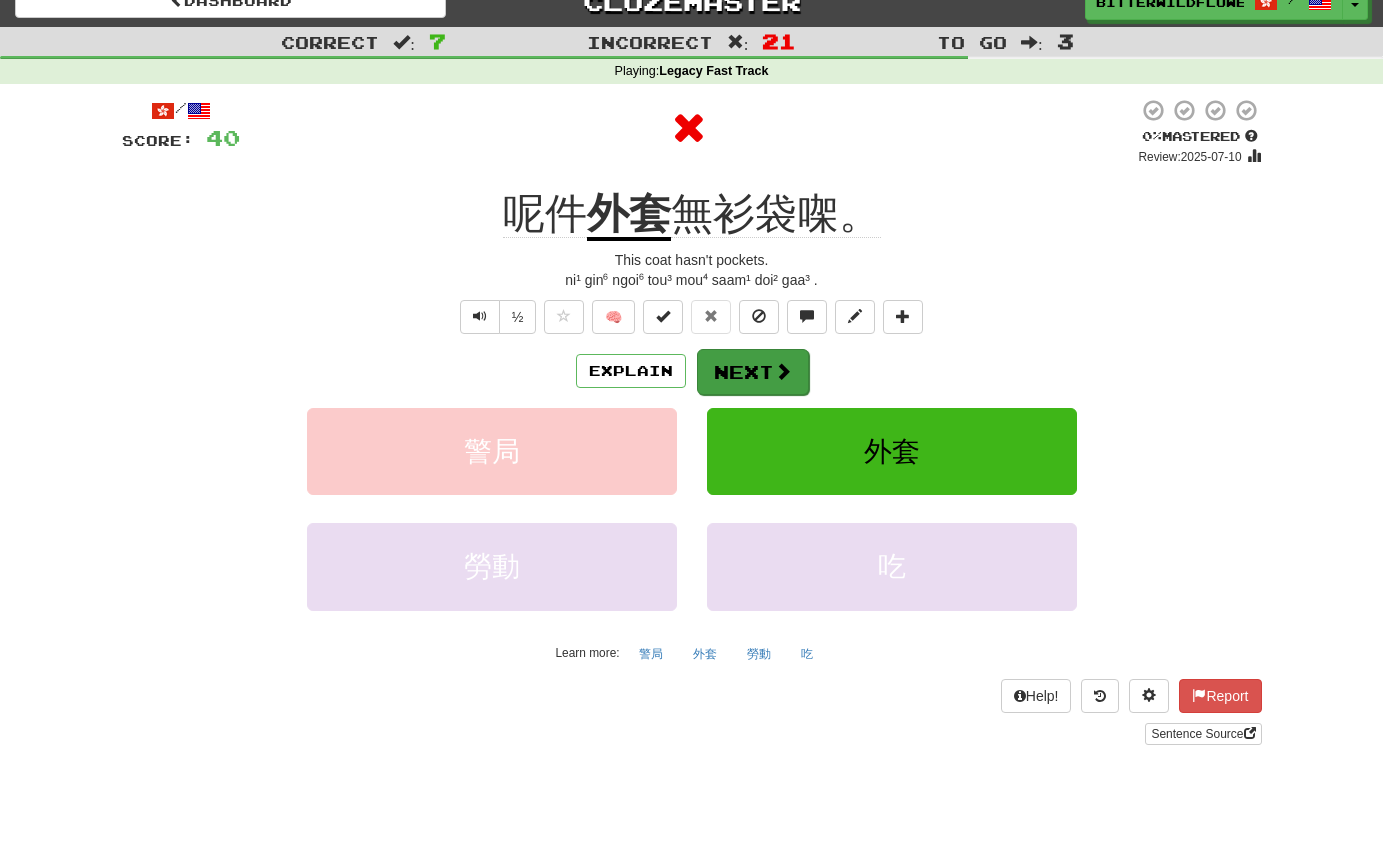 click on "Next" at bounding box center (753, 372) 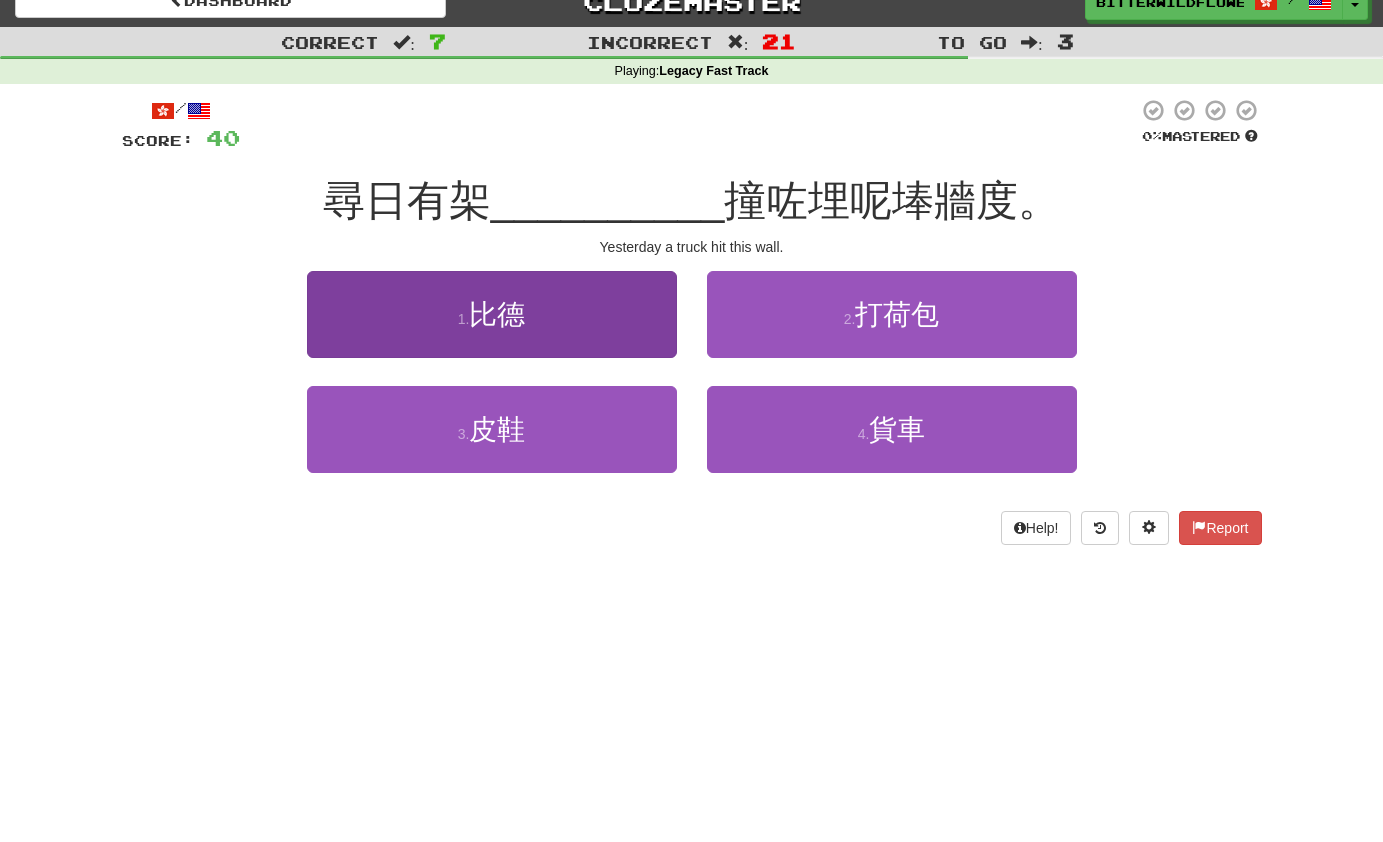 click on "比德" at bounding box center (497, 314) 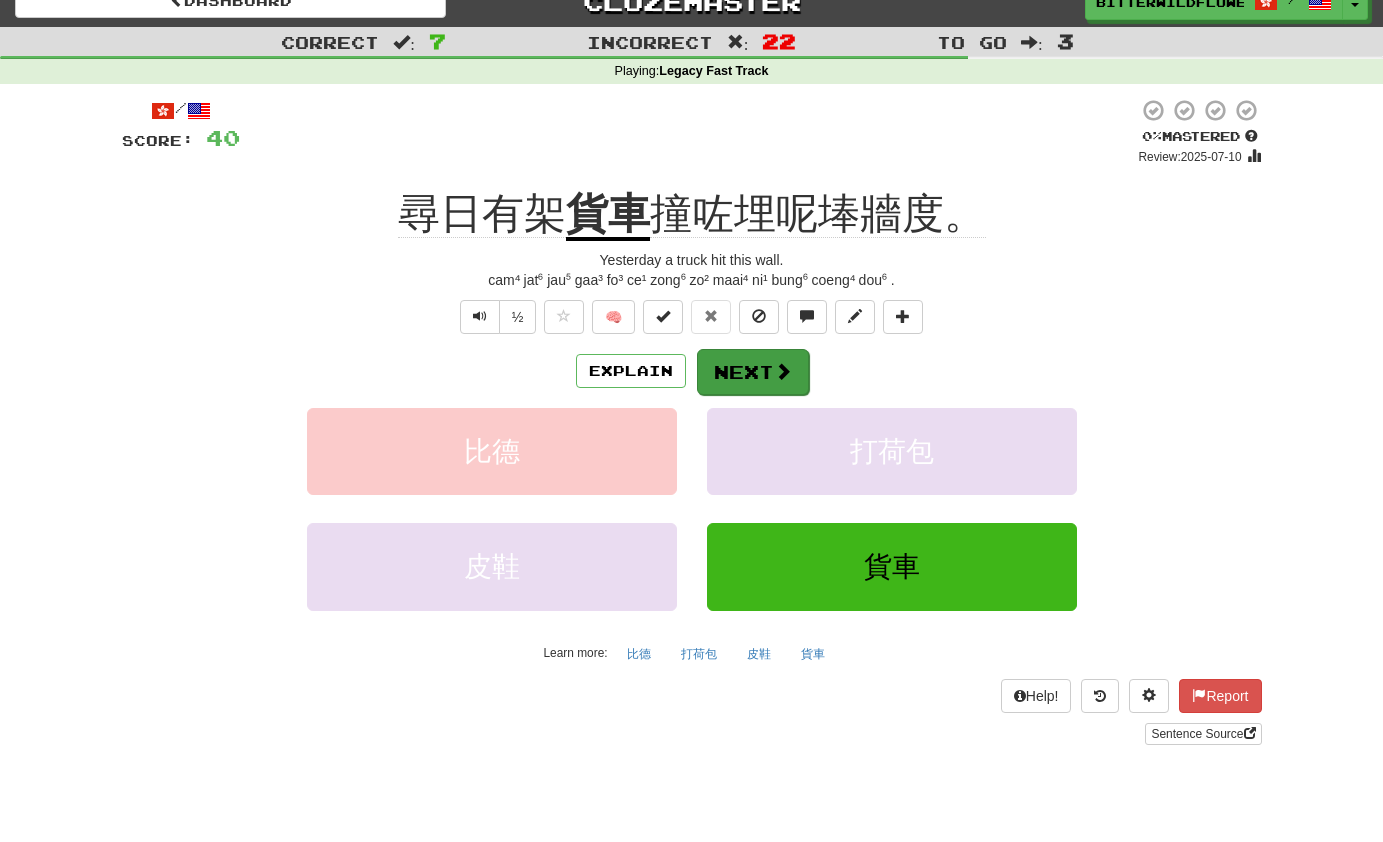 click on "Next" at bounding box center [753, 372] 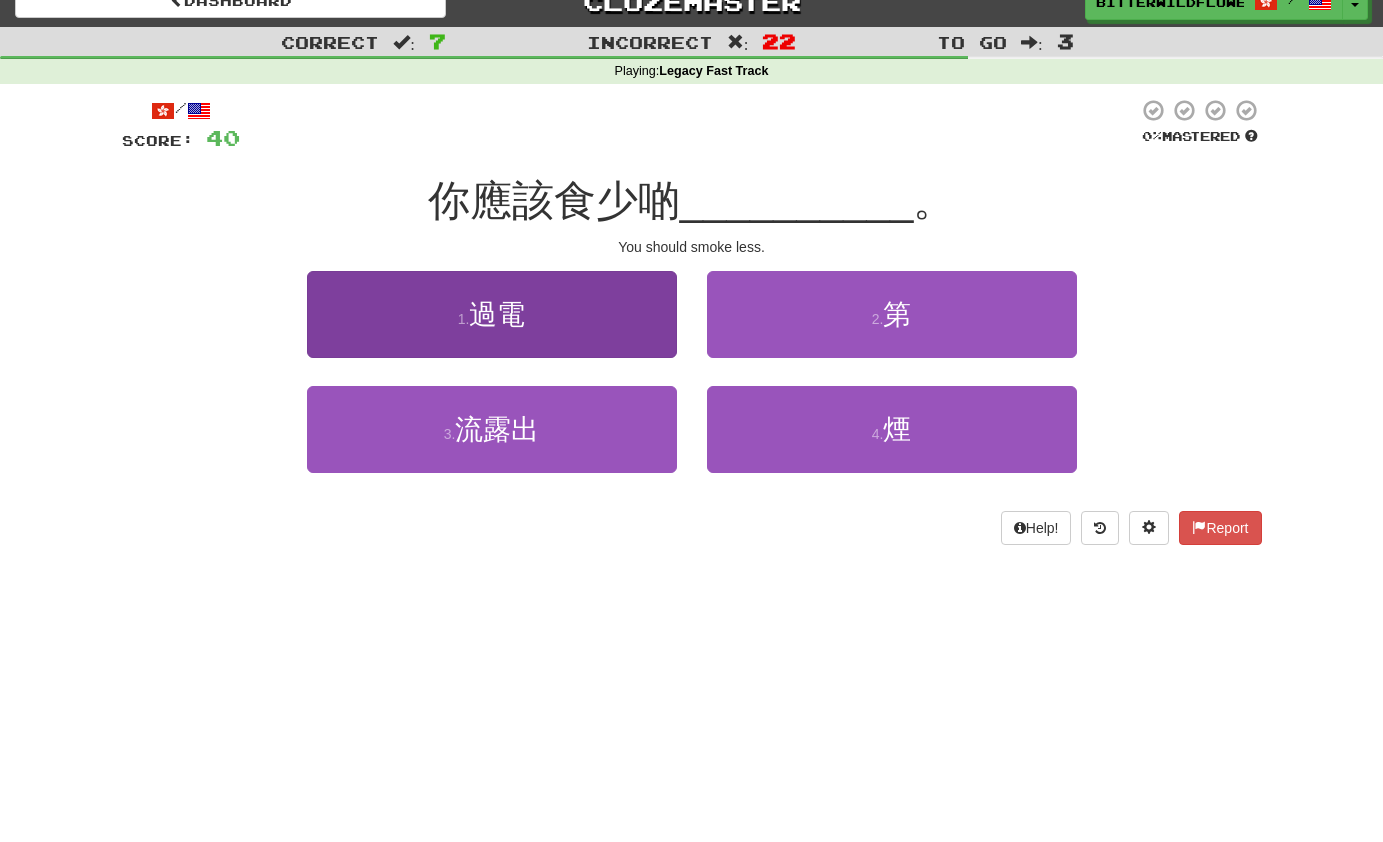 click on "1 .  過電" at bounding box center [492, 314] 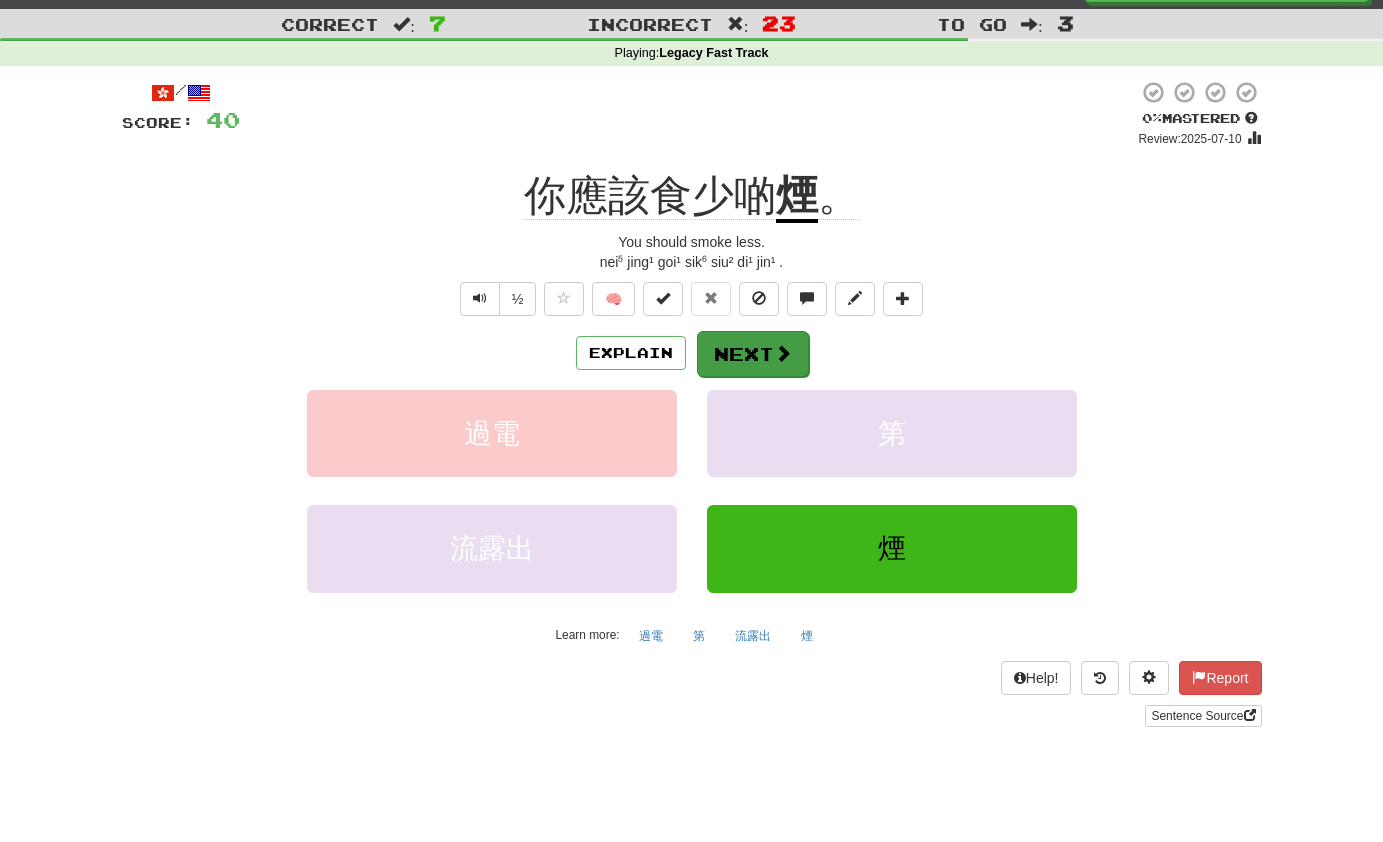 scroll, scrollTop: 43, scrollLeft: 0, axis: vertical 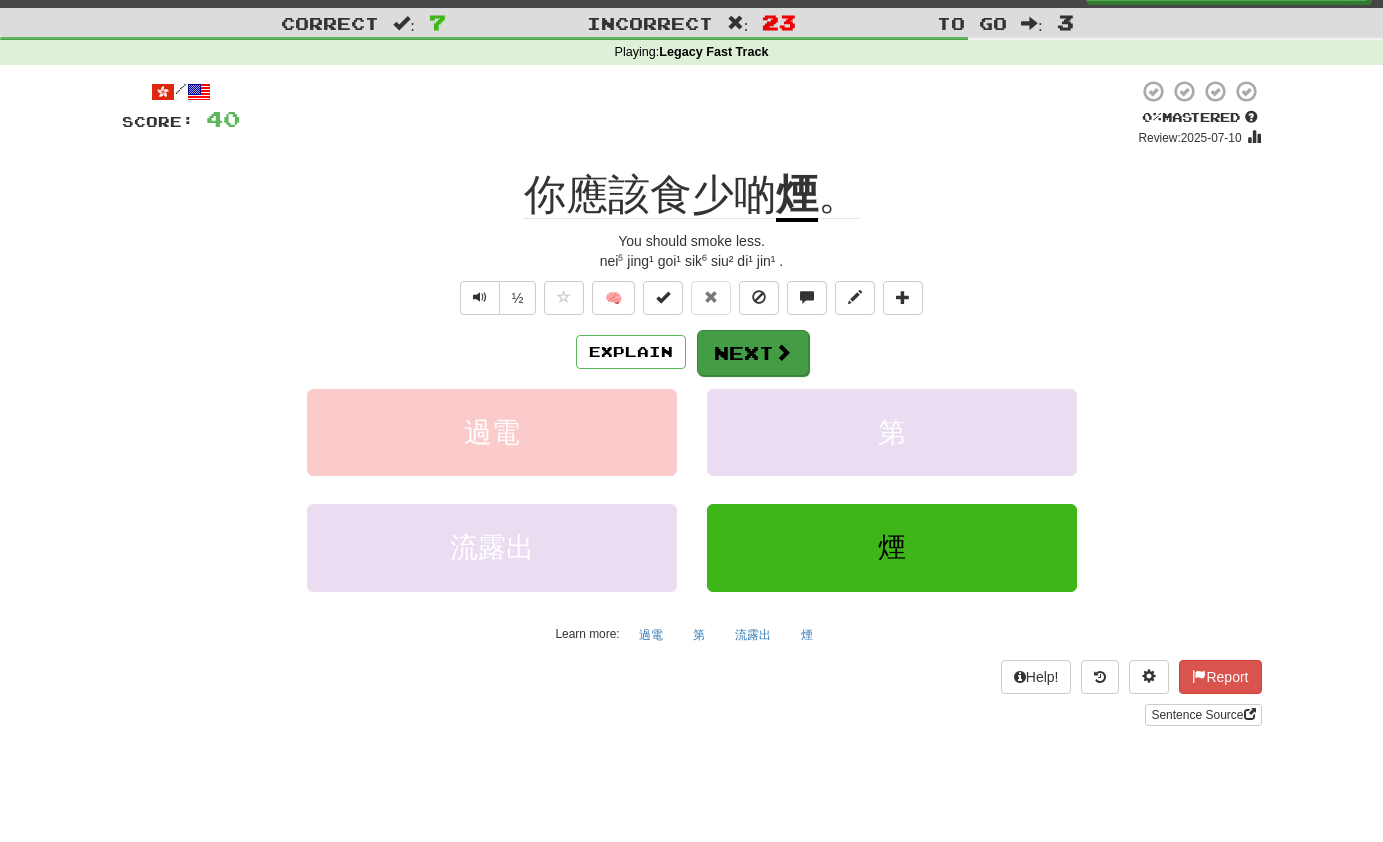 click on "Next" at bounding box center (753, 353) 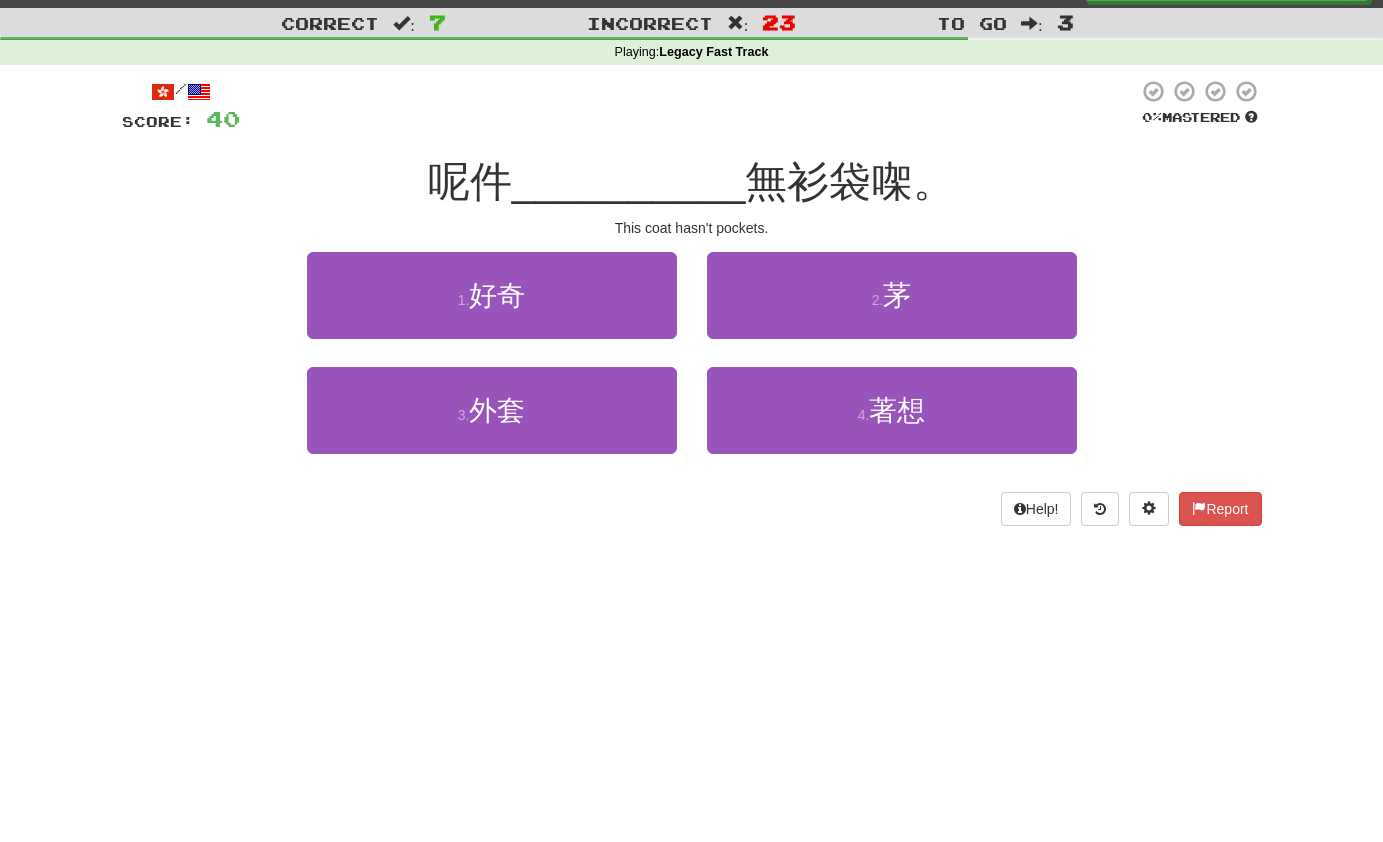 click on "1 .  好奇" at bounding box center (492, 295) 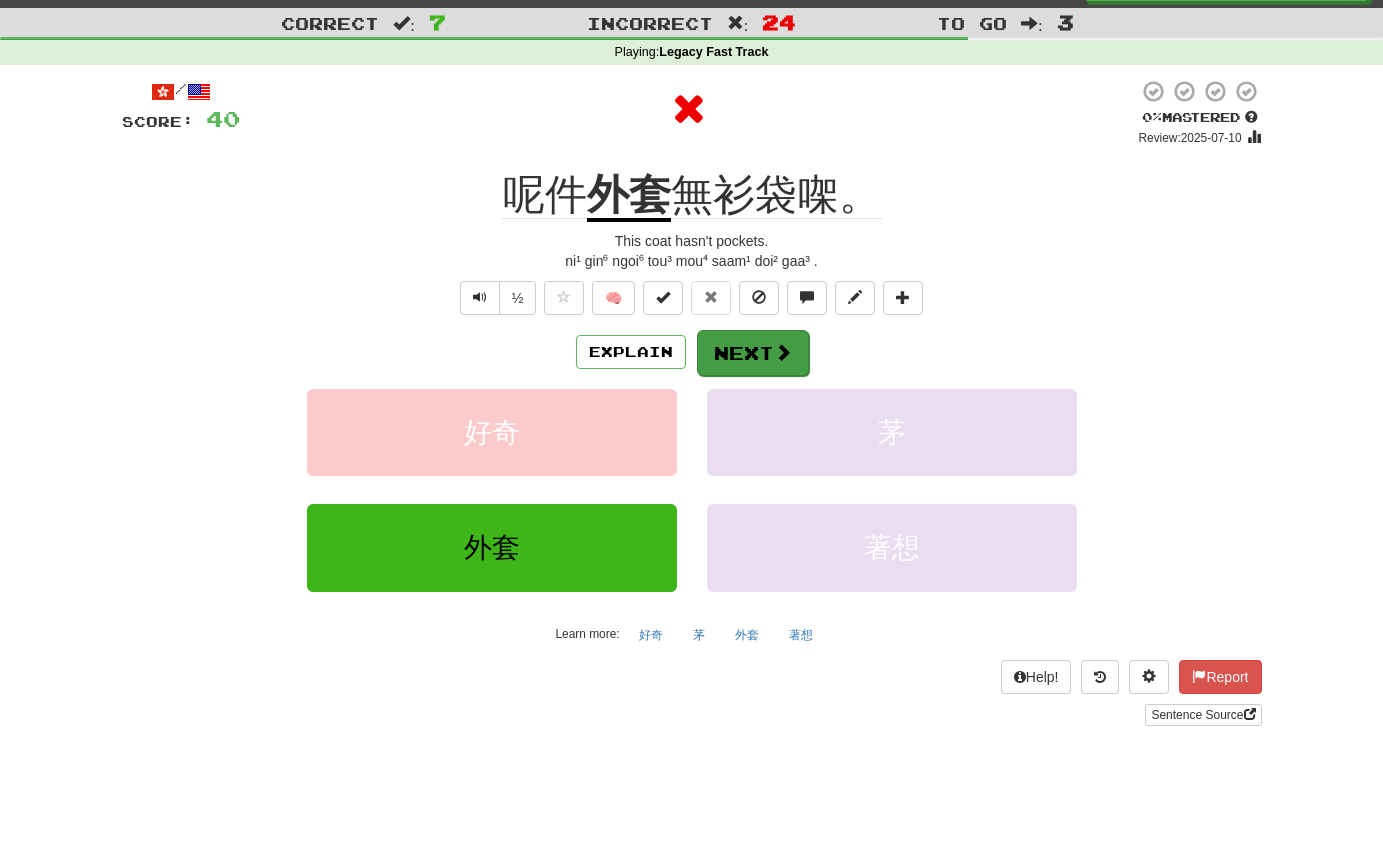 click on "Next" at bounding box center (753, 353) 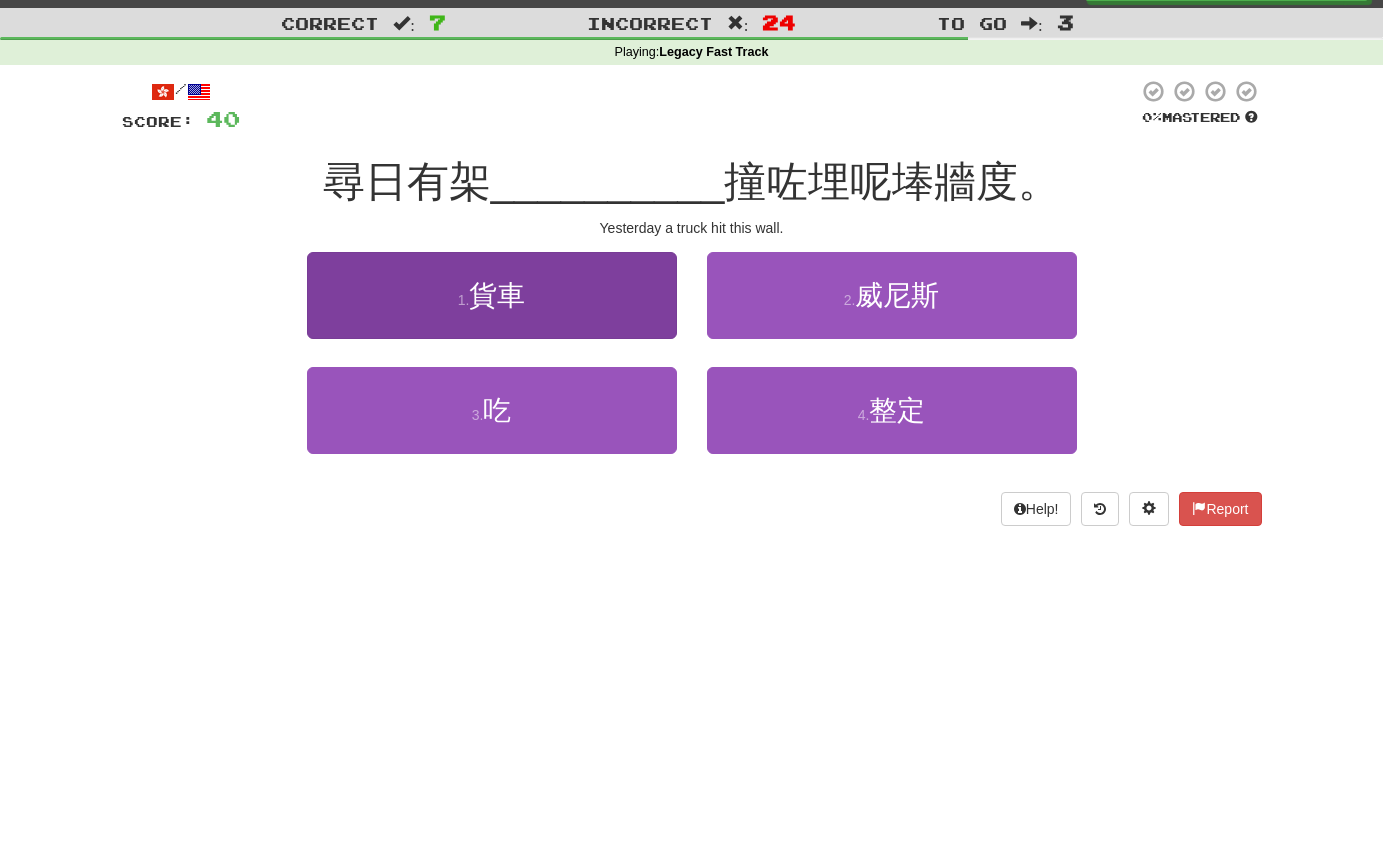 click on "1 .  貨車" at bounding box center (492, 295) 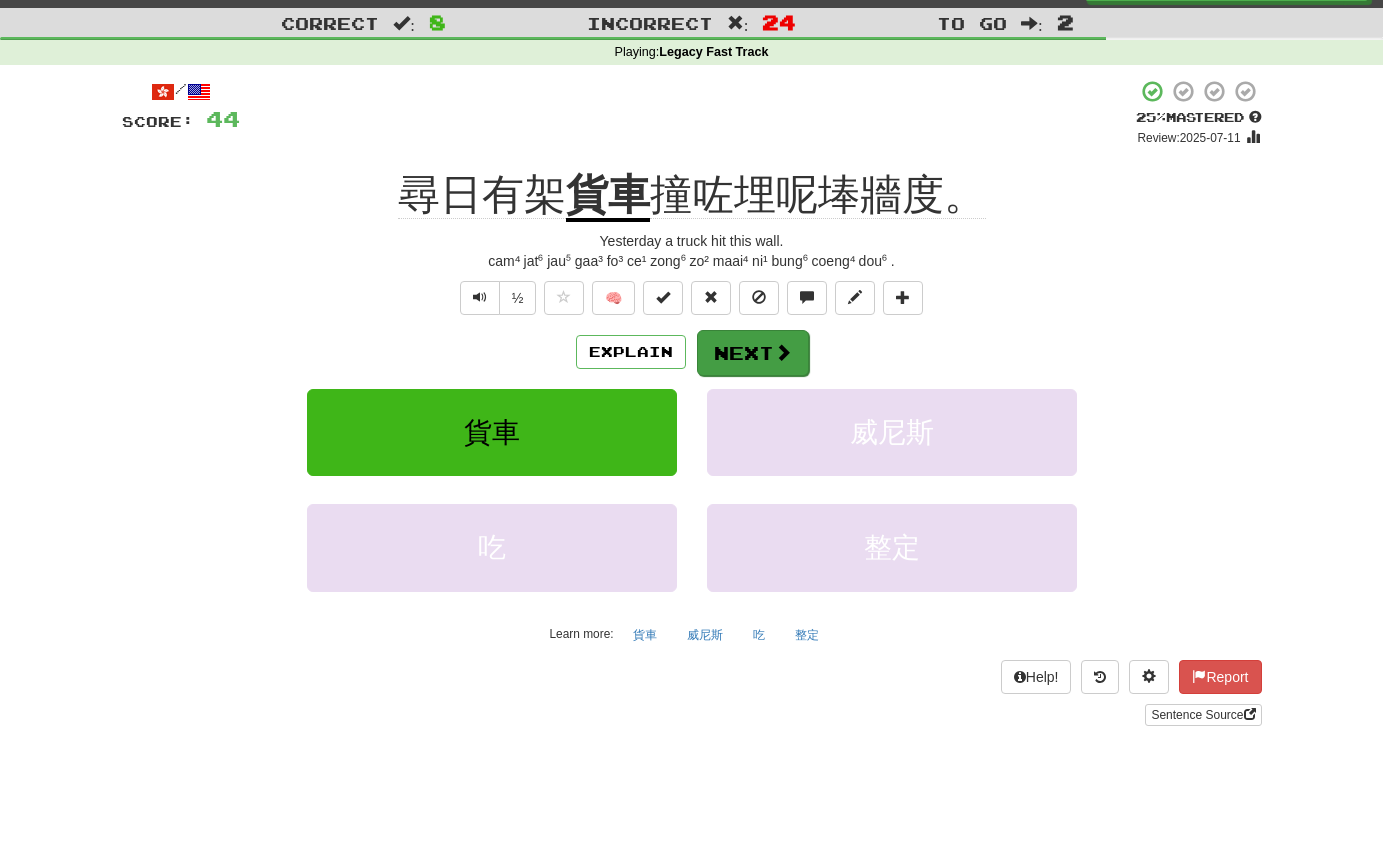 click on "Next" at bounding box center (753, 353) 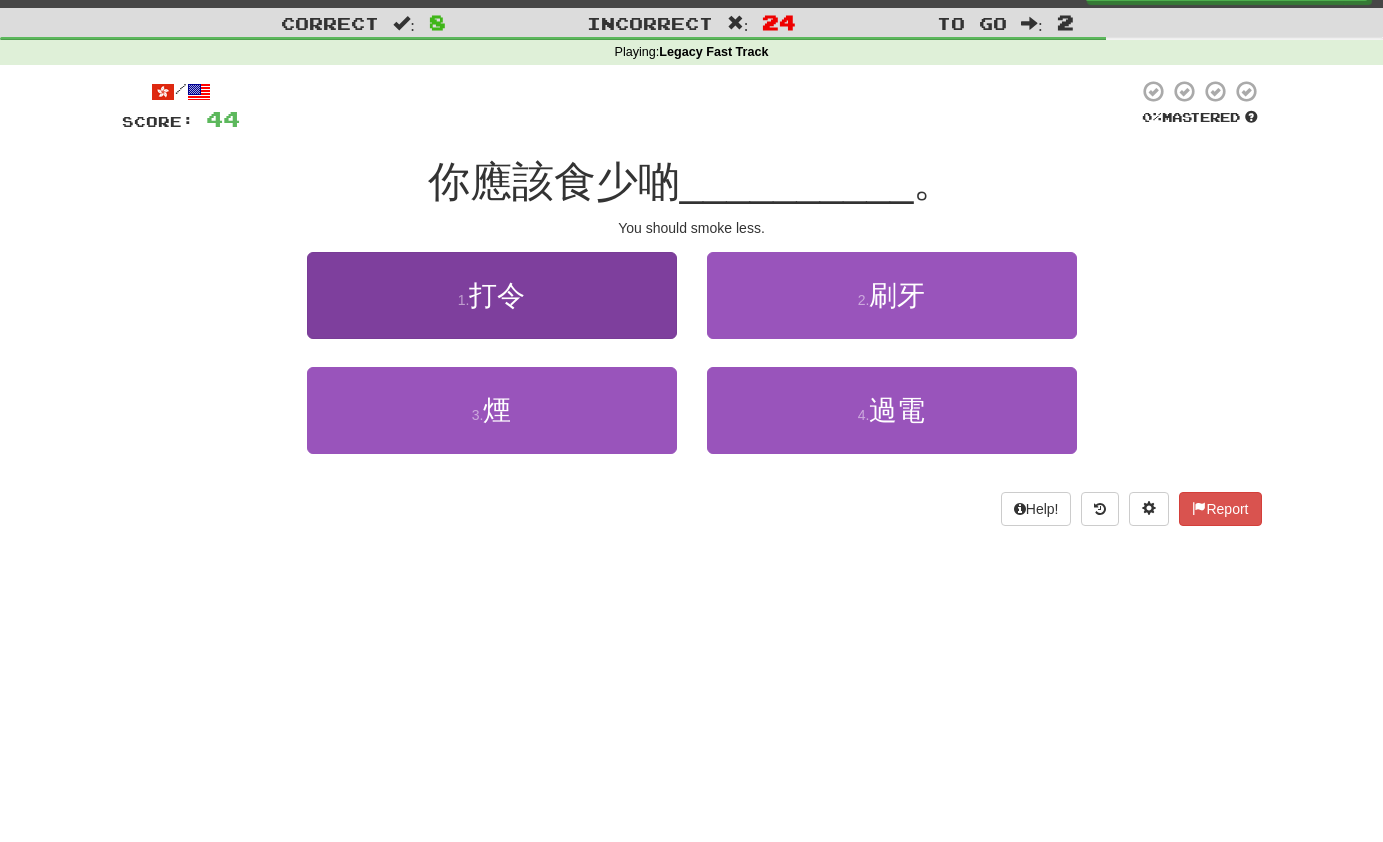 click on "1 .  打令" at bounding box center [492, 295] 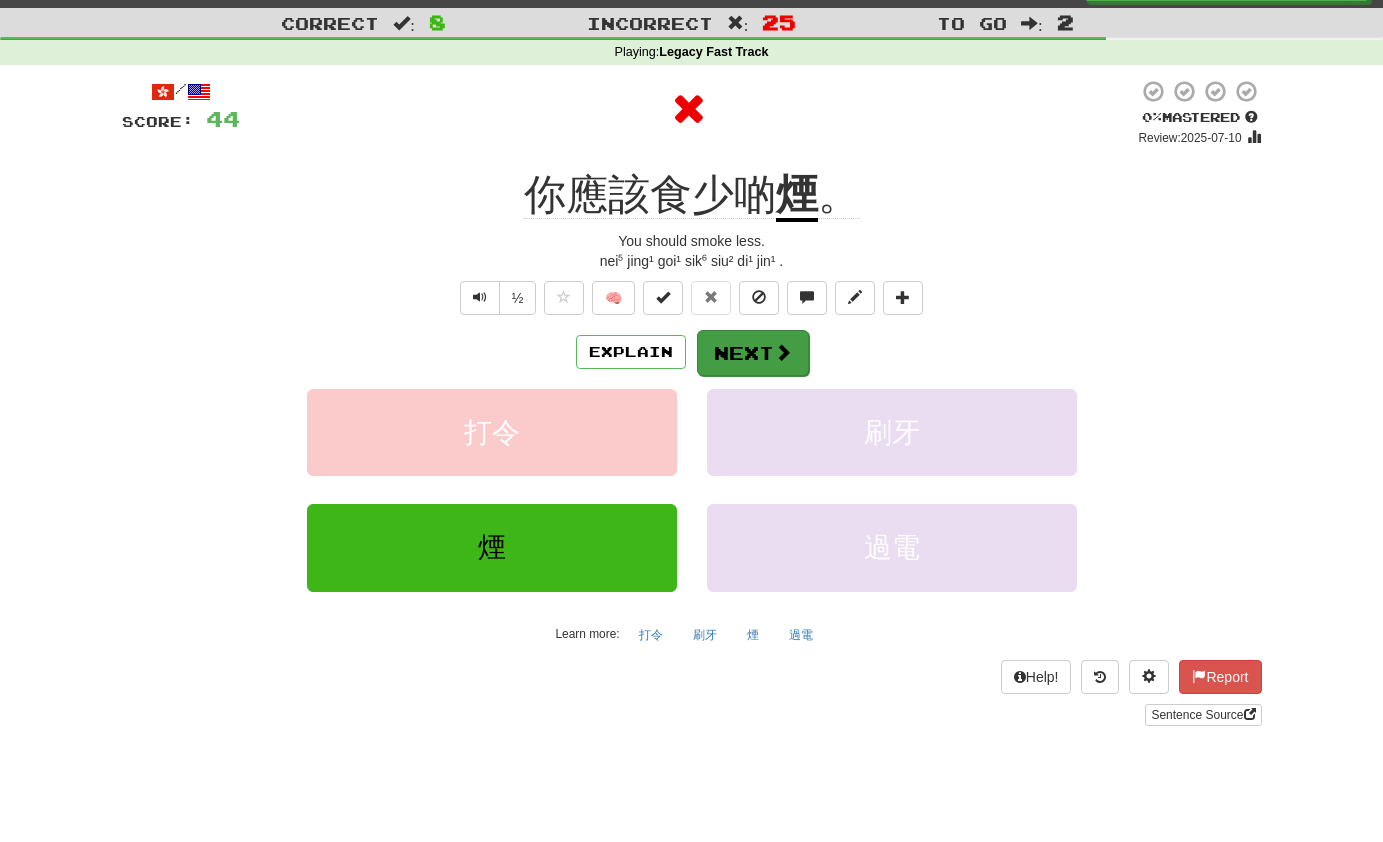 click on "Next" at bounding box center [753, 353] 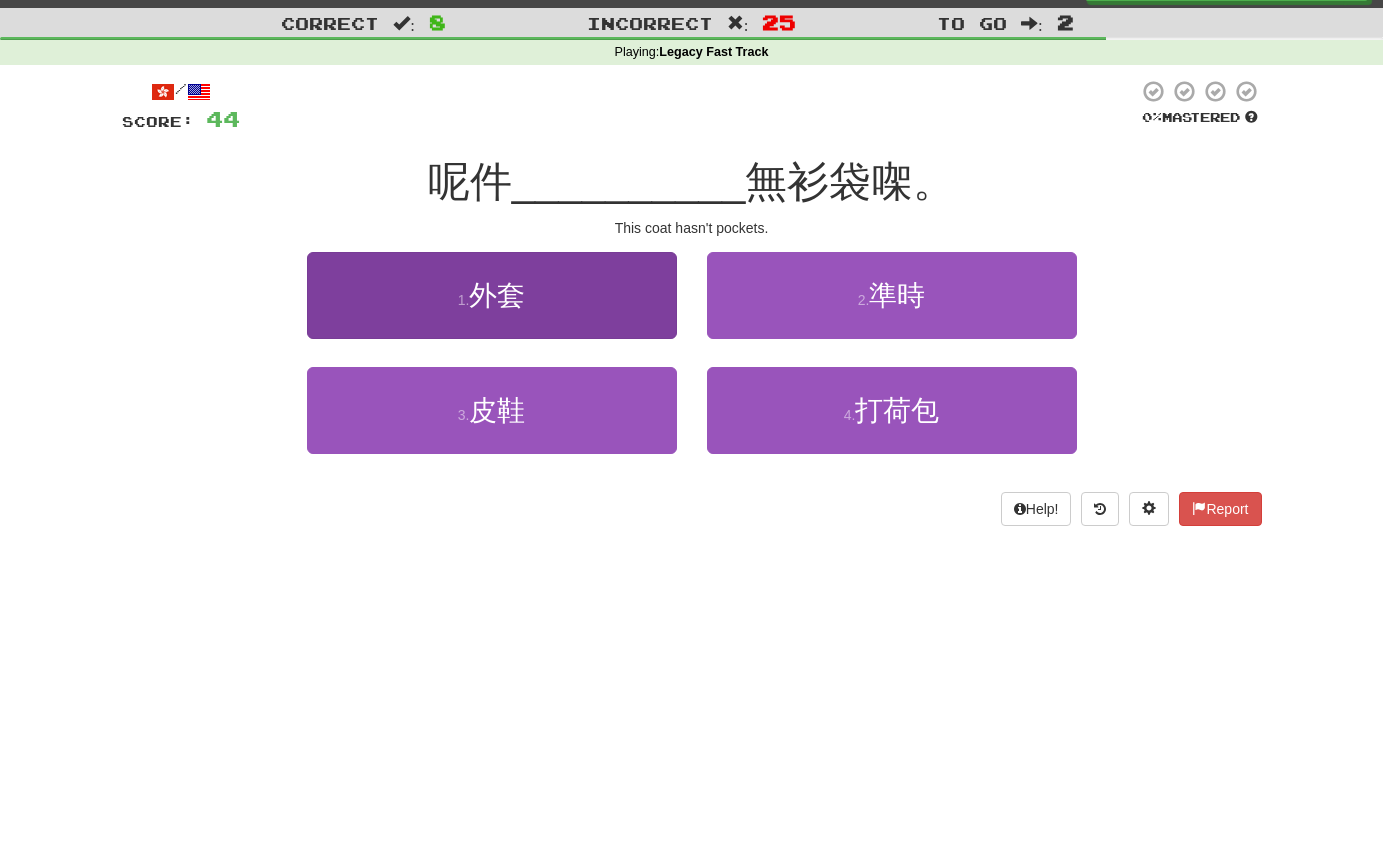 click on "外套" at bounding box center [497, 295] 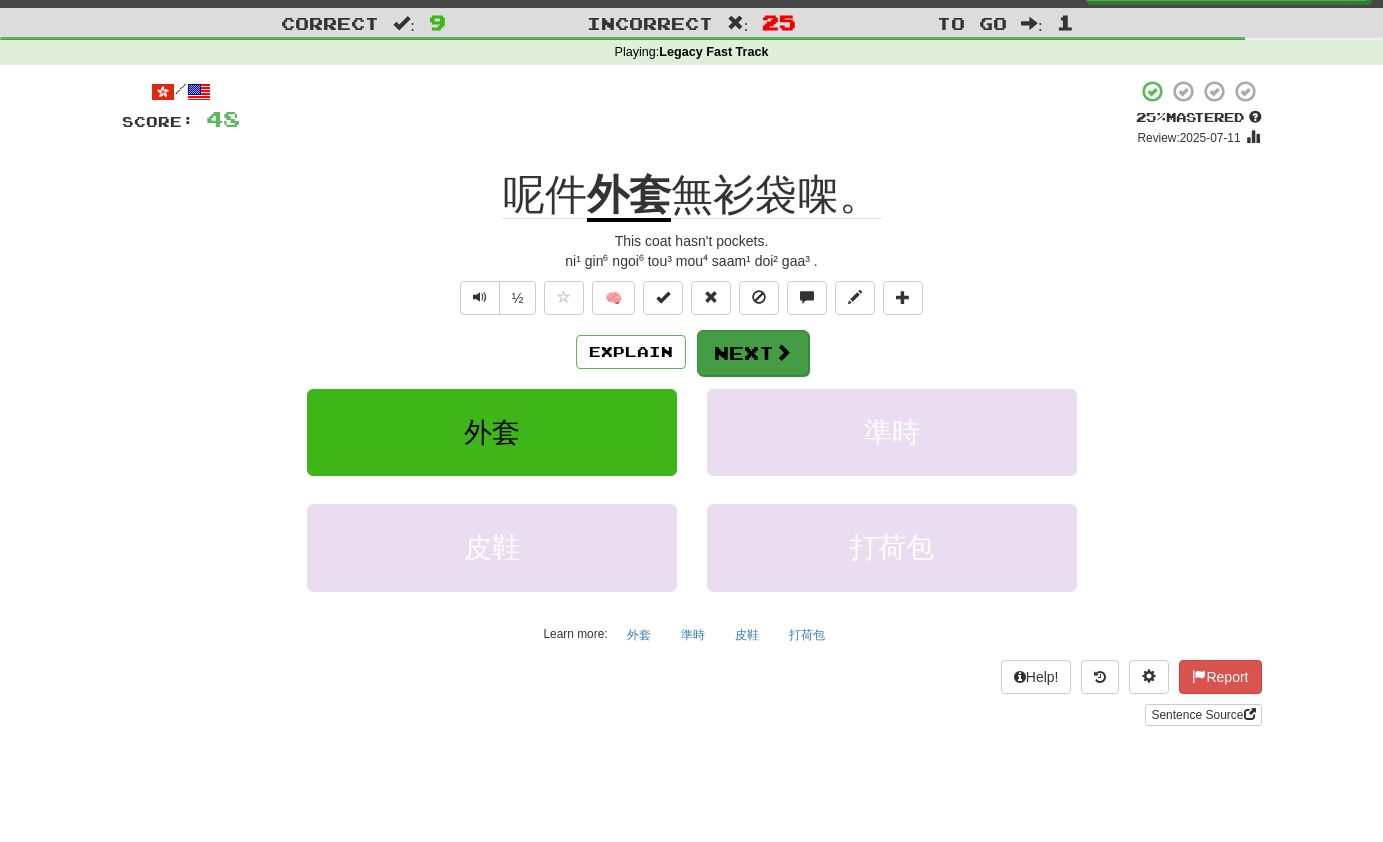 click on "Next" at bounding box center (753, 353) 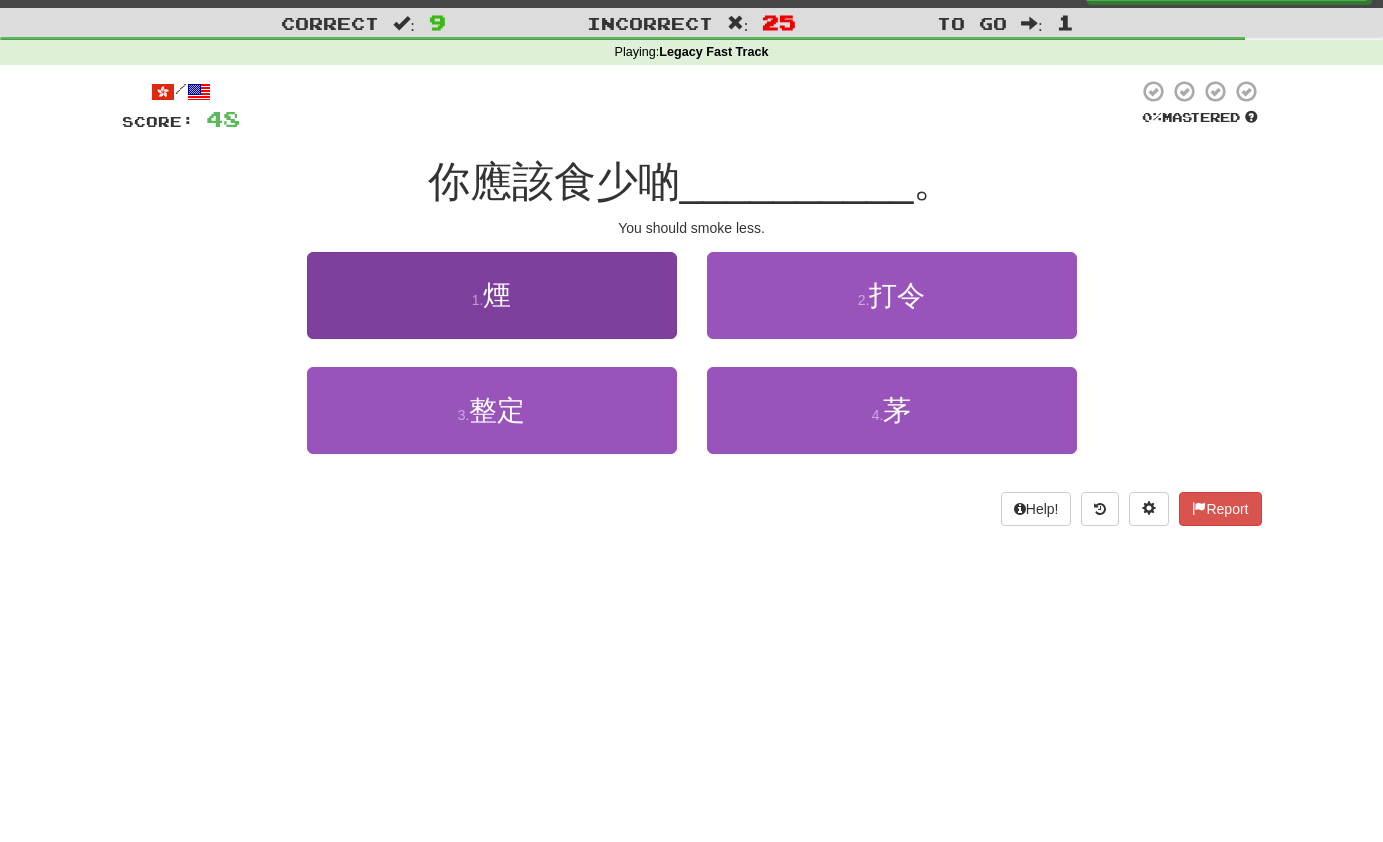 click on "煙" at bounding box center [497, 295] 